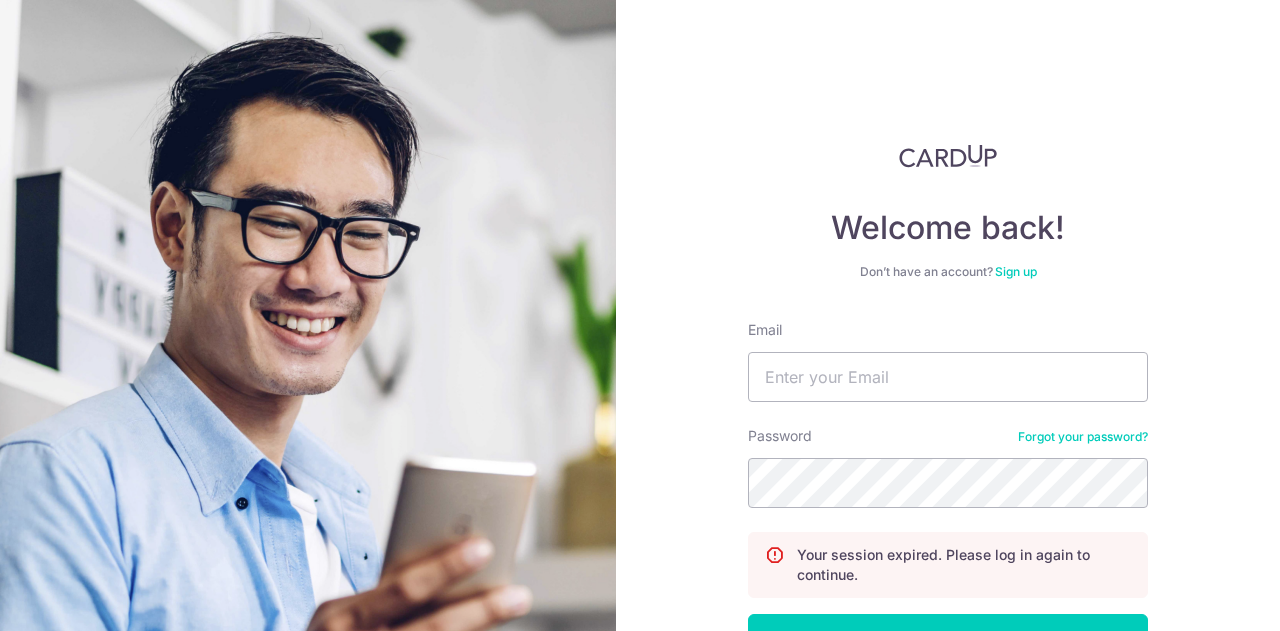 scroll, scrollTop: 0, scrollLeft: 0, axis: both 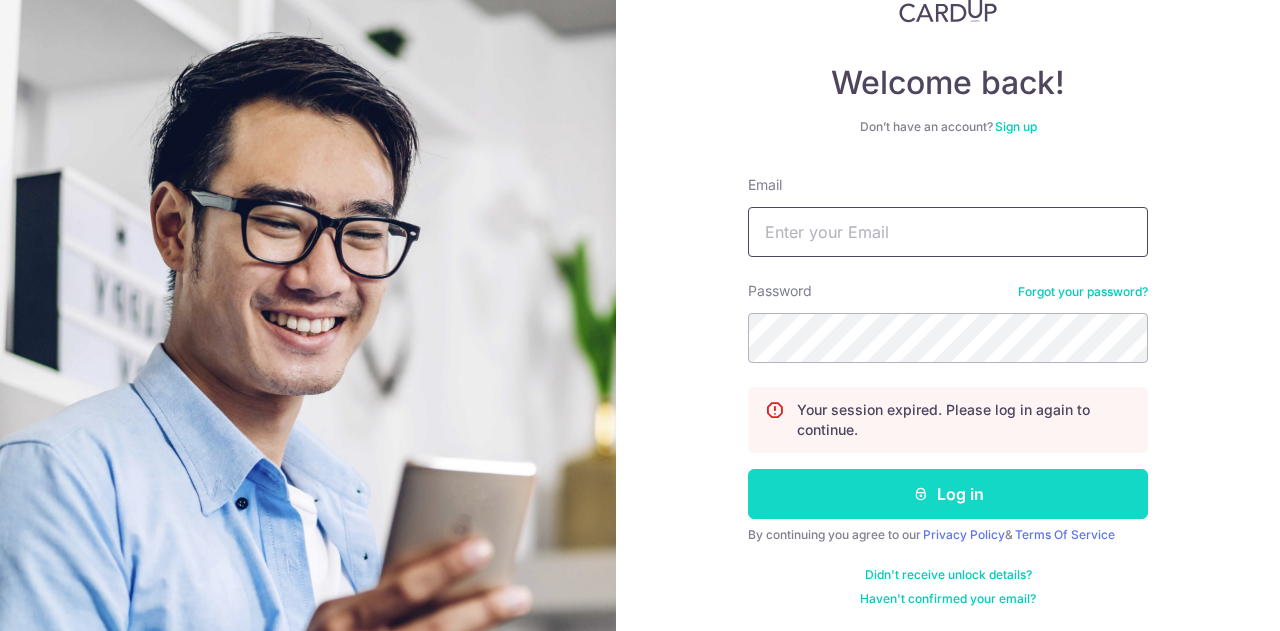type on "edison@yeeguanaircon.com.sg" 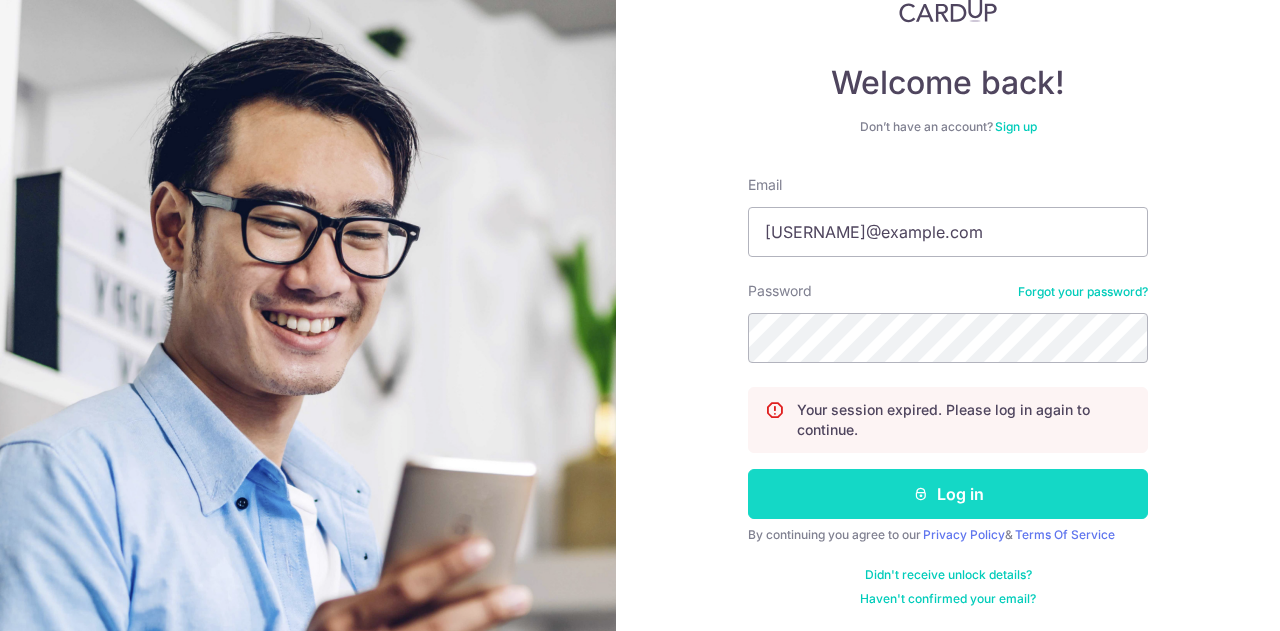 click on "Log in" at bounding box center [948, 494] 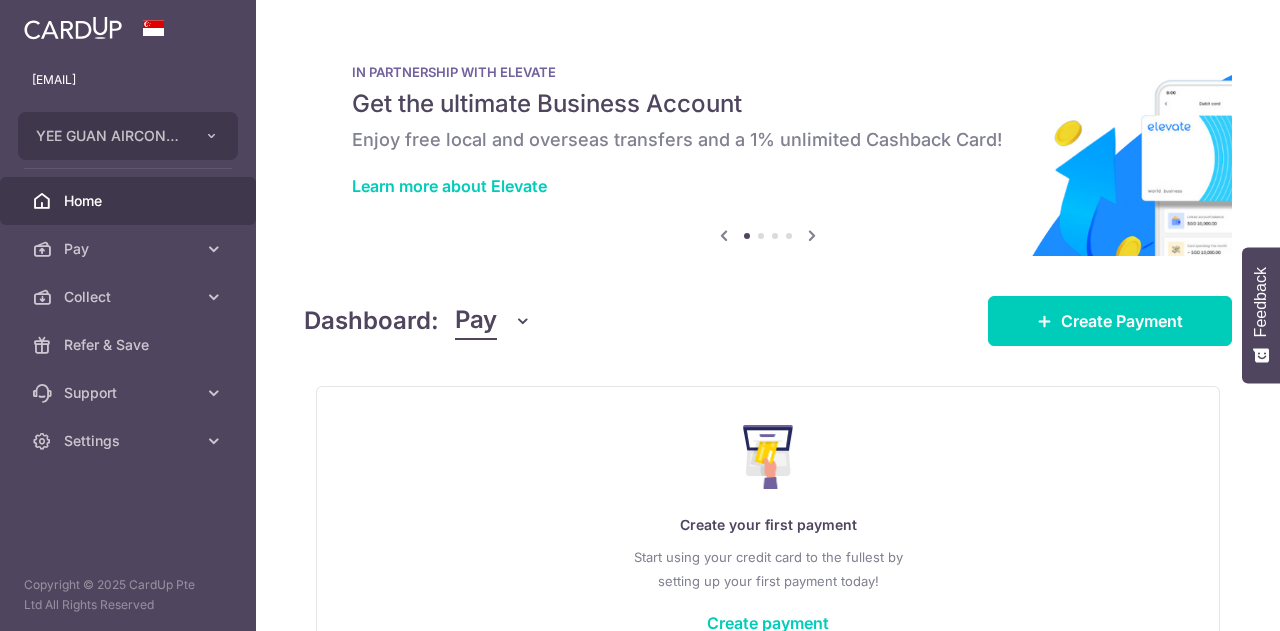 scroll, scrollTop: 0, scrollLeft: 0, axis: both 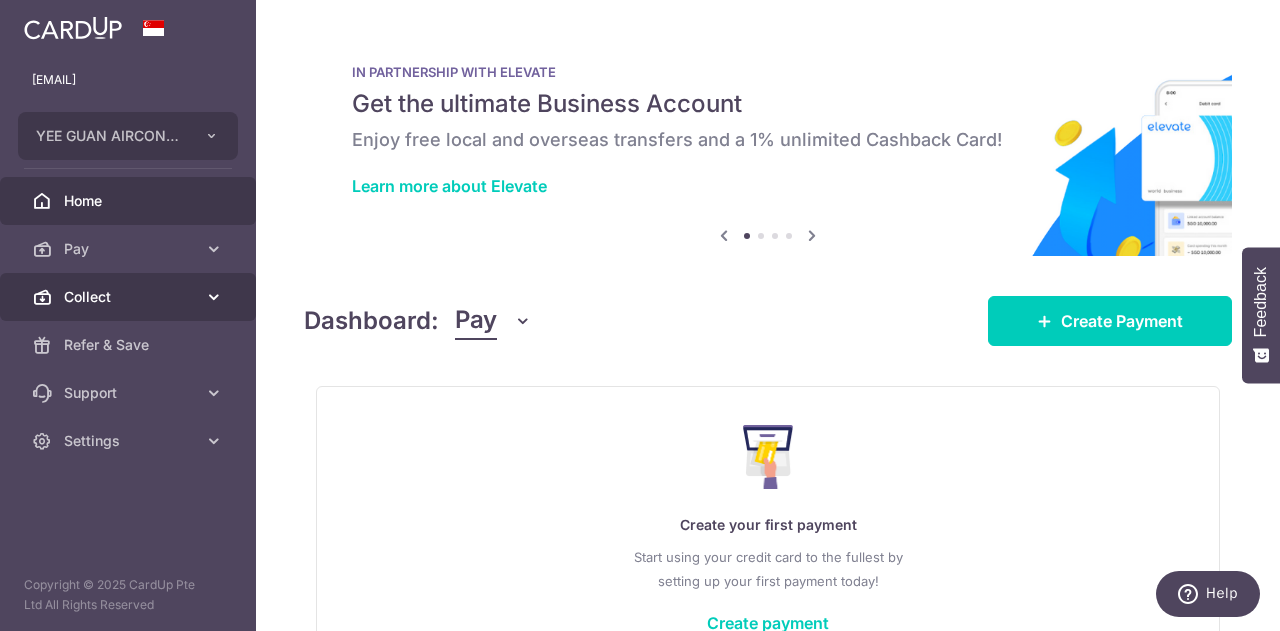 click on "Collect" at bounding box center [130, 297] 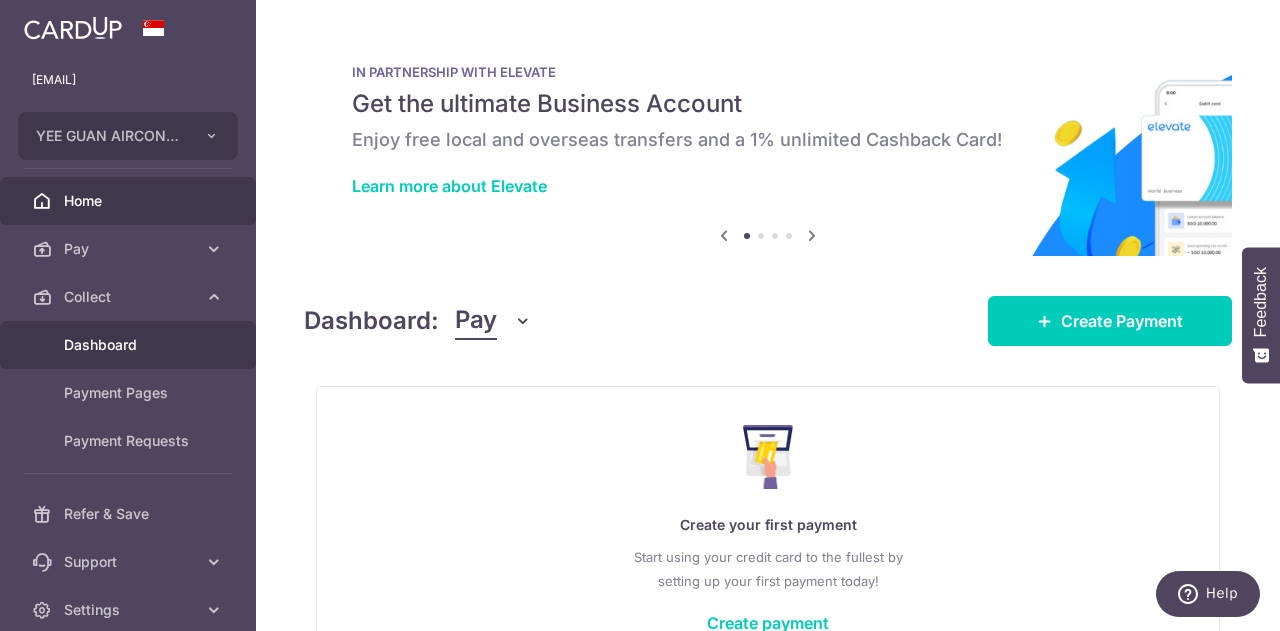 click on "Dashboard" at bounding box center [130, 345] 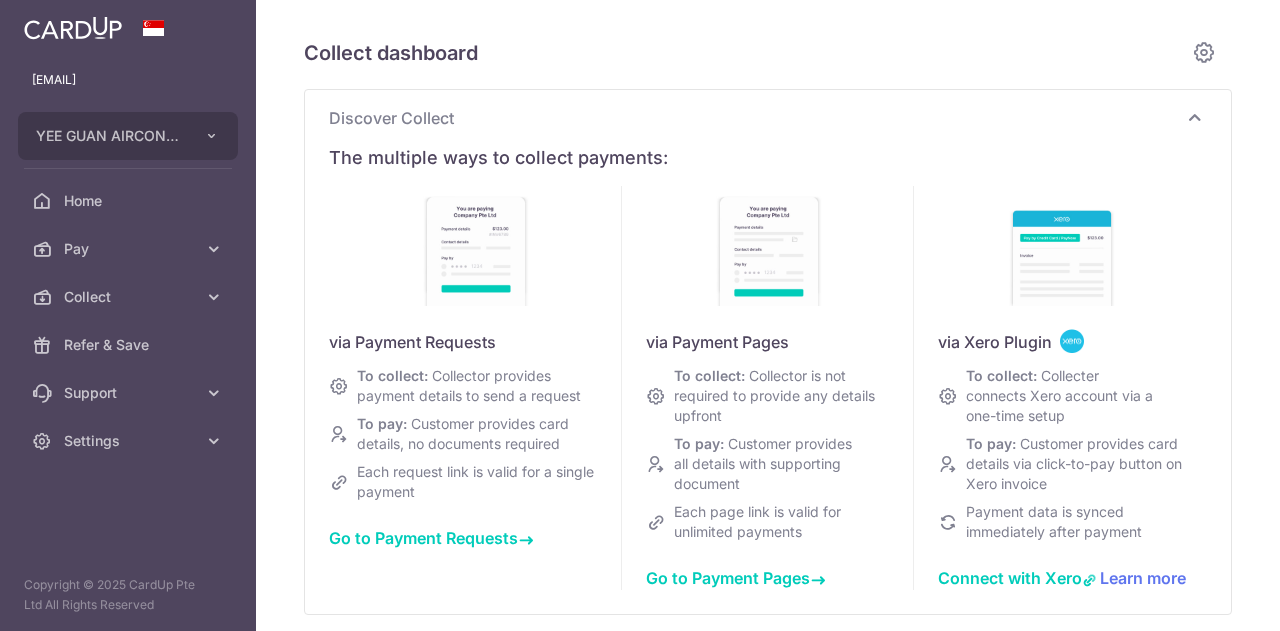 scroll, scrollTop: 0, scrollLeft: 0, axis: both 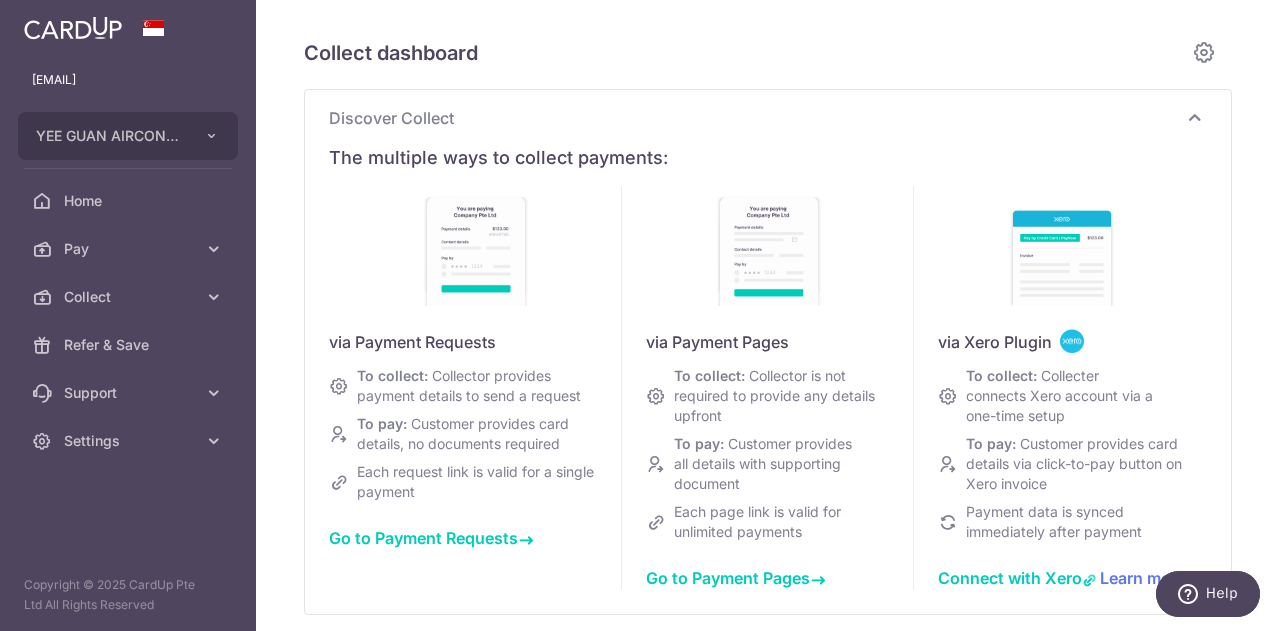 type on "August 2025" 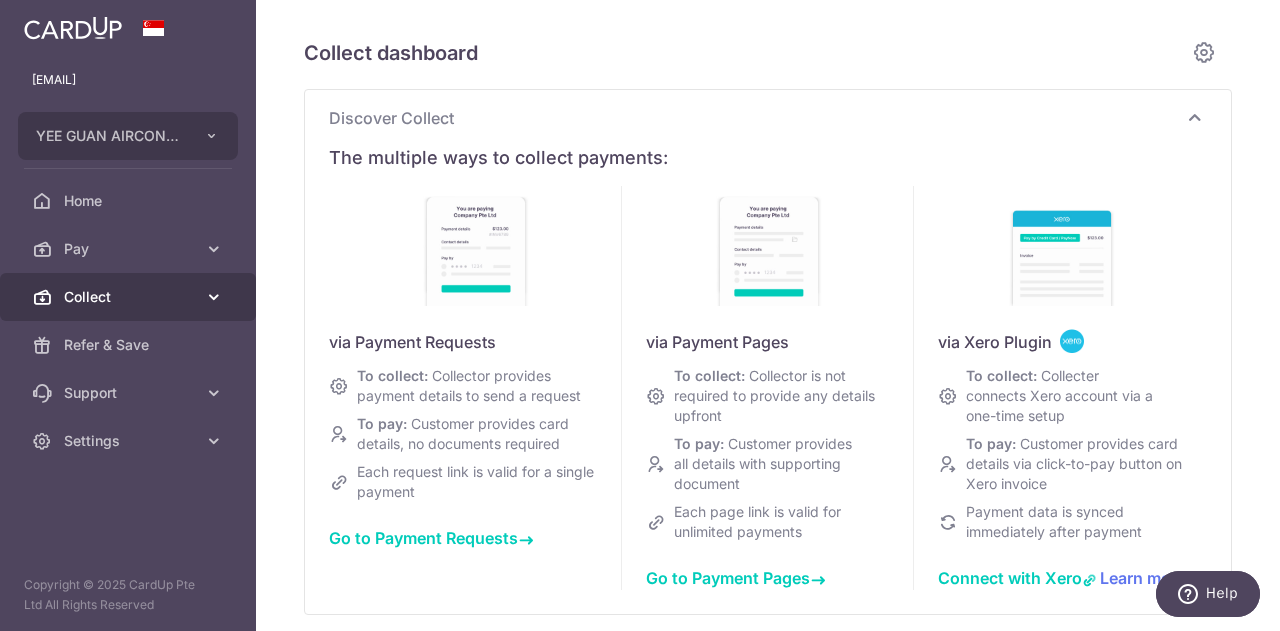 click on "Collect" at bounding box center (130, 297) 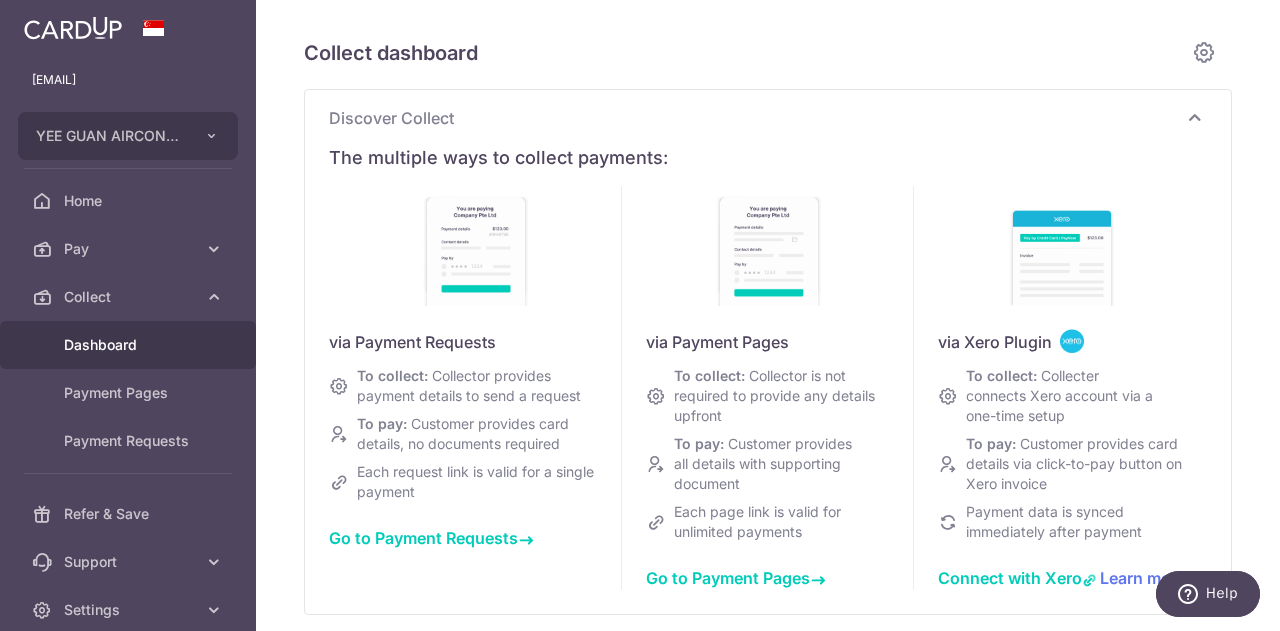 click on "Dashboard" at bounding box center [128, 345] 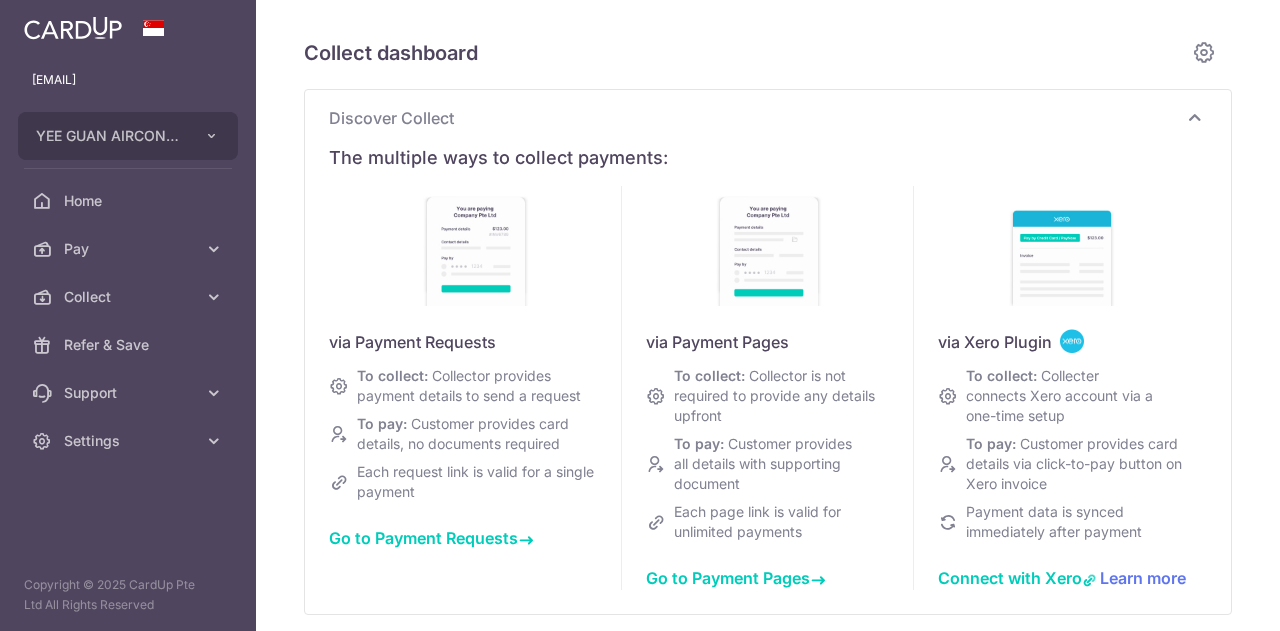 scroll, scrollTop: 0, scrollLeft: 0, axis: both 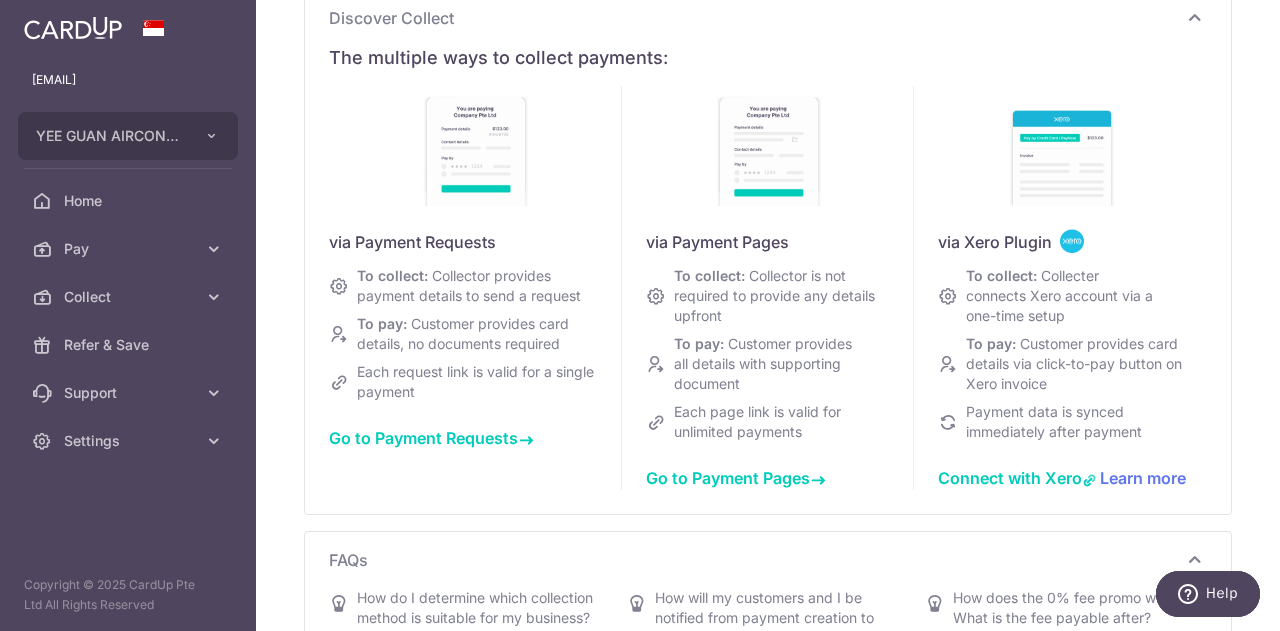 type on "August 2025" 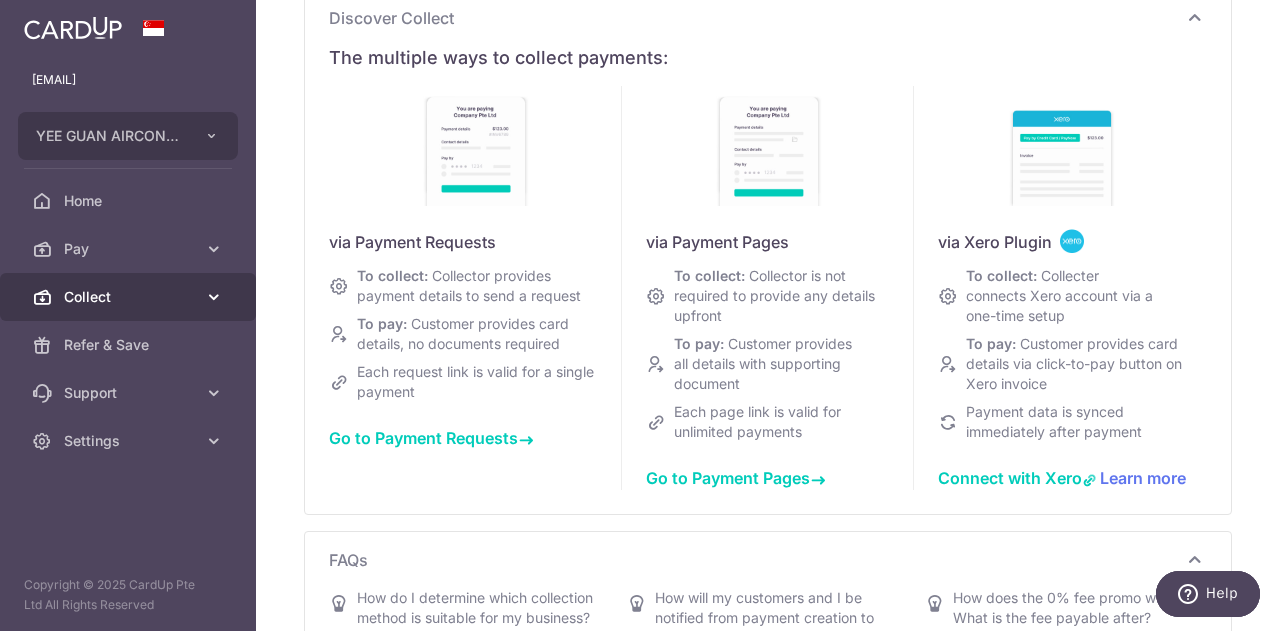 click on "Collect" at bounding box center [130, 297] 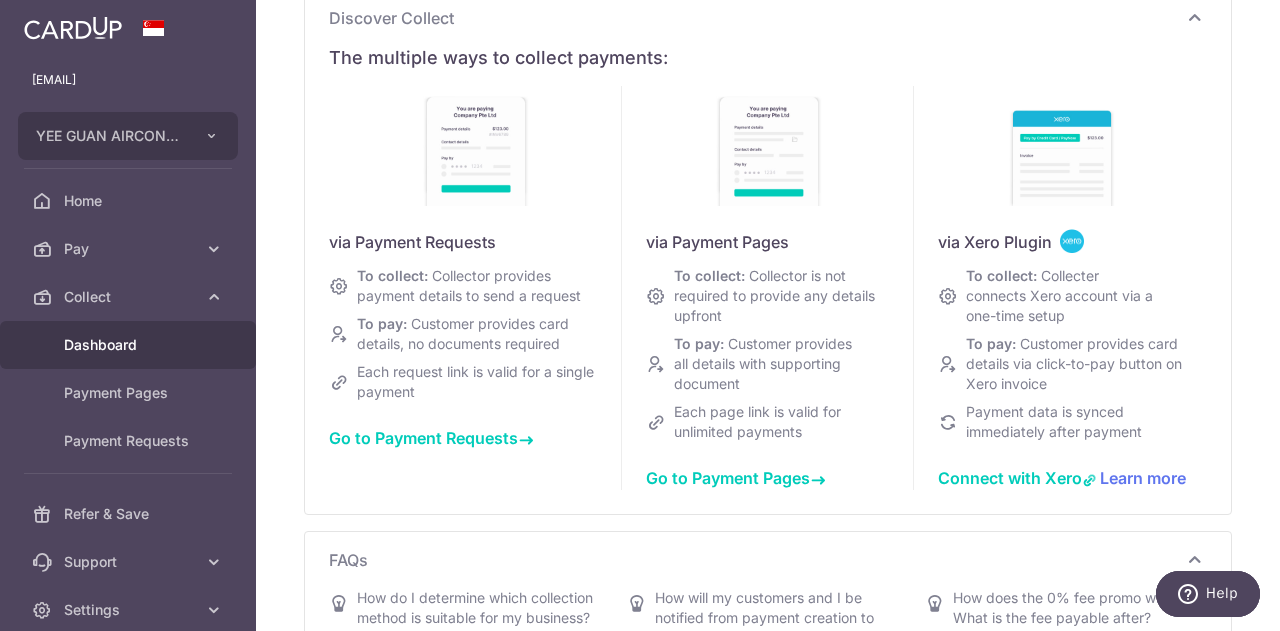 click on "Dashboard" at bounding box center (130, 345) 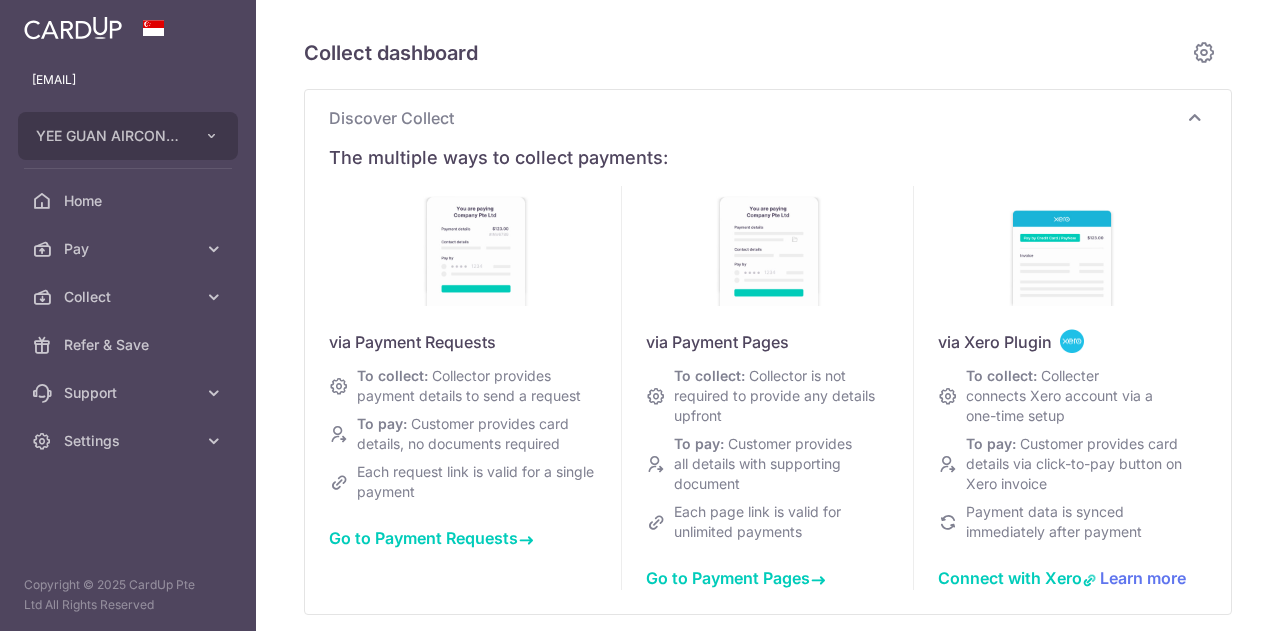 click on "Support" at bounding box center [128, 393] 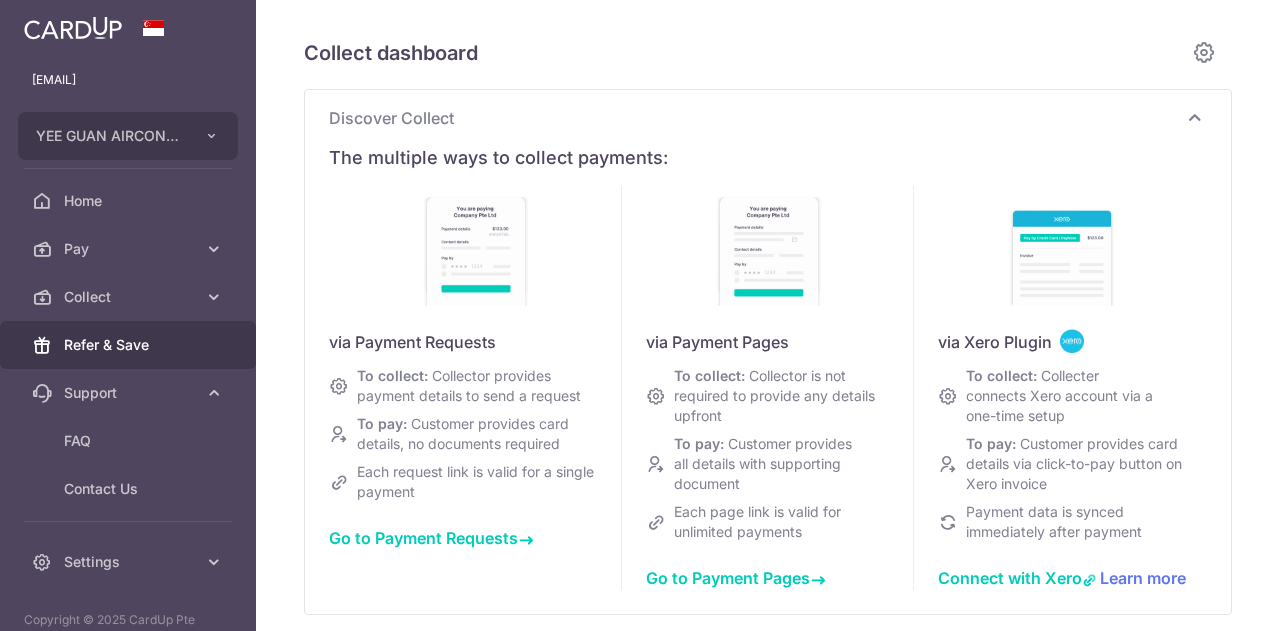 scroll, scrollTop: 0, scrollLeft: 0, axis: both 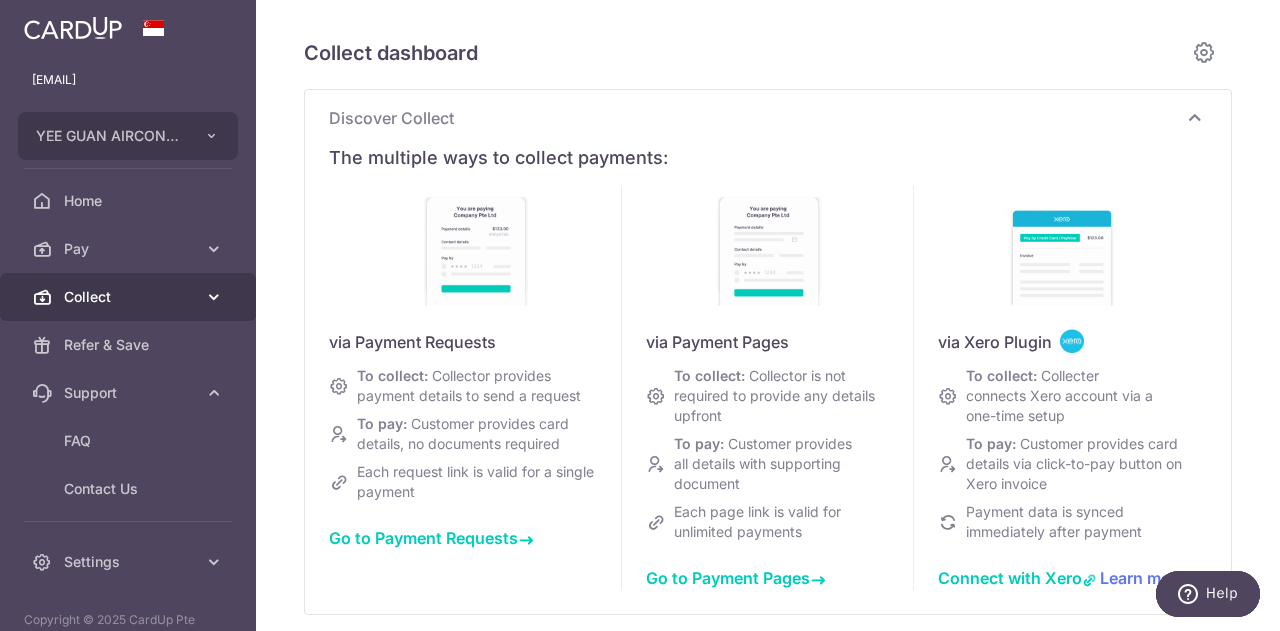 click on "Collect" at bounding box center [128, 297] 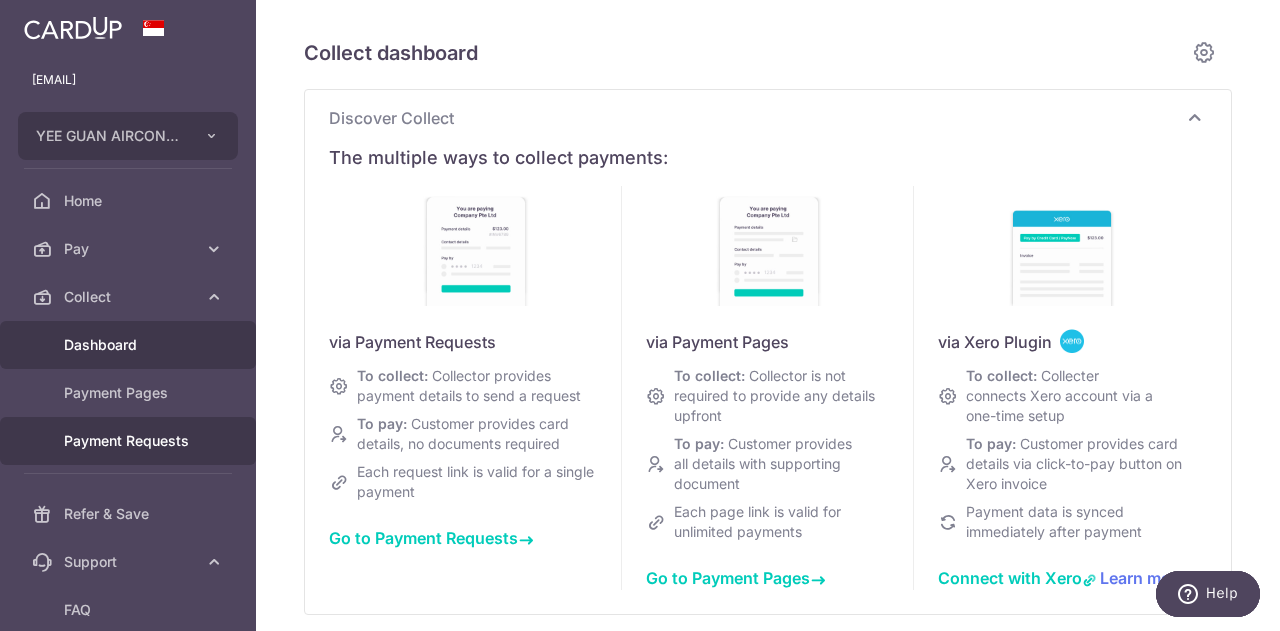click on "Payment Requests" at bounding box center [130, 441] 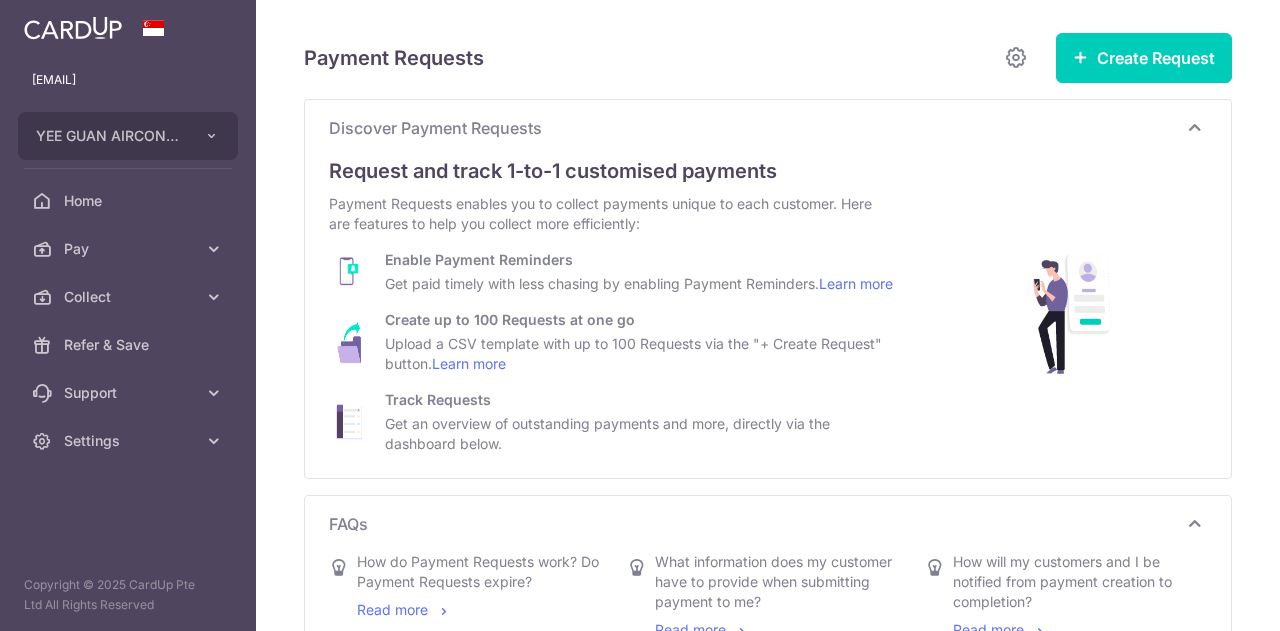 scroll, scrollTop: 0, scrollLeft: 0, axis: both 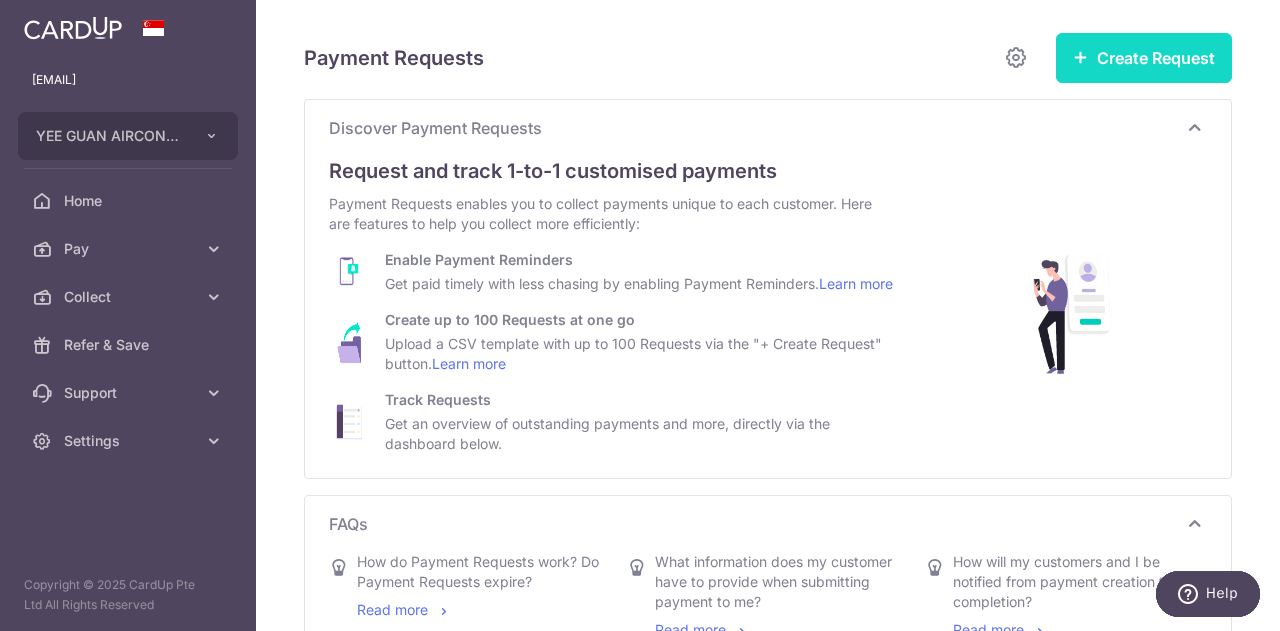 click on "Create Request" at bounding box center (1144, 58) 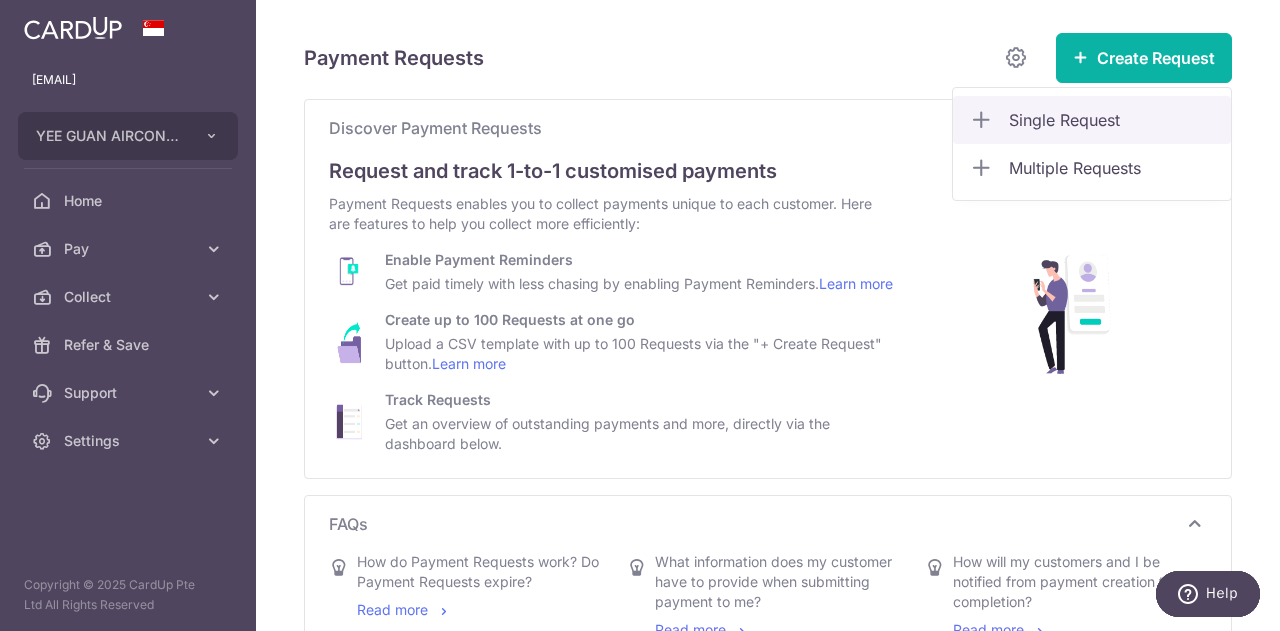 click on "Single Request" at bounding box center [1112, 120] 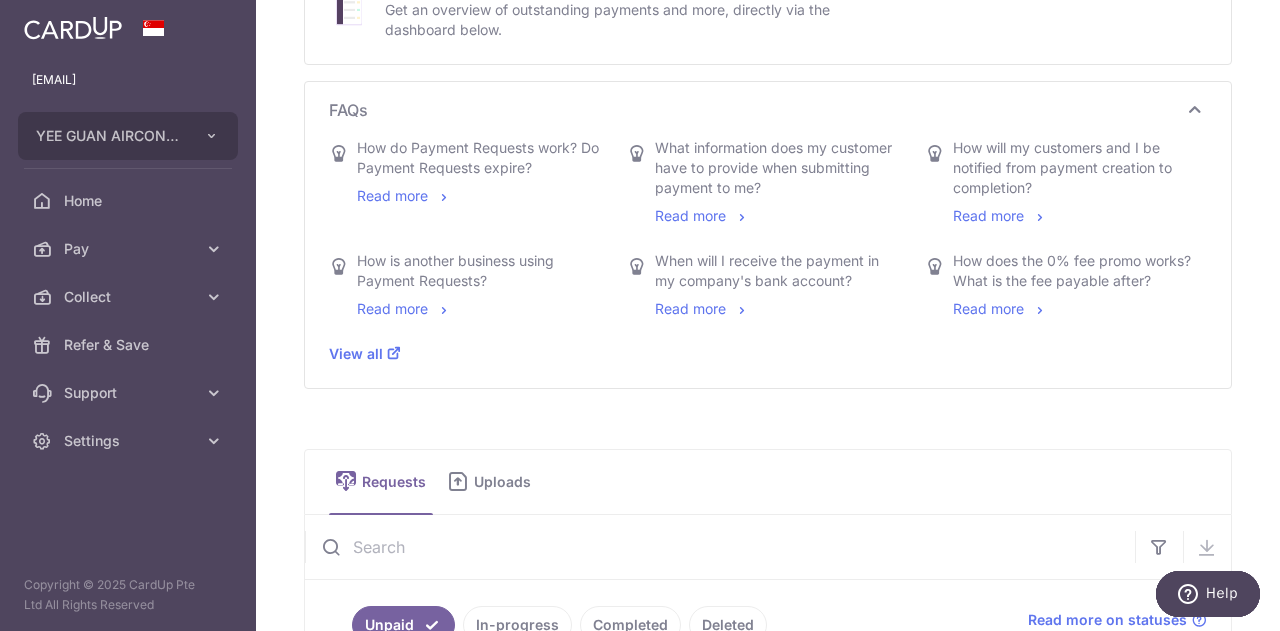 scroll, scrollTop: 0, scrollLeft: 0, axis: both 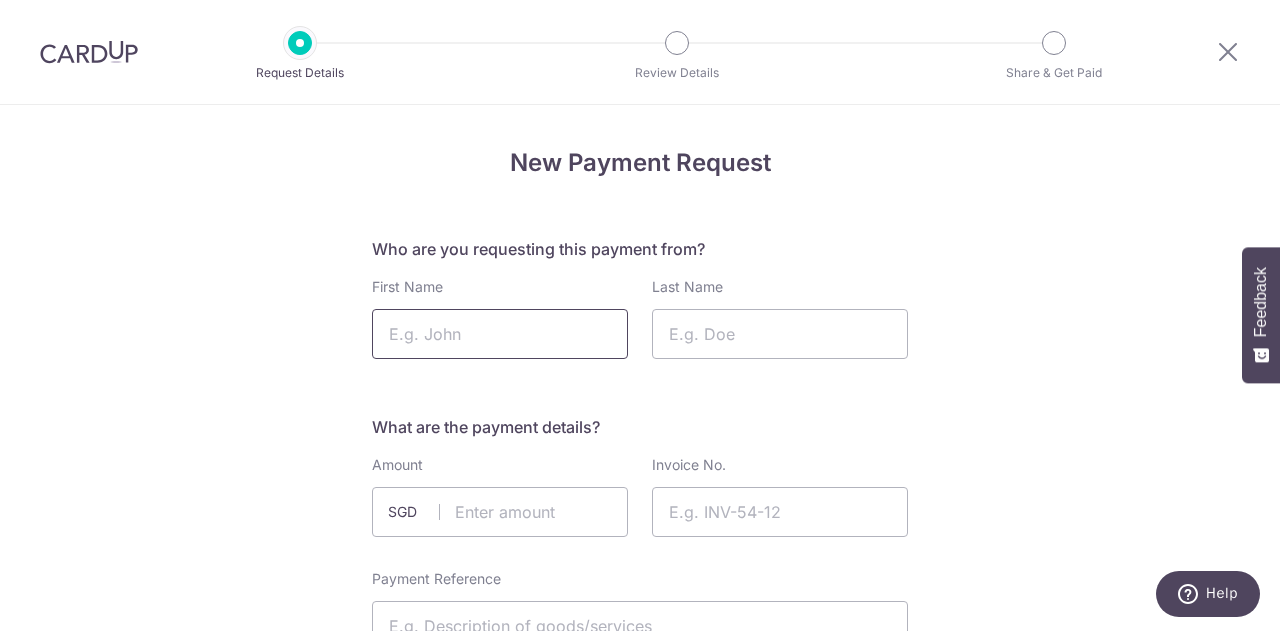 click on "First Name" at bounding box center (500, 334) 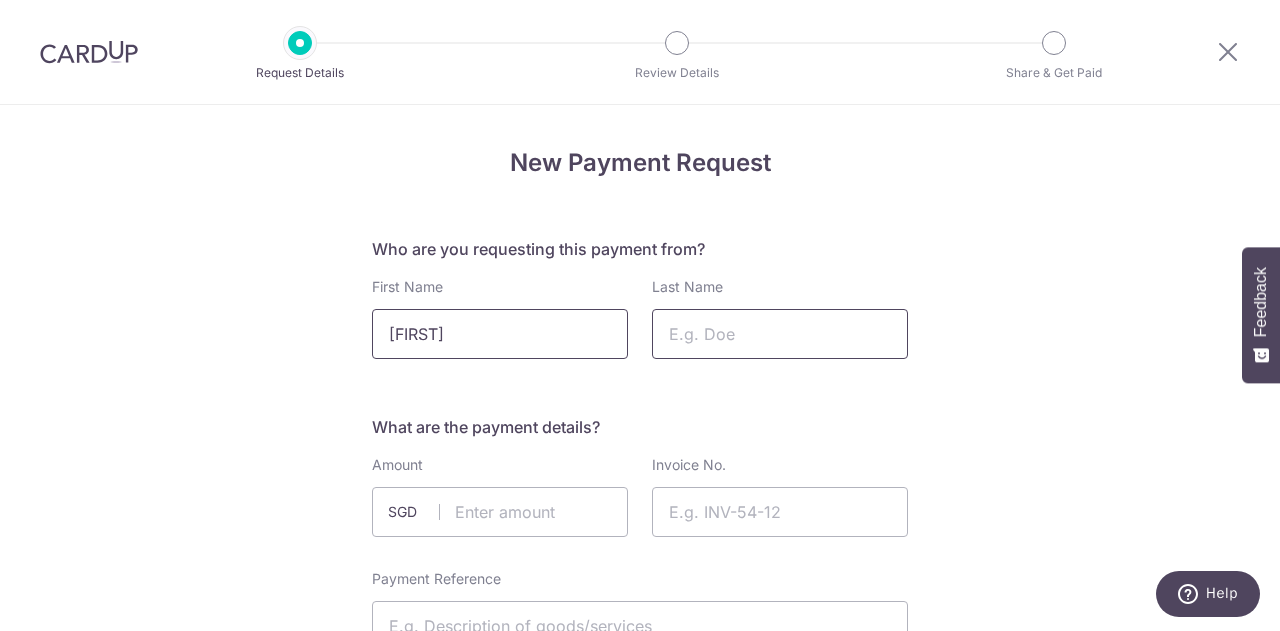type on "[FIRST]" 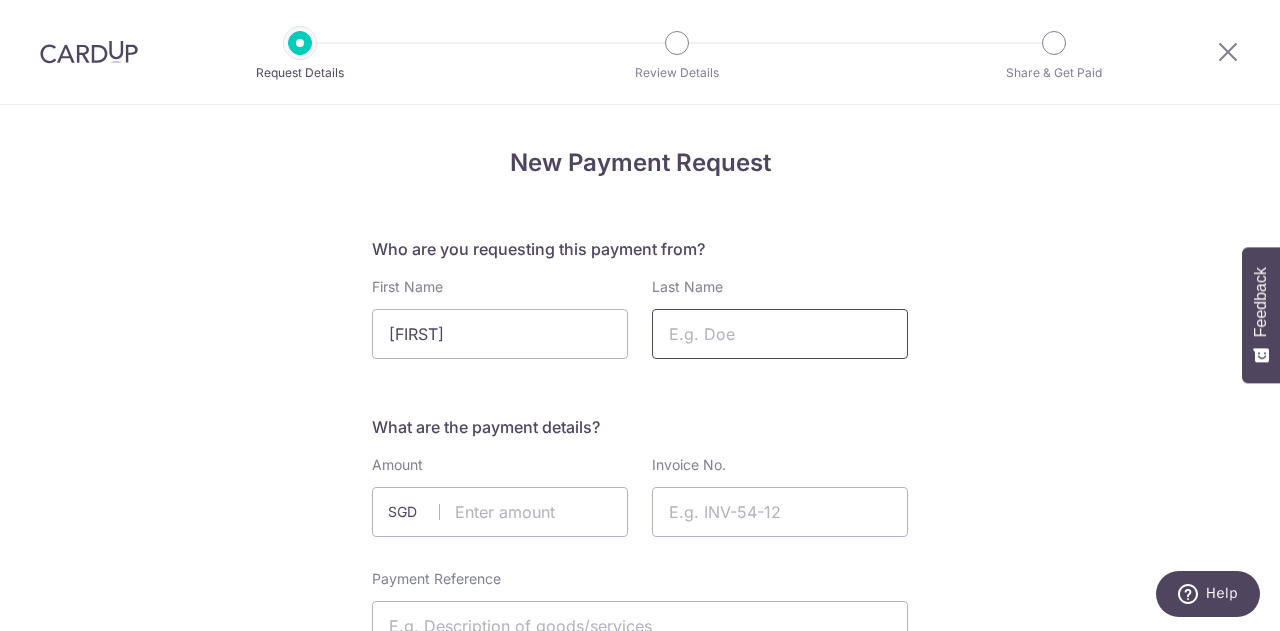 click on "Last Name" at bounding box center (780, 334) 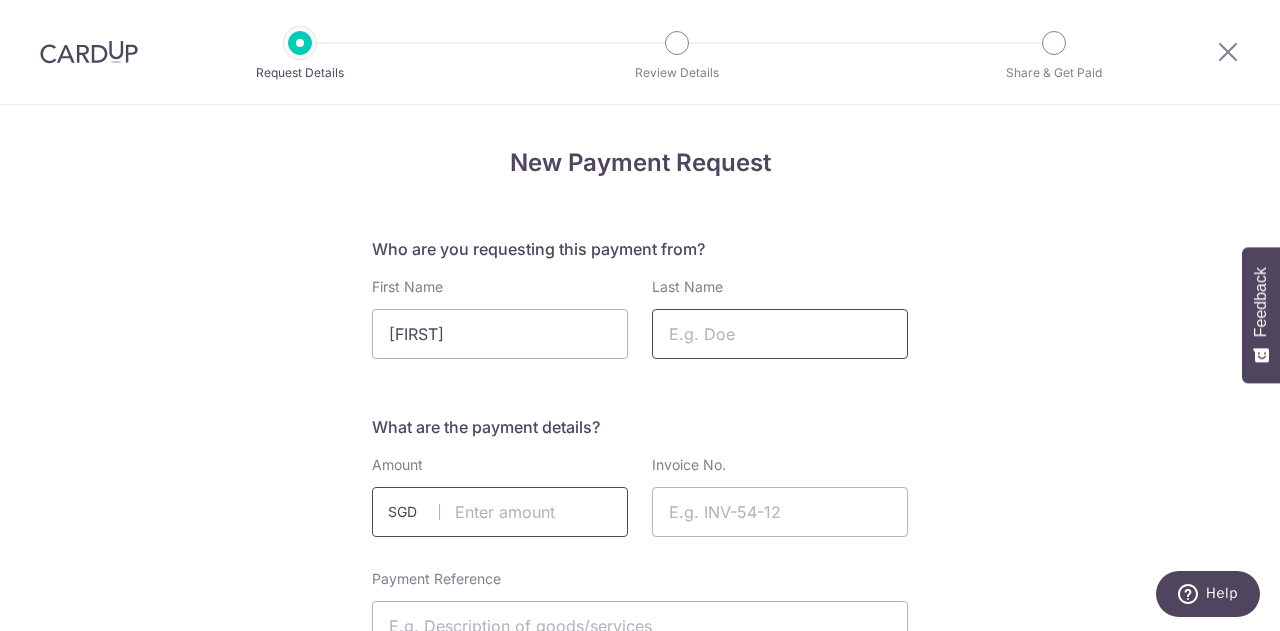 paste on "[FIRST]" 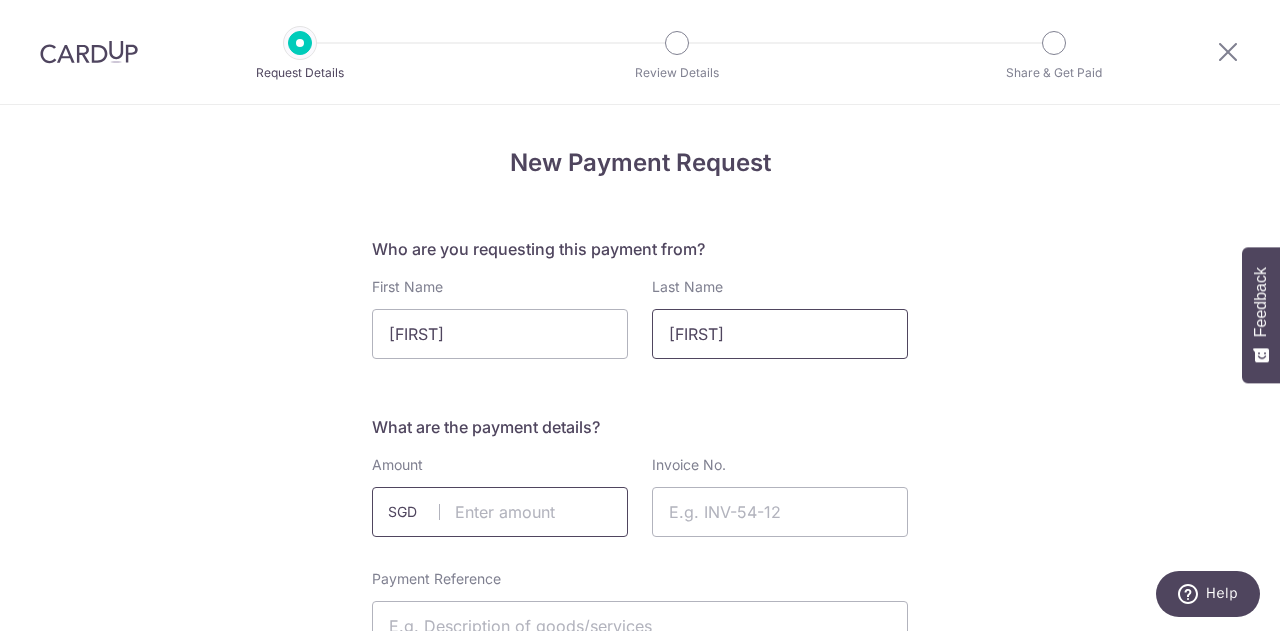 type on "[FIRST]" 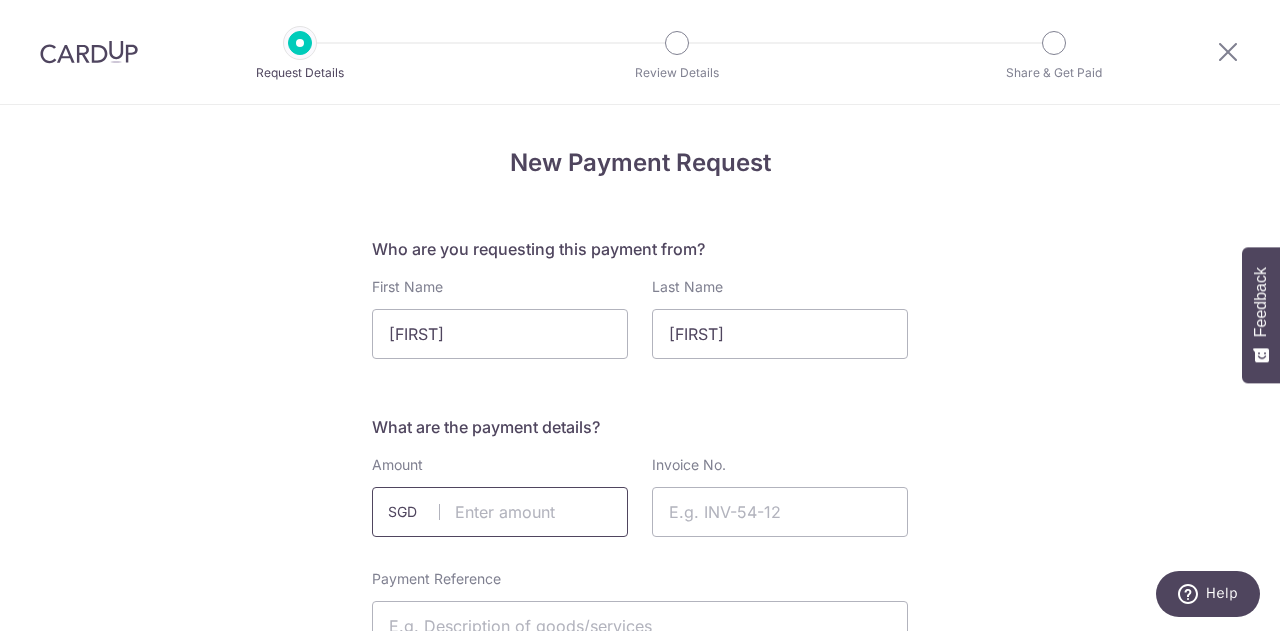 click at bounding box center [500, 512] 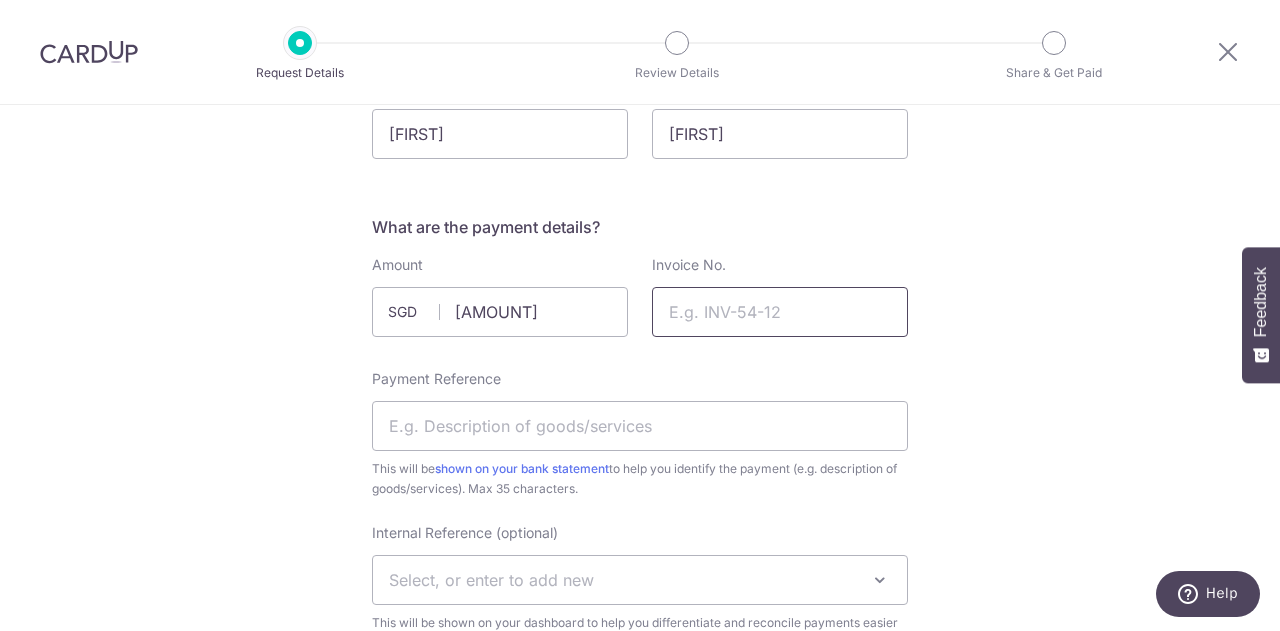 type on "[AMOUNT]" 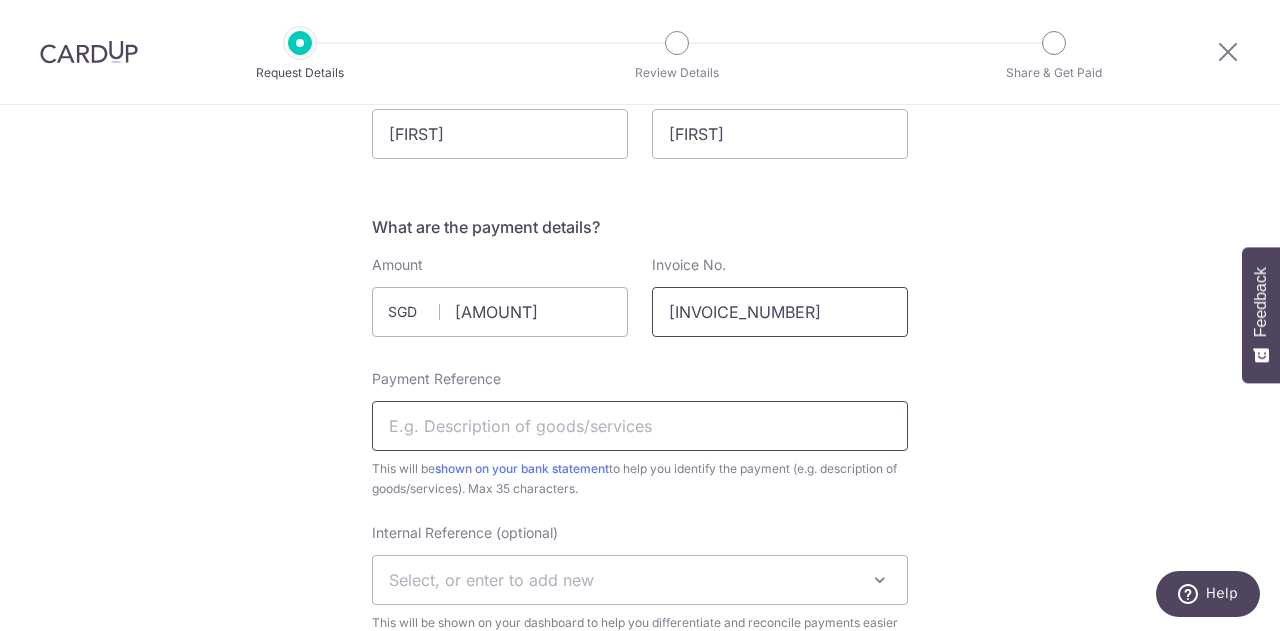 type on "[INVOICE_NUMBER]" 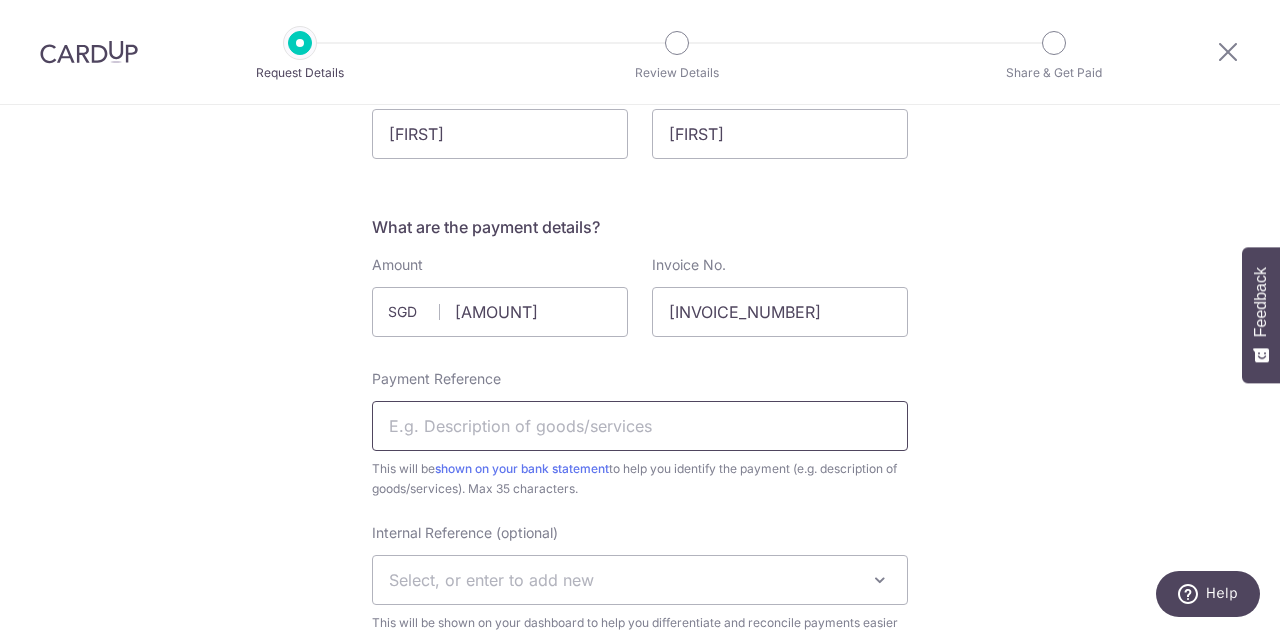 click on "Payment Reference" at bounding box center [640, 426] 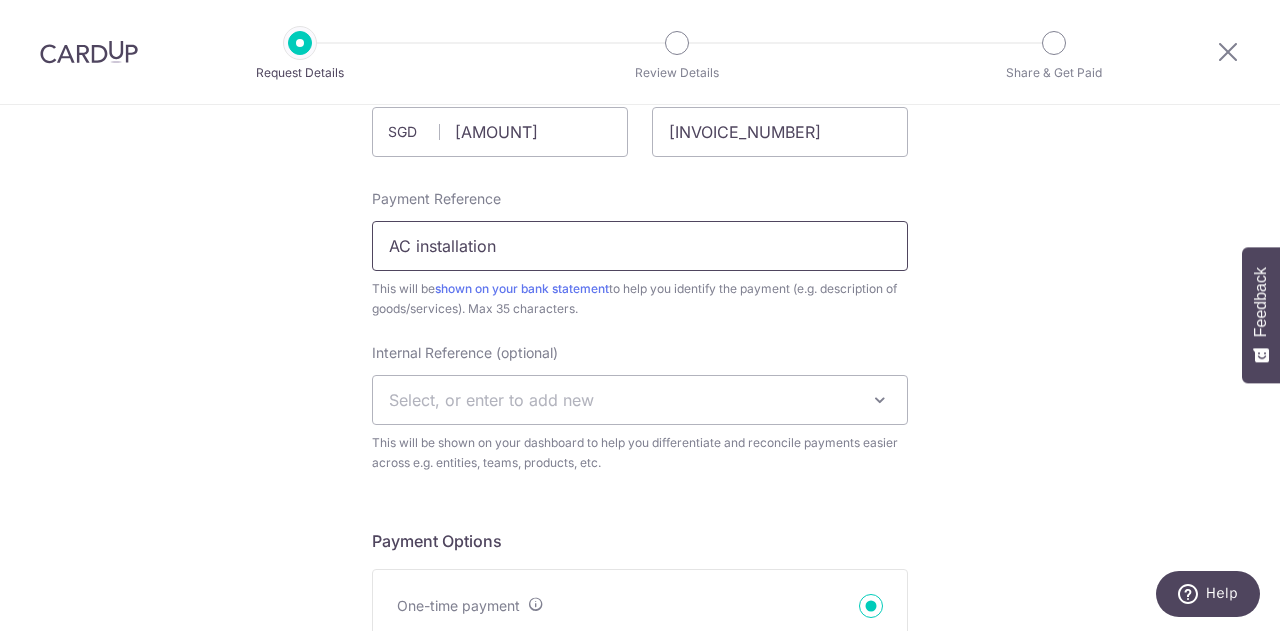 scroll, scrollTop: 400, scrollLeft: 0, axis: vertical 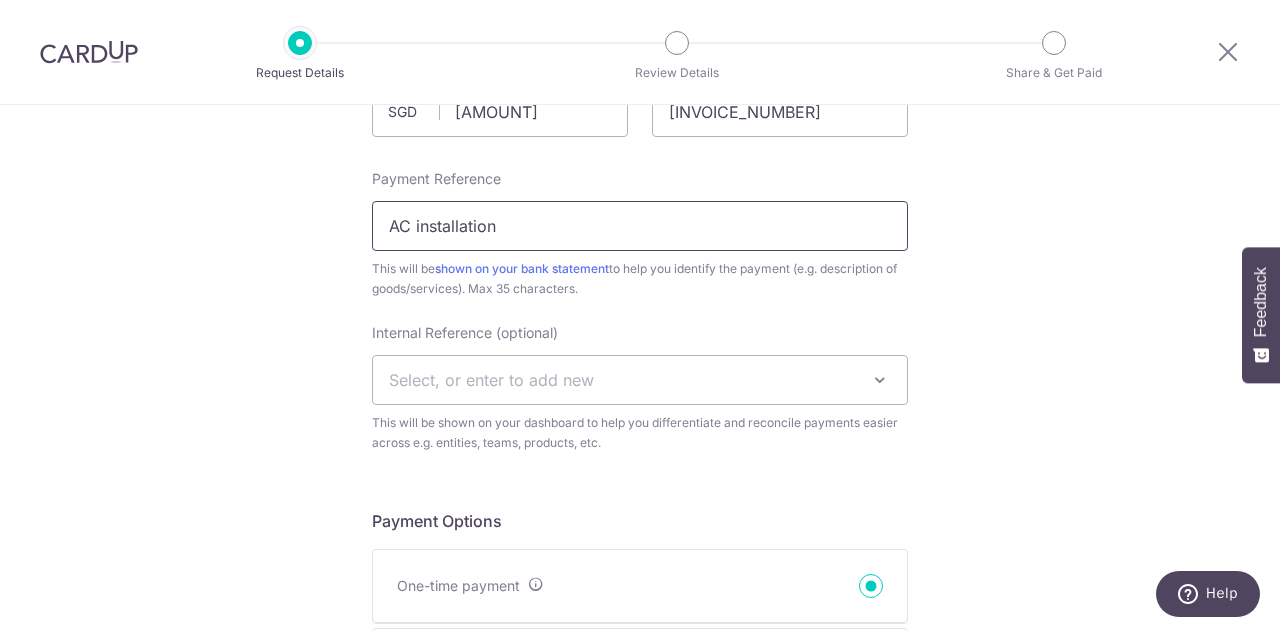 type on "AC installation" 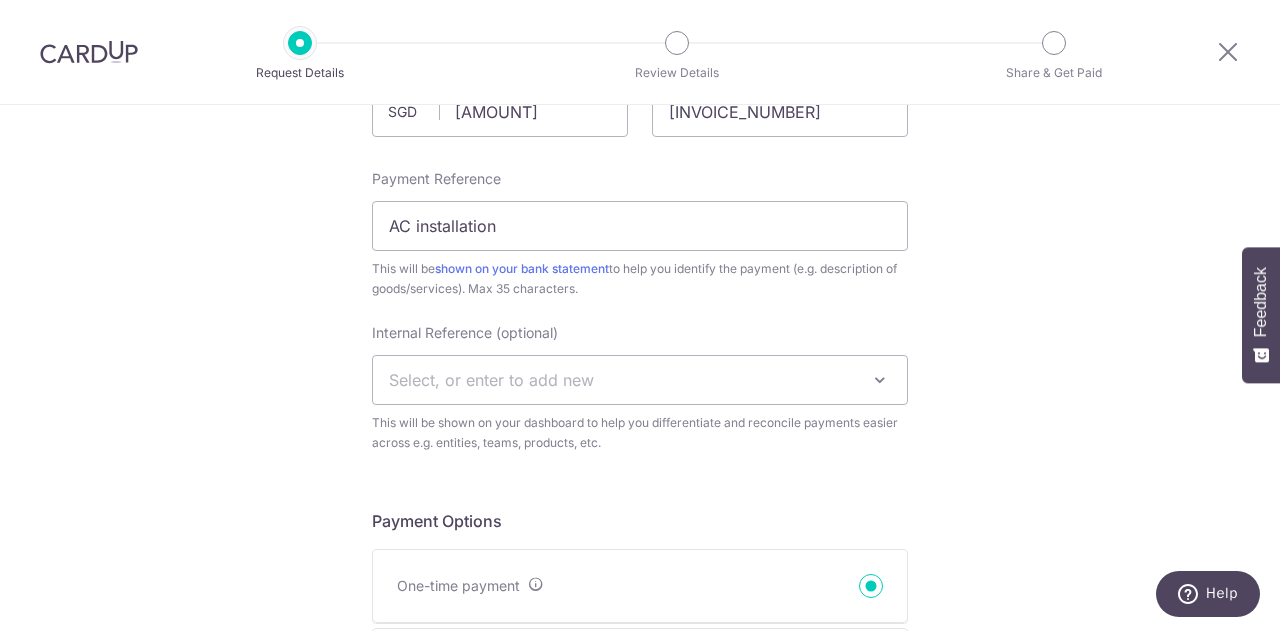 click on "Select, or enter to add new" at bounding box center (640, 380) 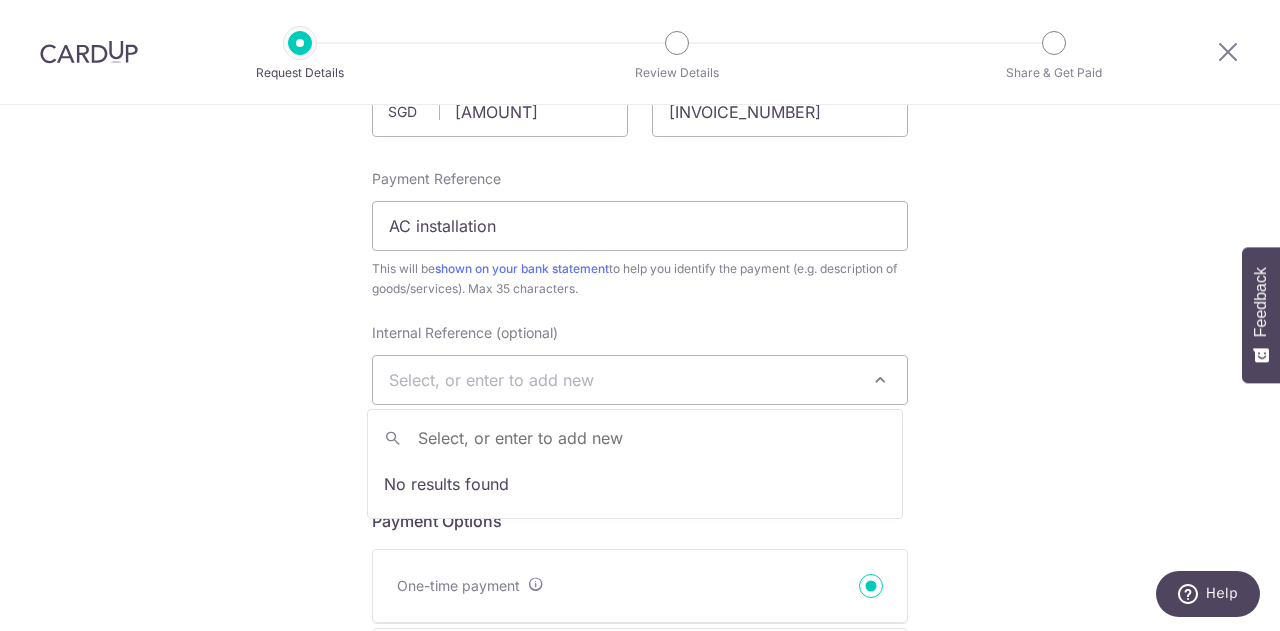 scroll, scrollTop: 400, scrollLeft: 0, axis: vertical 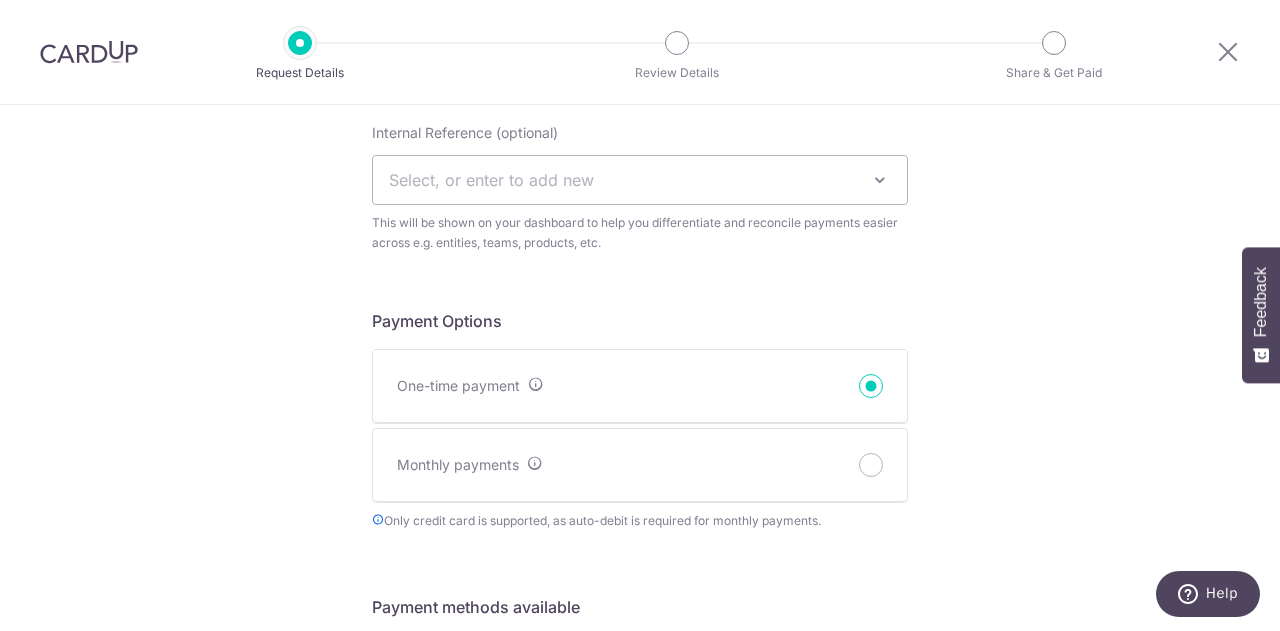 click on "Select, or enter to add new" at bounding box center (640, 180) 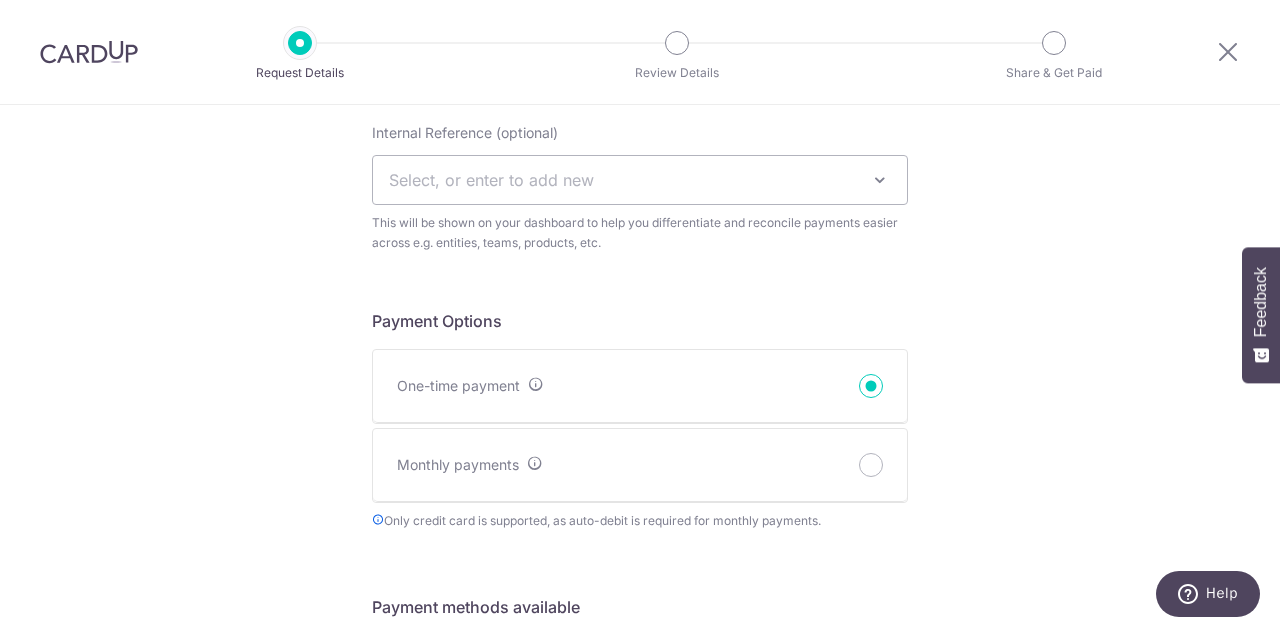 click on "New Payment Request
Who are you requesting this payment from?
First Name
Dan
Last Name
Dan
What are the payment details?
Amount
7390.20
SGD
Invoice No.
Q250630
Payment Reference
AC installation
This will be  shown on your bank statement
1" at bounding box center [640, 679] 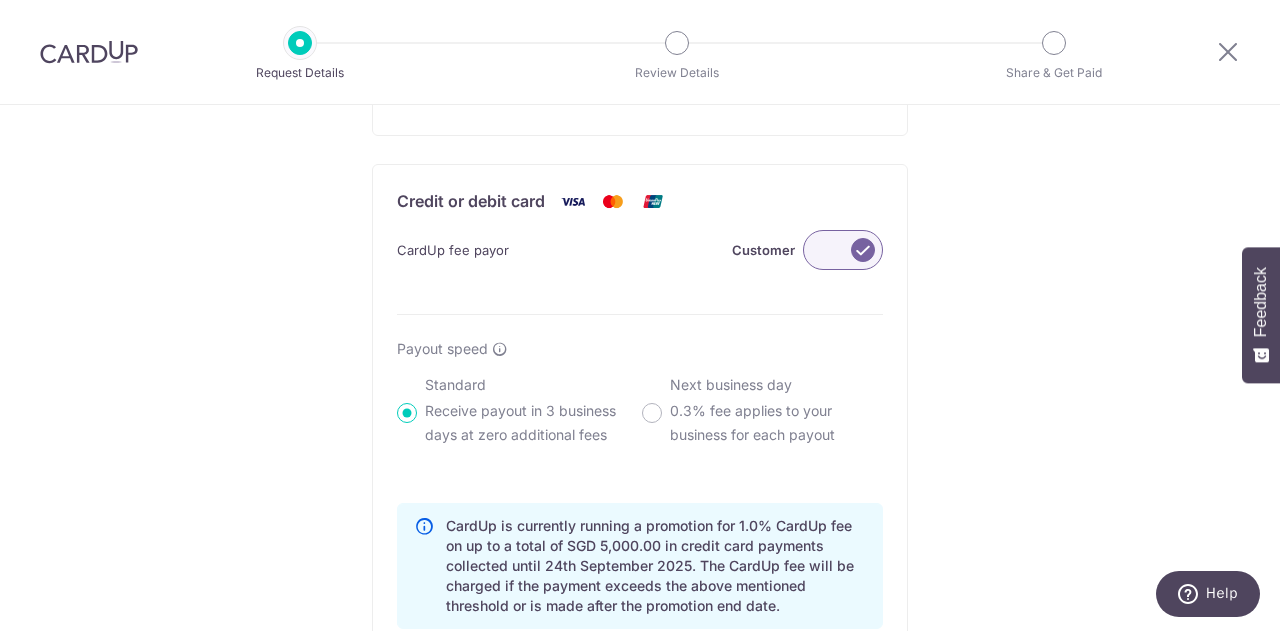 scroll, scrollTop: 1400, scrollLeft: 0, axis: vertical 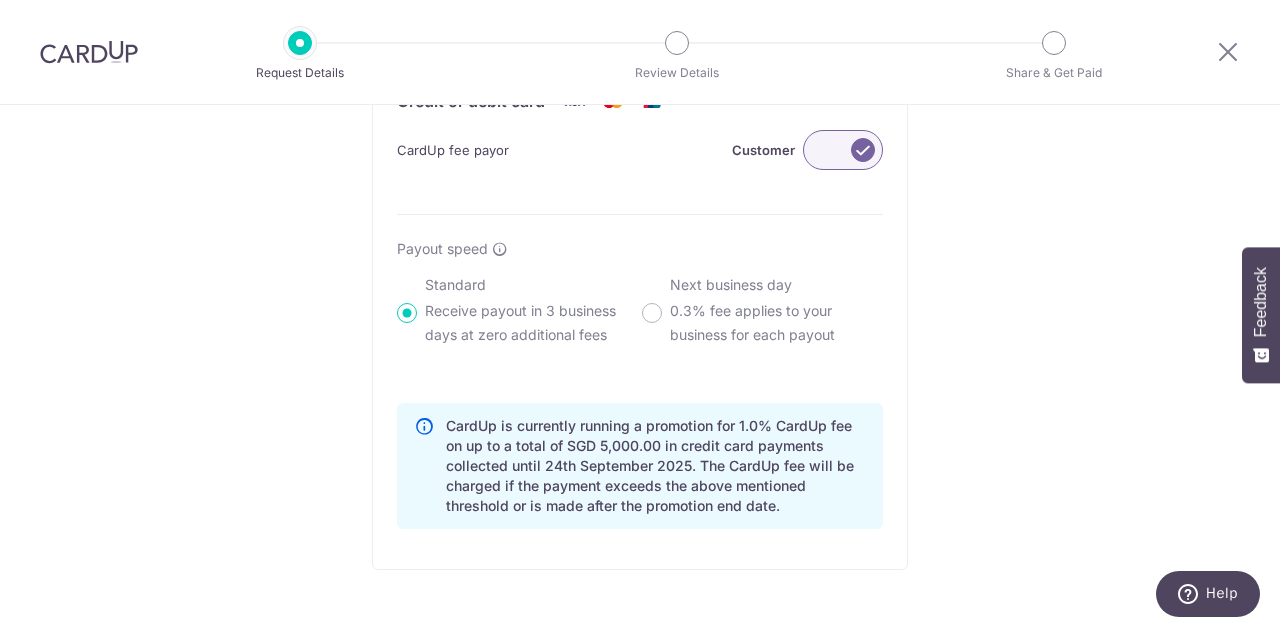 click on "New Payment Request
Who are you requesting this payment from?
First Name
Dan
Last Name
Dan
What are the payment details?
Amount
7390.20
SGD
Invoice No.
Q250630
Payment Reference
AC installation
This will be  shown on your bank statement
1" at bounding box center (640, -121) 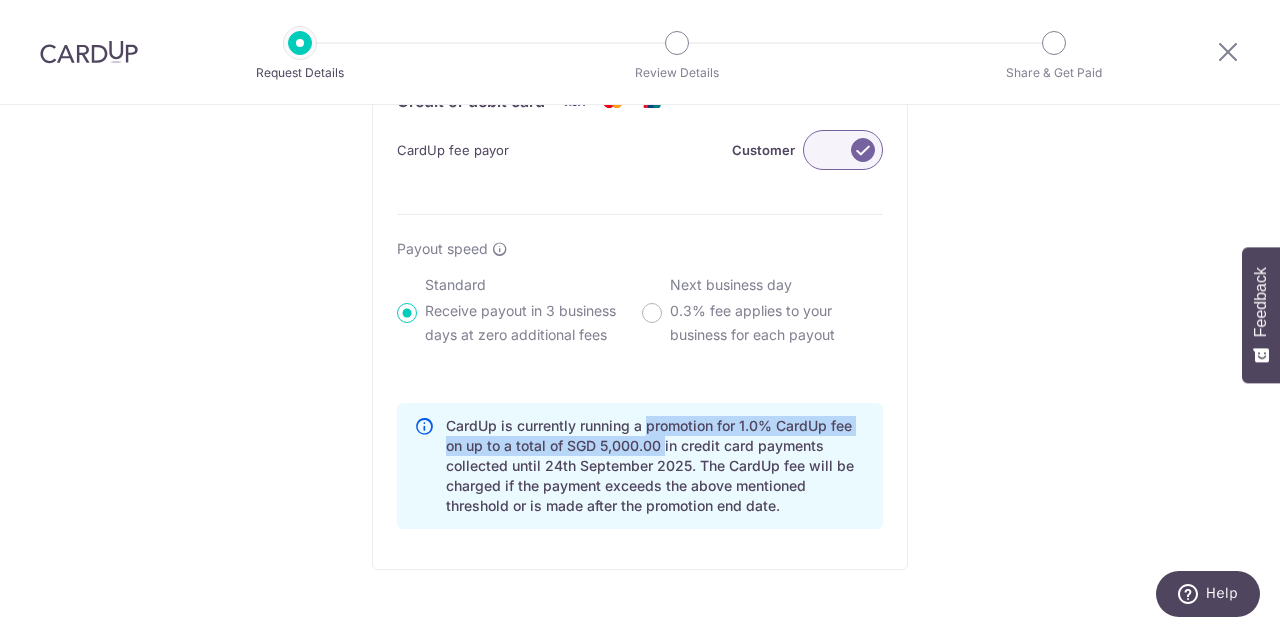 drag, startPoint x: 547, startPoint y: 417, endPoint x: 552, endPoint y: 439, distance: 22.561028 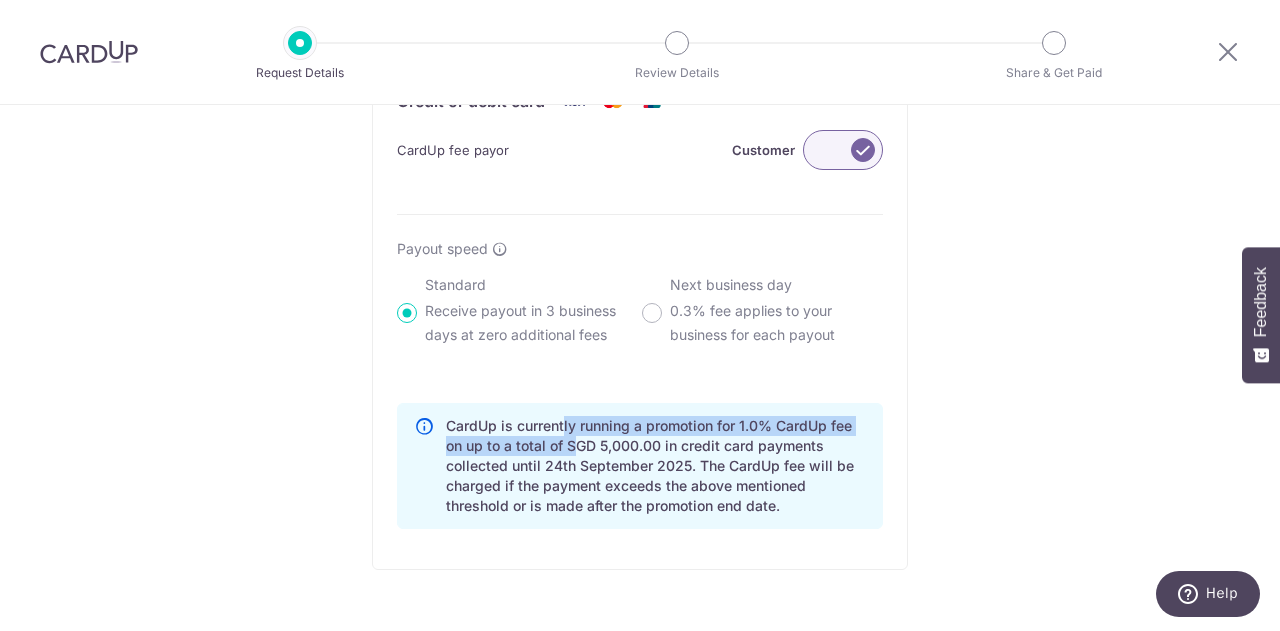 drag, startPoint x: 460, startPoint y: 435, endPoint x: 483, endPoint y: 455, distance: 30.479502 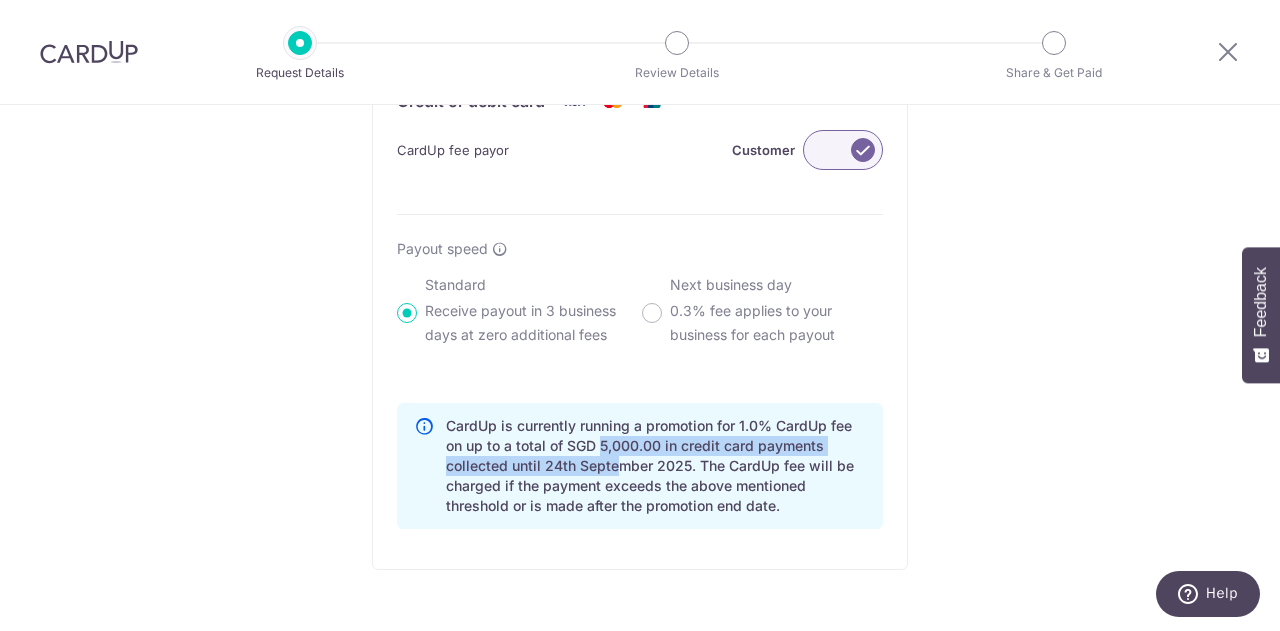 drag, startPoint x: 501, startPoint y: 441, endPoint x: 517, endPoint y: 462, distance: 26.400757 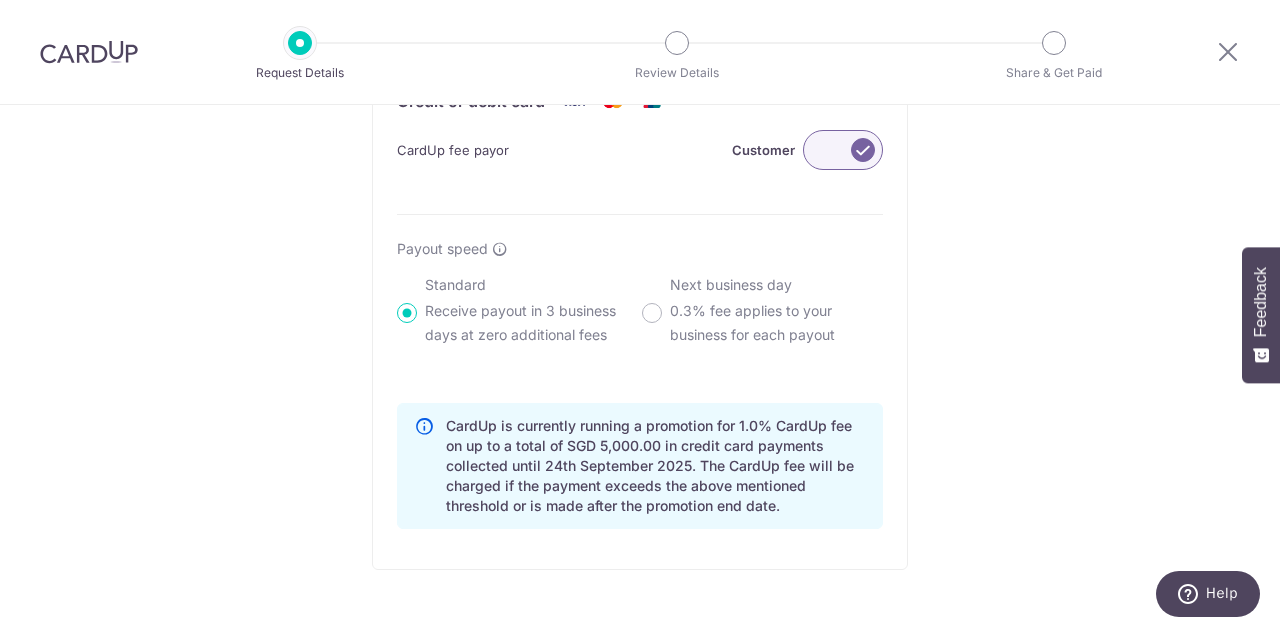 click on "CardUp is currently running a promotion for 1.0% CardUp fee on up to a total of SGD 5,000.00 in credit card payments collected until 24th September 2025. The CardUp fee will be charged if the payment exceeds the above mentioned threshold or is made after the promotion end date." at bounding box center [656, 466] 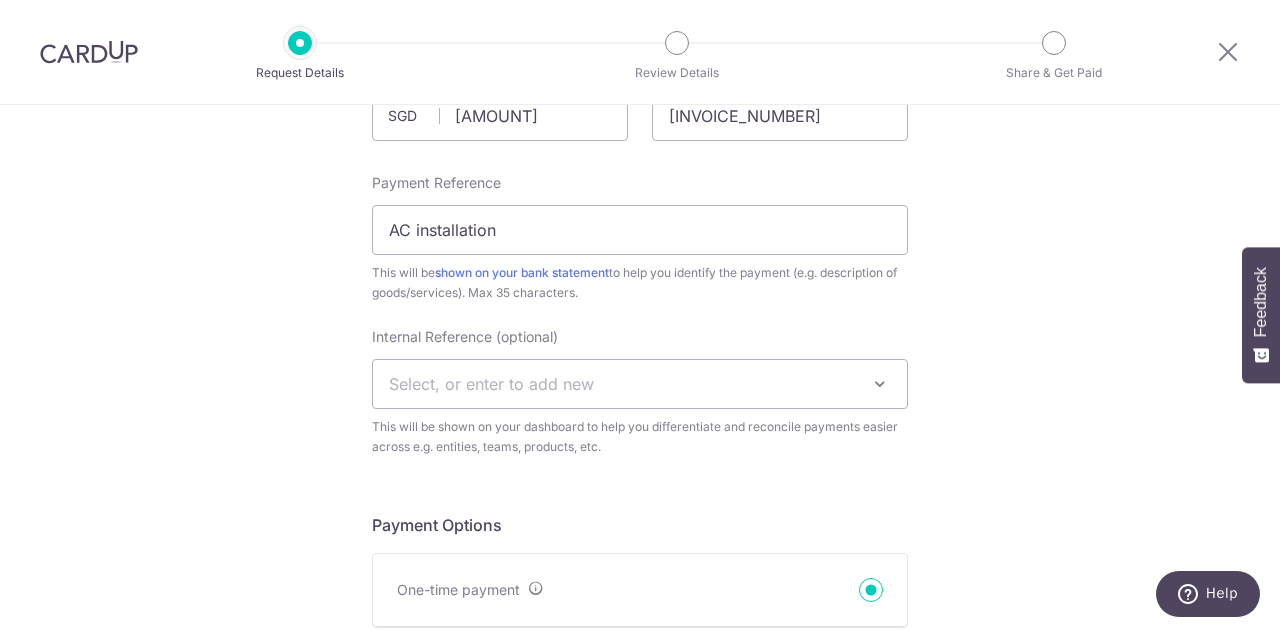scroll, scrollTop: 200, scrollLeft: 0, axis: vertical 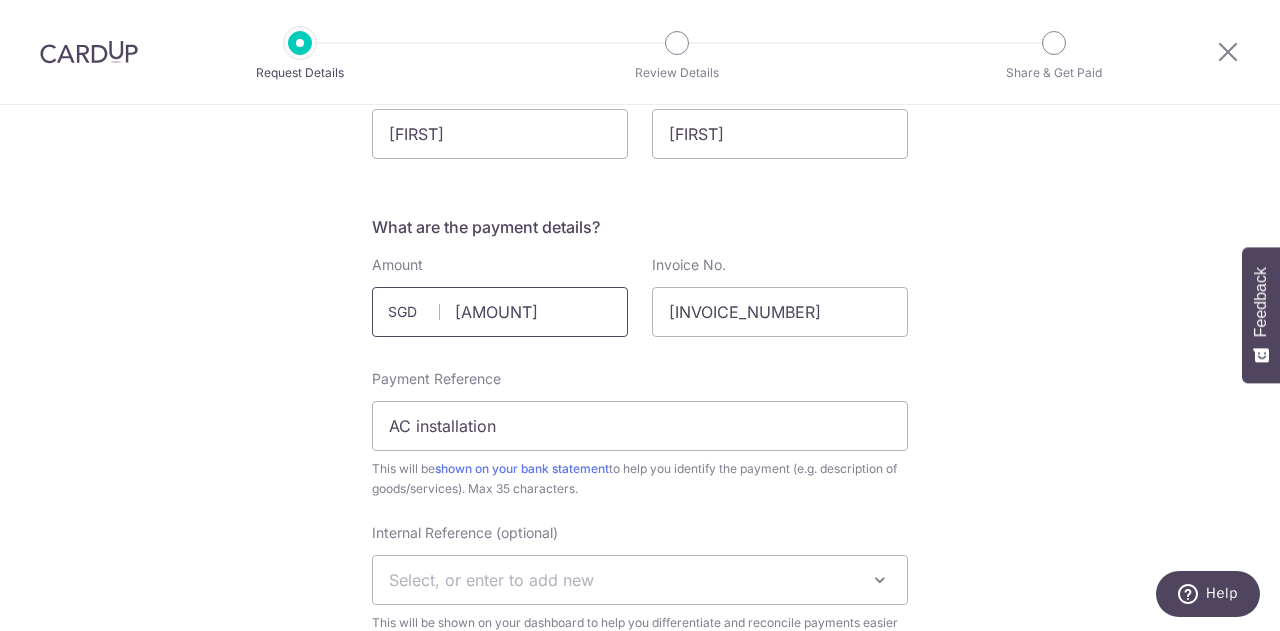 drag, startPoint x: 534, startPoint y: 309, endPoint x: 388, endPoint y: 304, distance: 146.08559 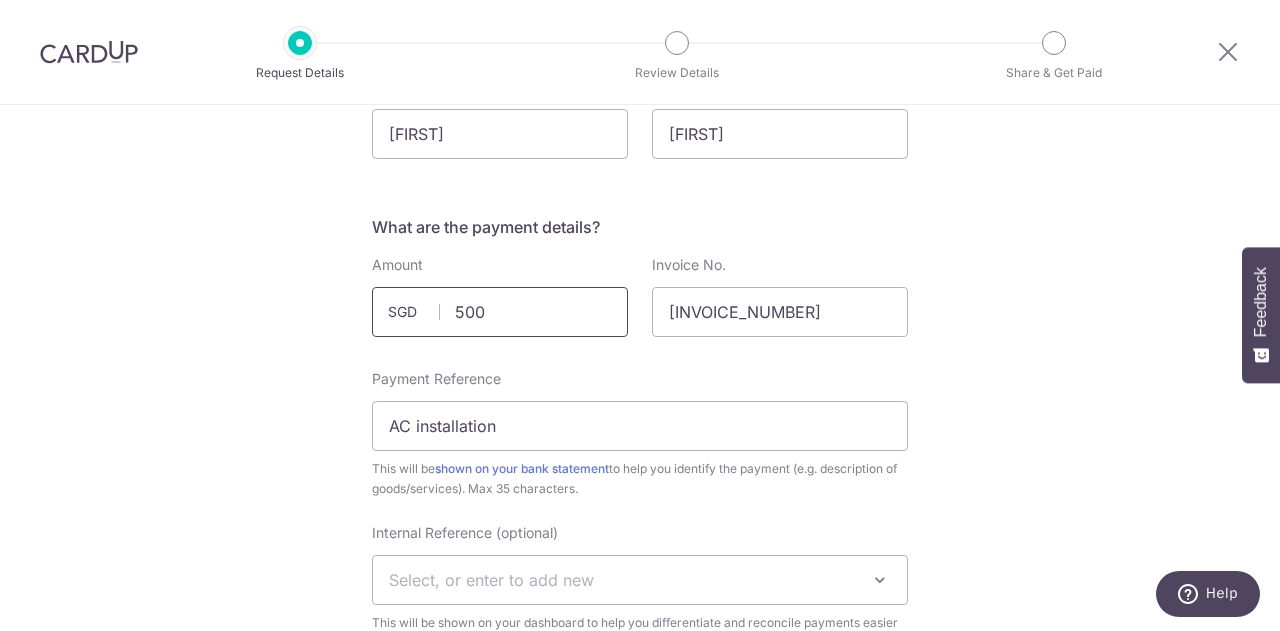 type on "5000" 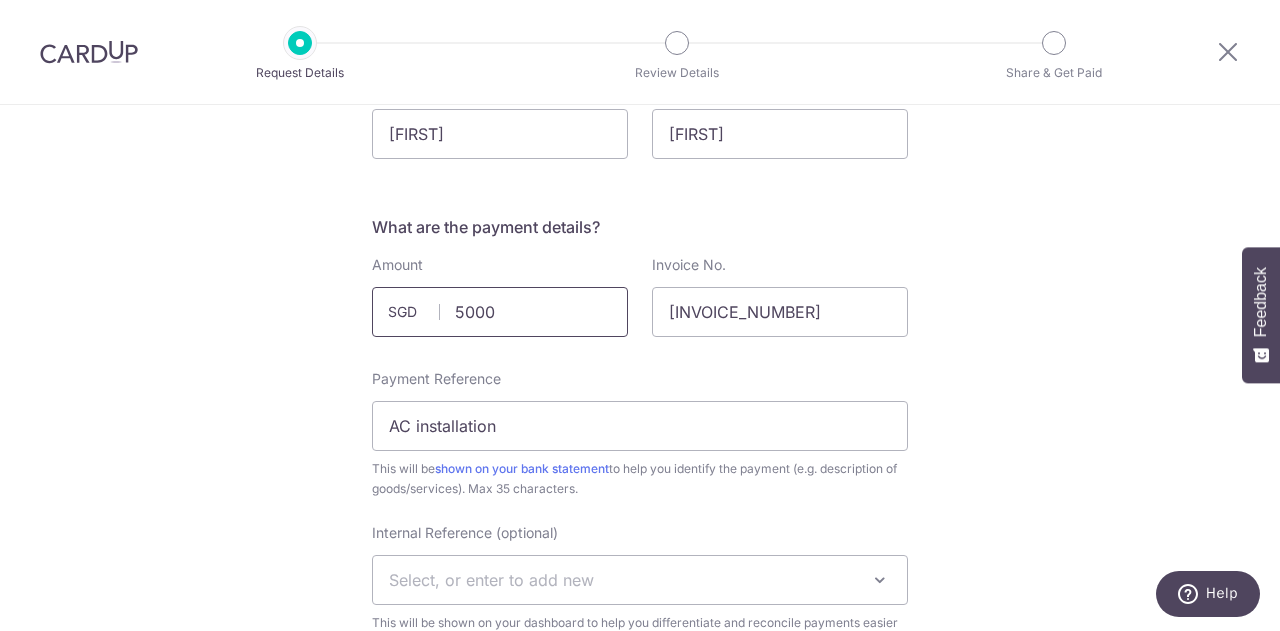 click on "Confirm and Update" at bounding box center [0, 0] 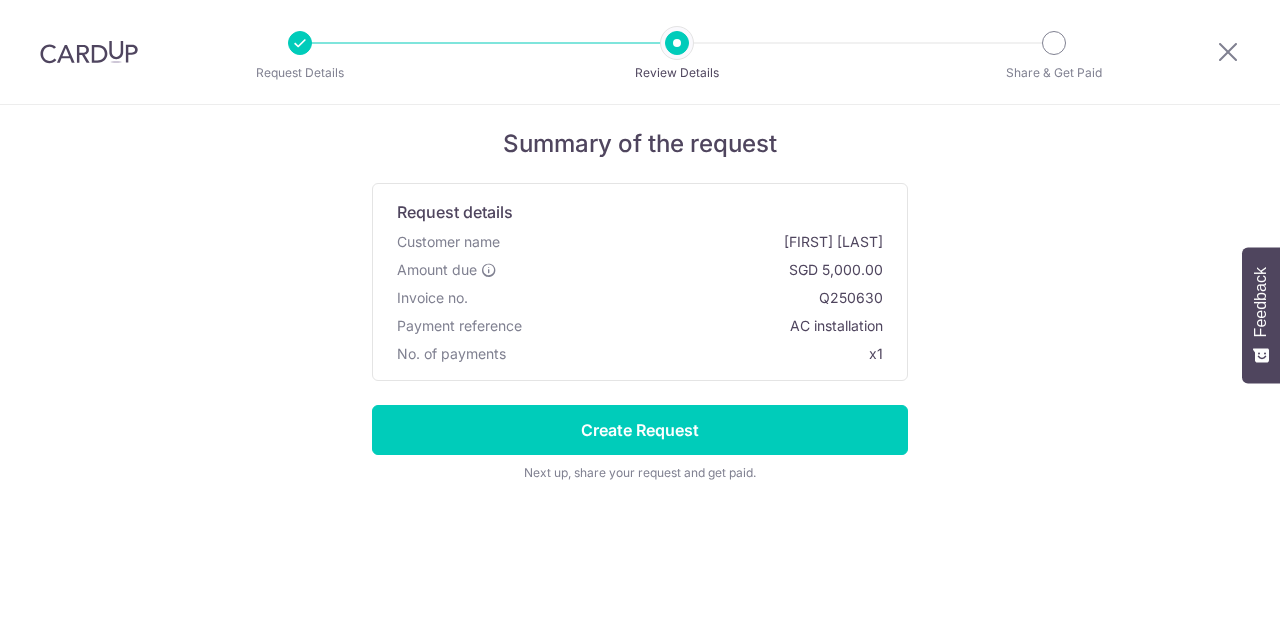 scroll, scrollTop: 0, scrollLeft: 0, axis: both 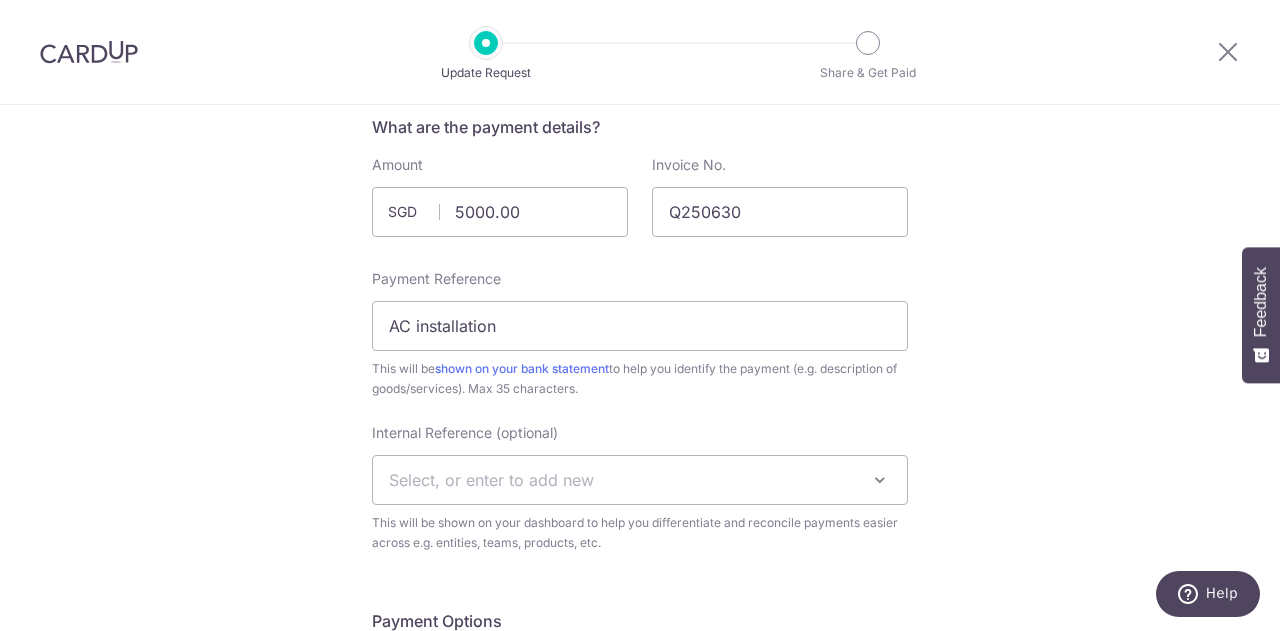 click on "Select, or enter to add new" at bounding box center (640, 480) 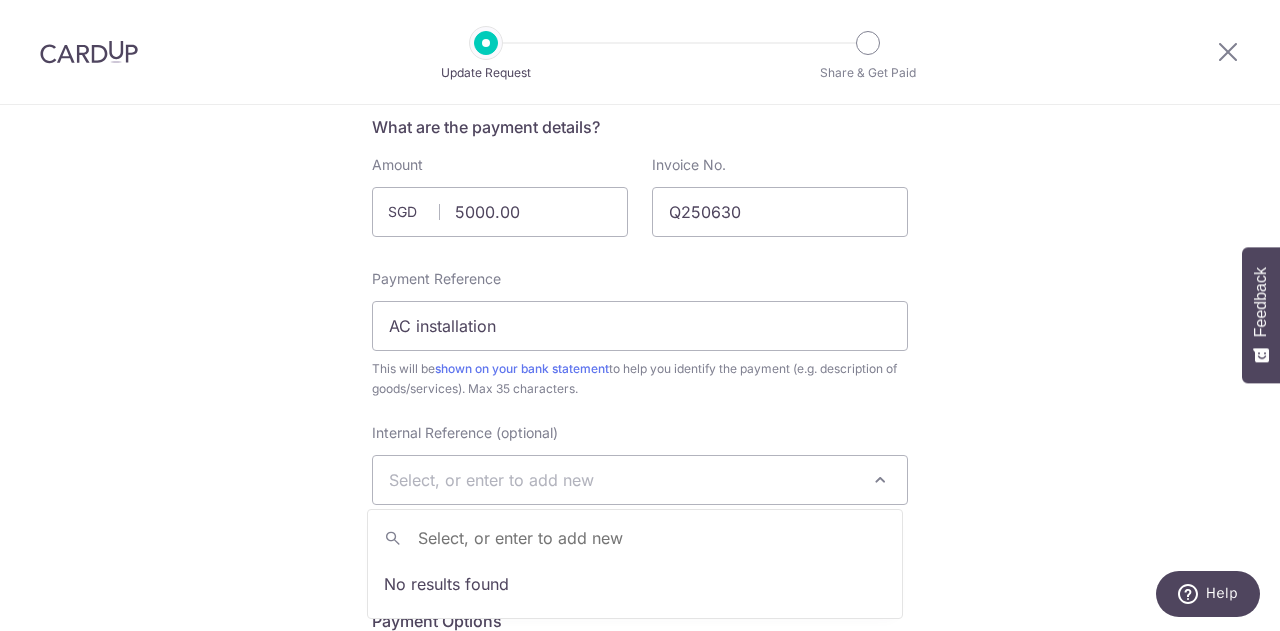 click on "Update Payment Request
Who are you requesting this payment from?
First Name
Dan
Last Name
Dan
What are the payment details?
Amount
5000.00
SGD
Invoice No.
Q250630
Payment Reference
AC installation
This will be  shown on your bank statement" at bounding box center (640, 979) 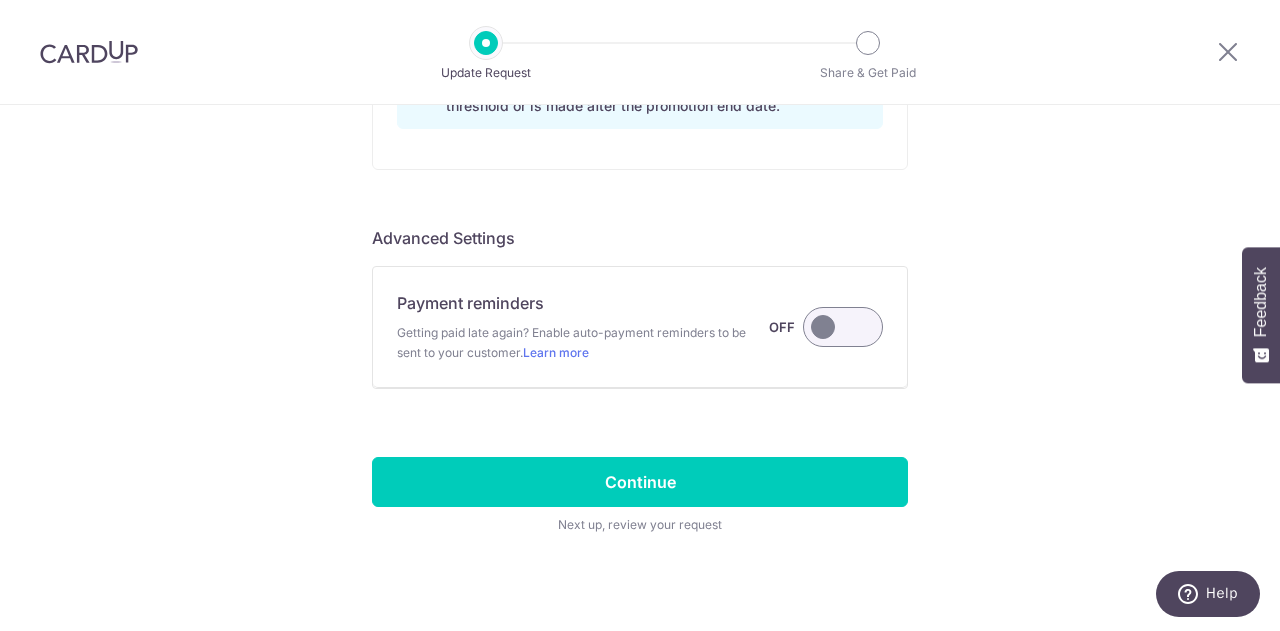scroll, scrollTop: 1822, scrollLeft: 0, axis: vertical 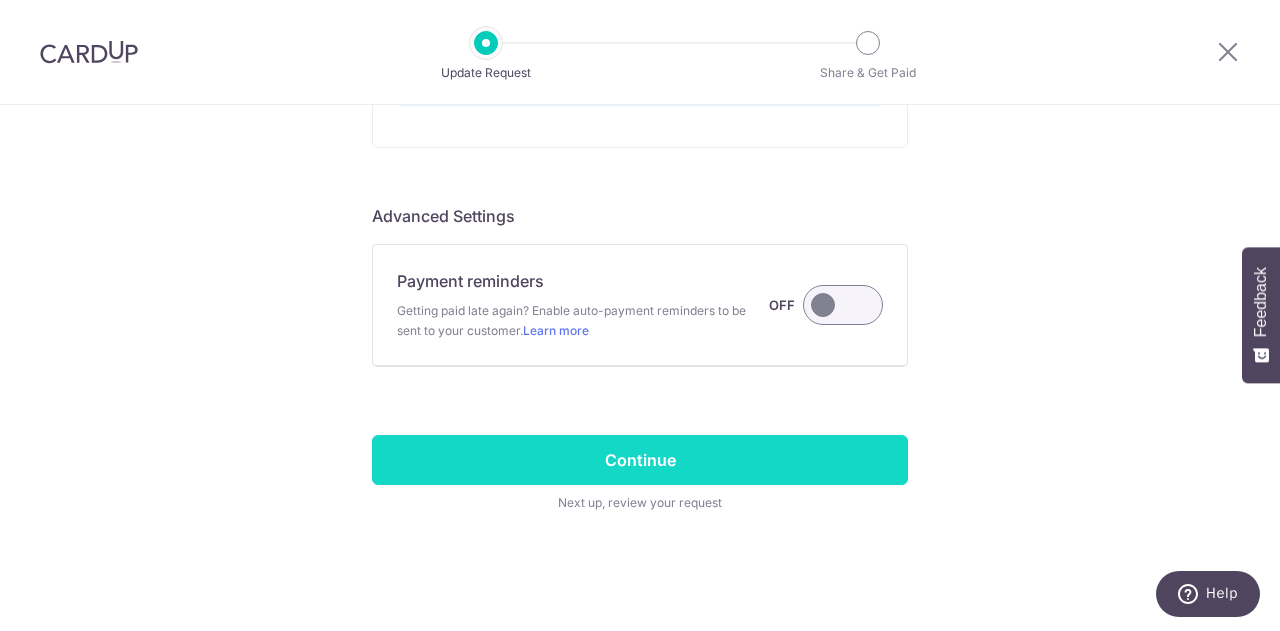 click on "Continue" at bounding box center [640, 460] 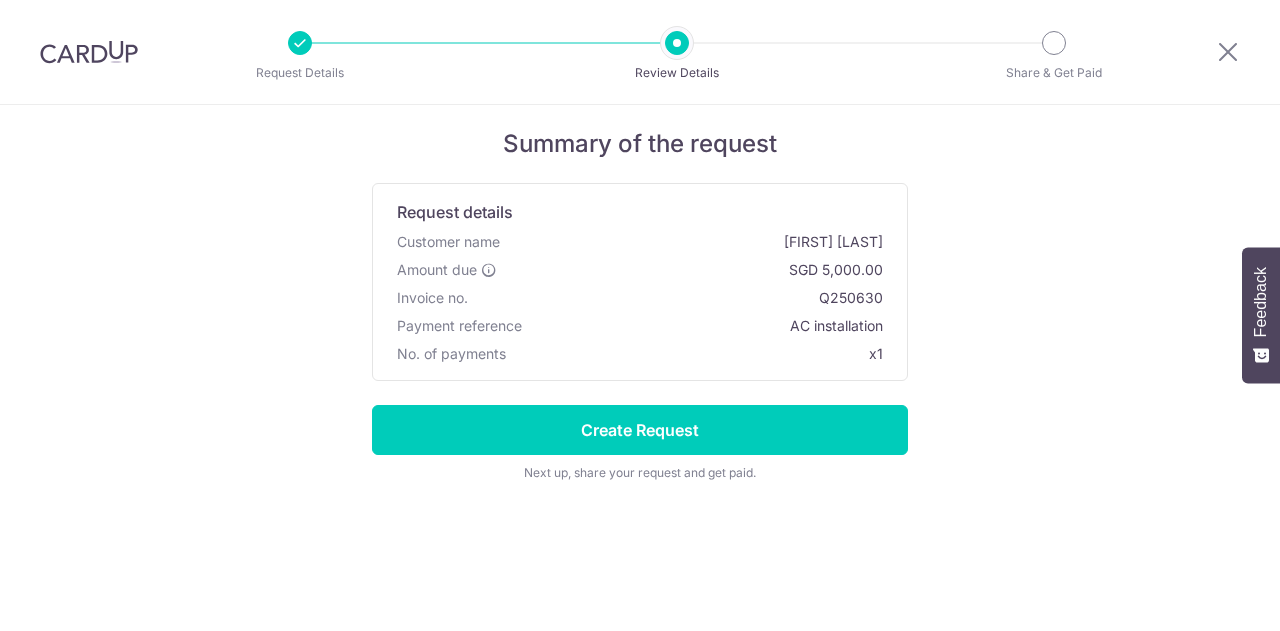 scroll, scrollTop: 0, scrollLeft: 0, axis: both 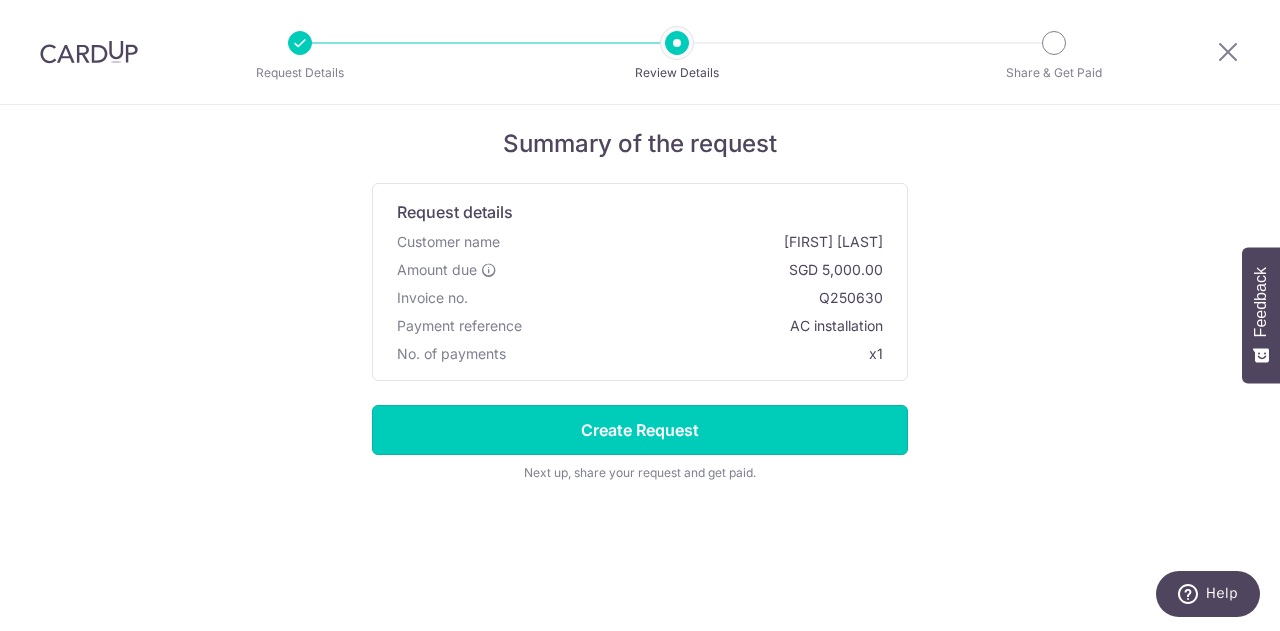 drag, startPoint x: 846, startPoint y: 425, endPoint x: 1100, endPoint y: 400, distance: 255.22736 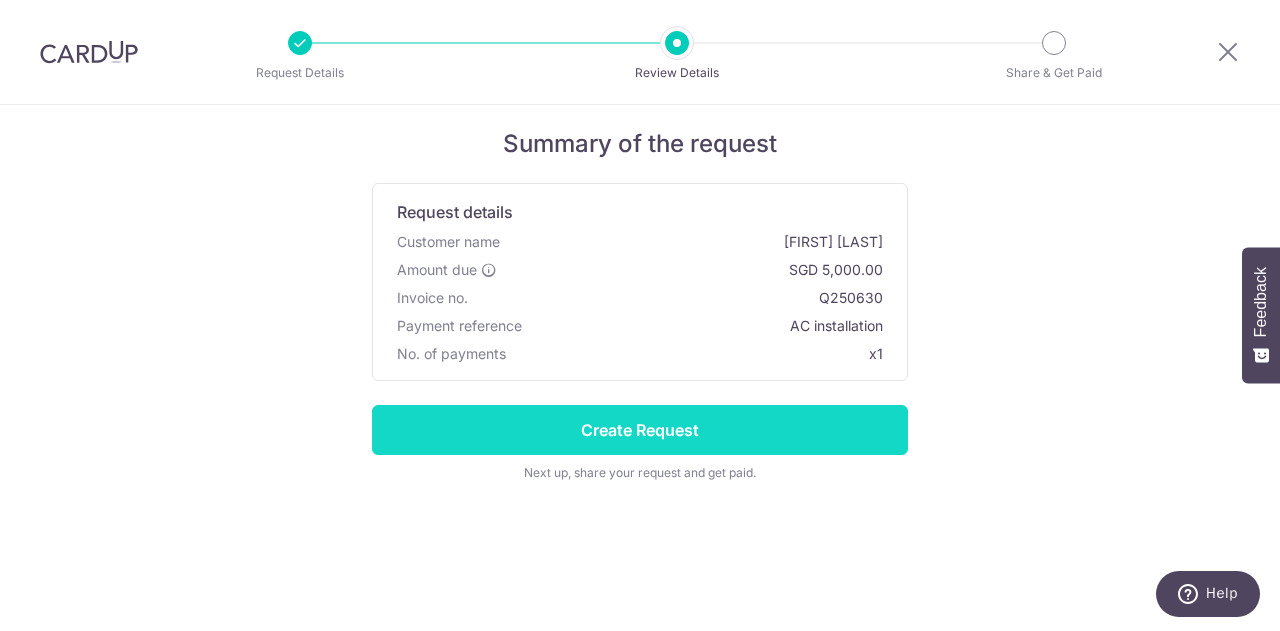click on "Create Request" at bounding box center [640, 430] 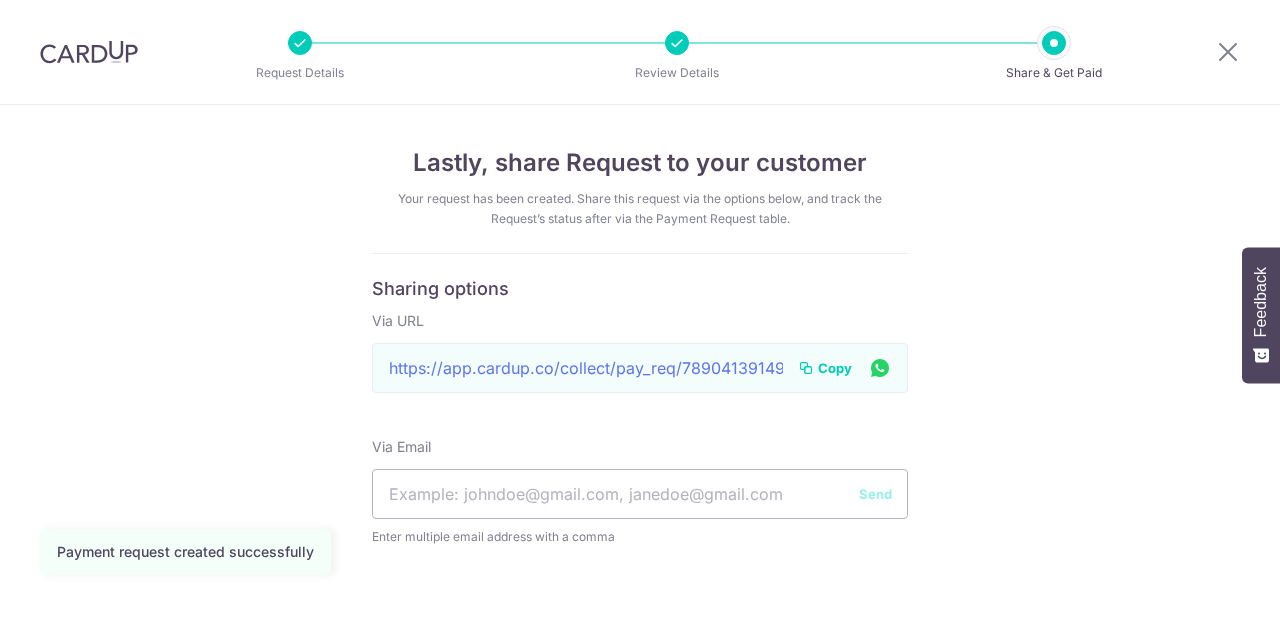 scroll, scrollTop: 0, scrollLeft: 0, axis: both 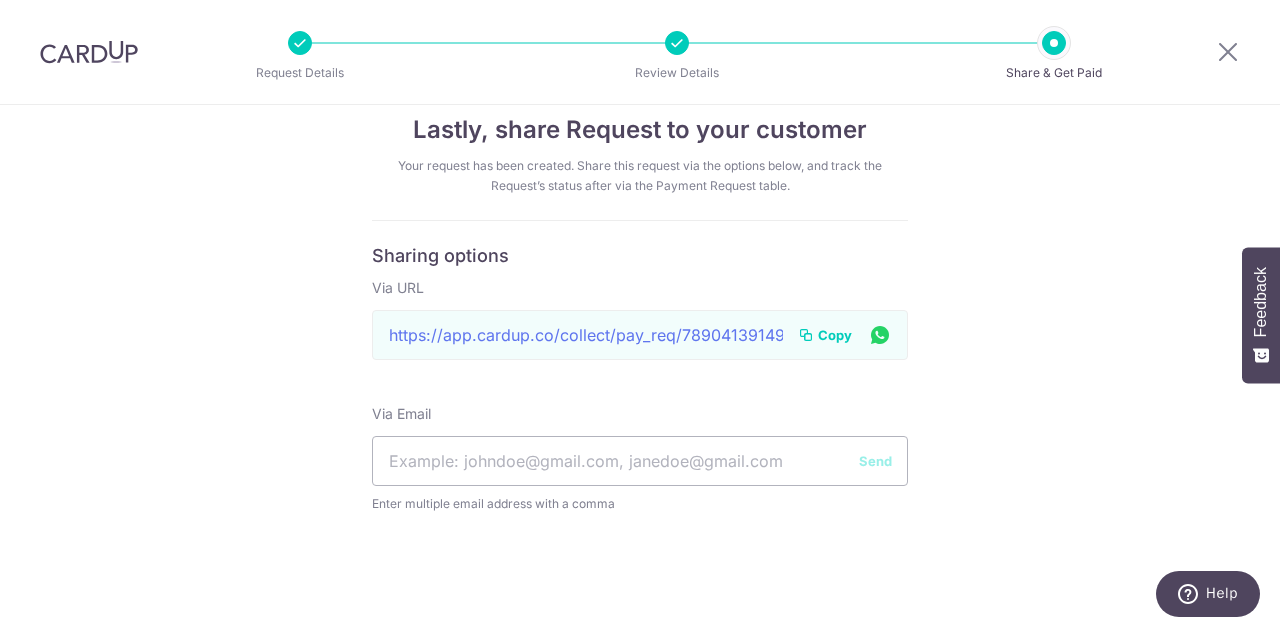 click on "Copy" at bounding box center [835, 335] 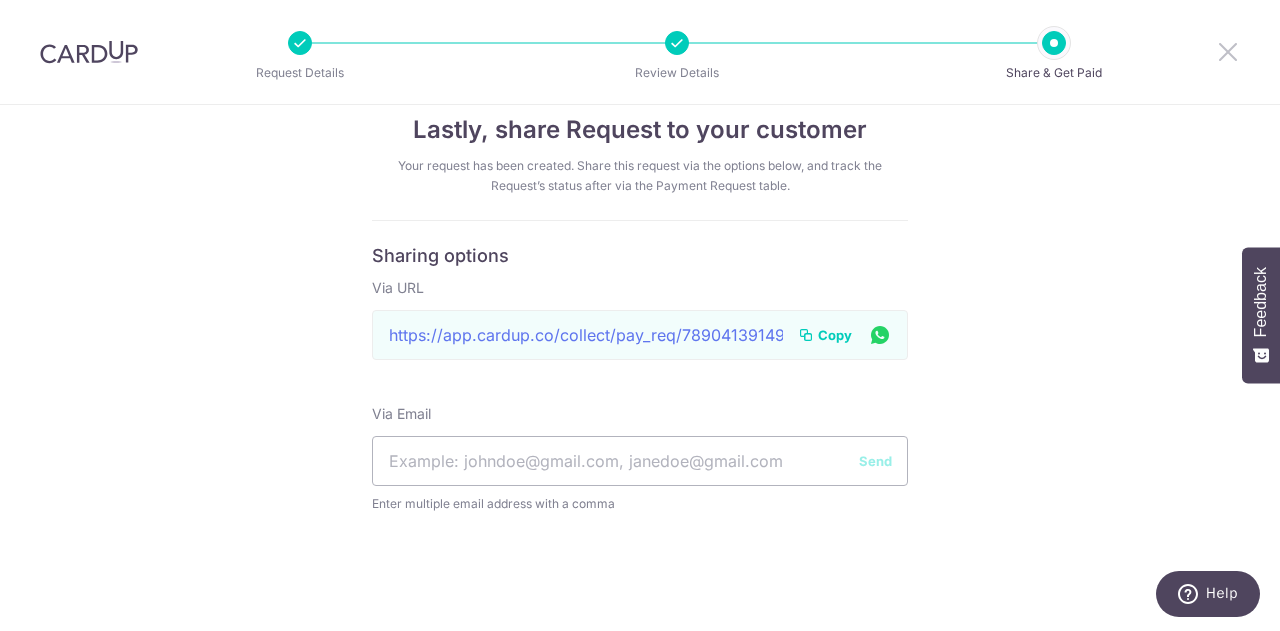 click at bounding box center (1228, 51) 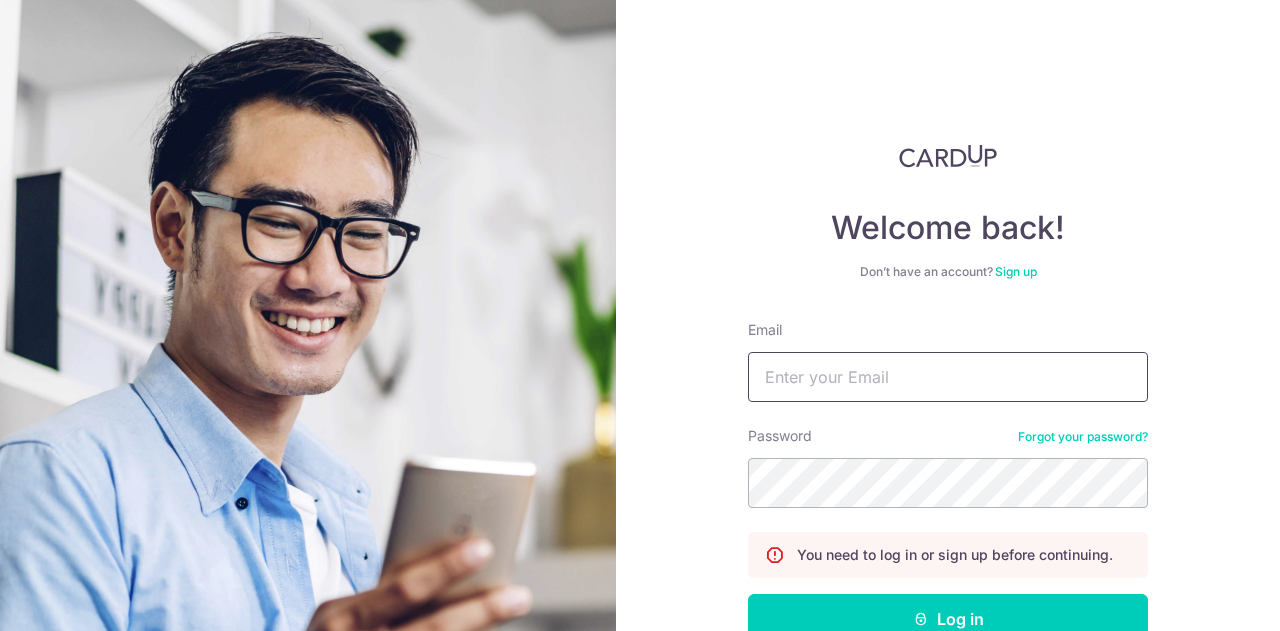 type on "[EMAIL]" 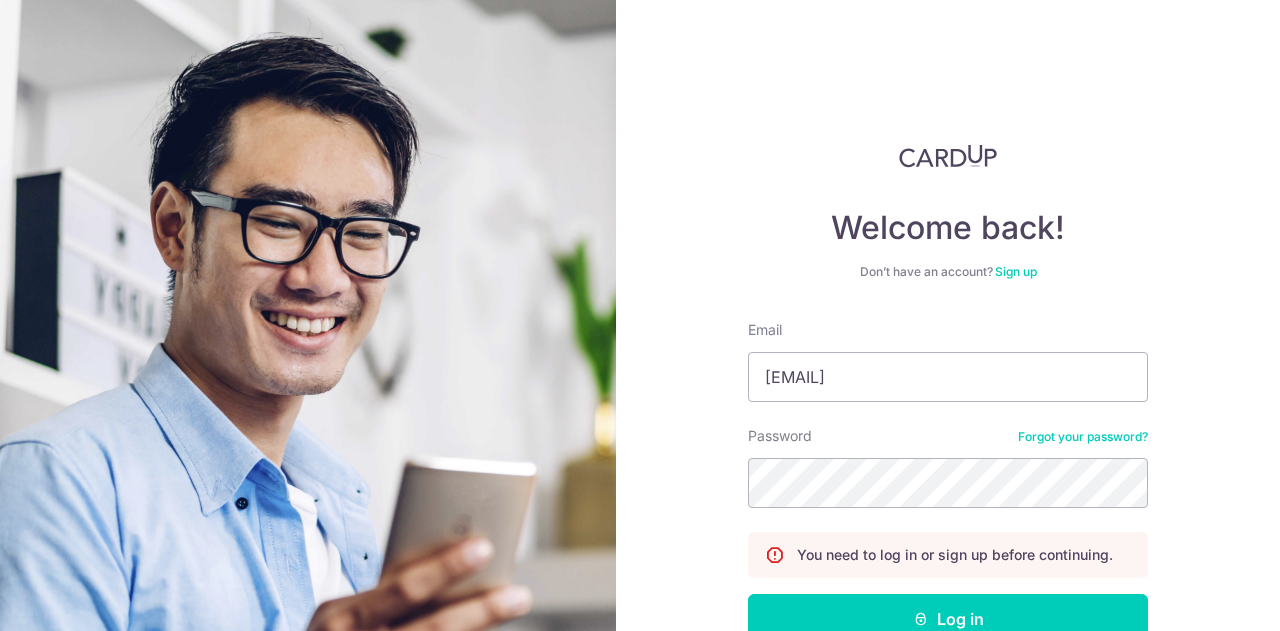 scroll, scrollTop: 0, scrollLeft: 0, axis: both 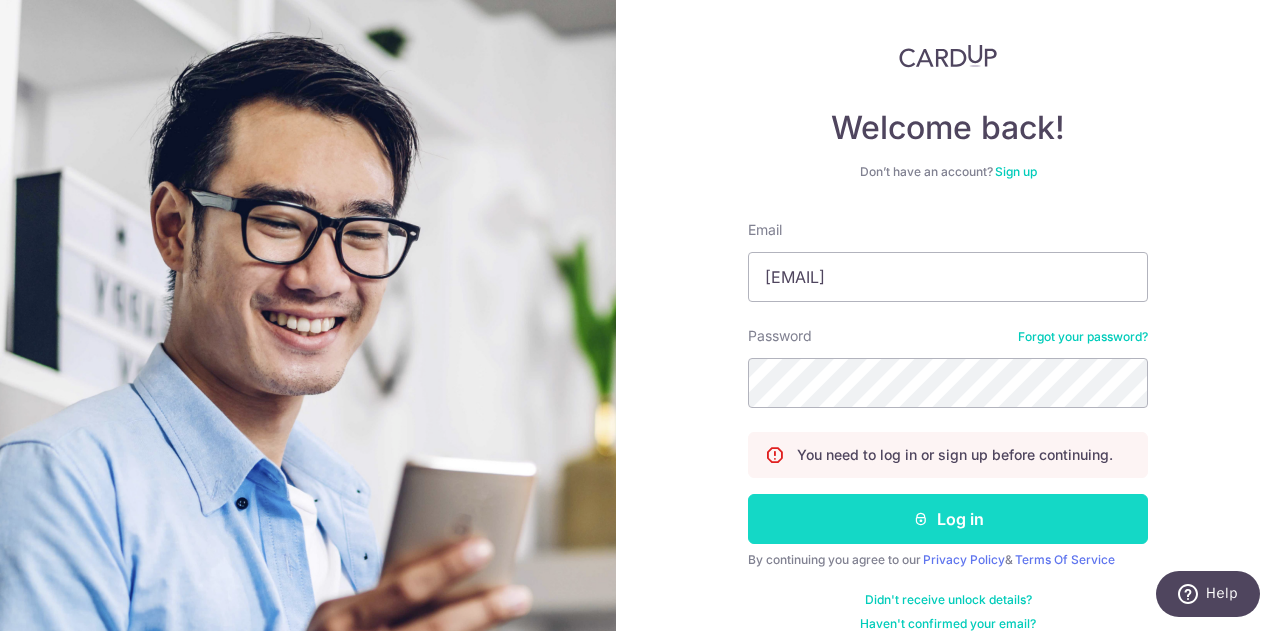 click on "Log in" at bounding box center (948, 519) 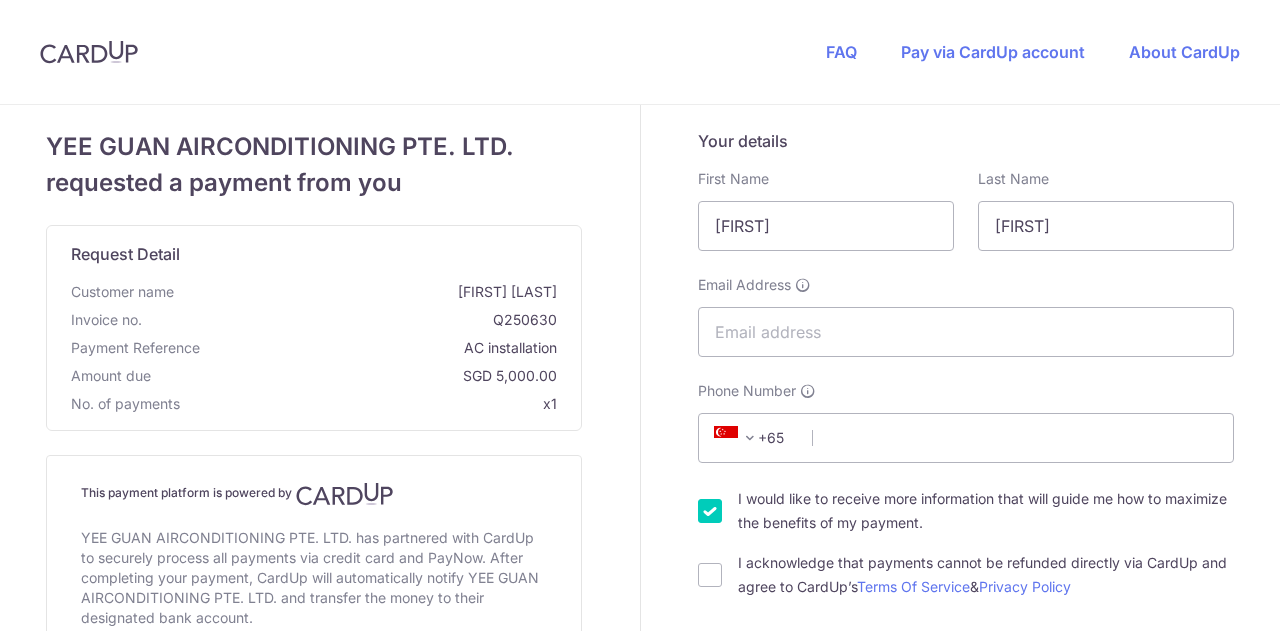 scroll, scrollTop: 0, scrollLeft: 0, axis: both 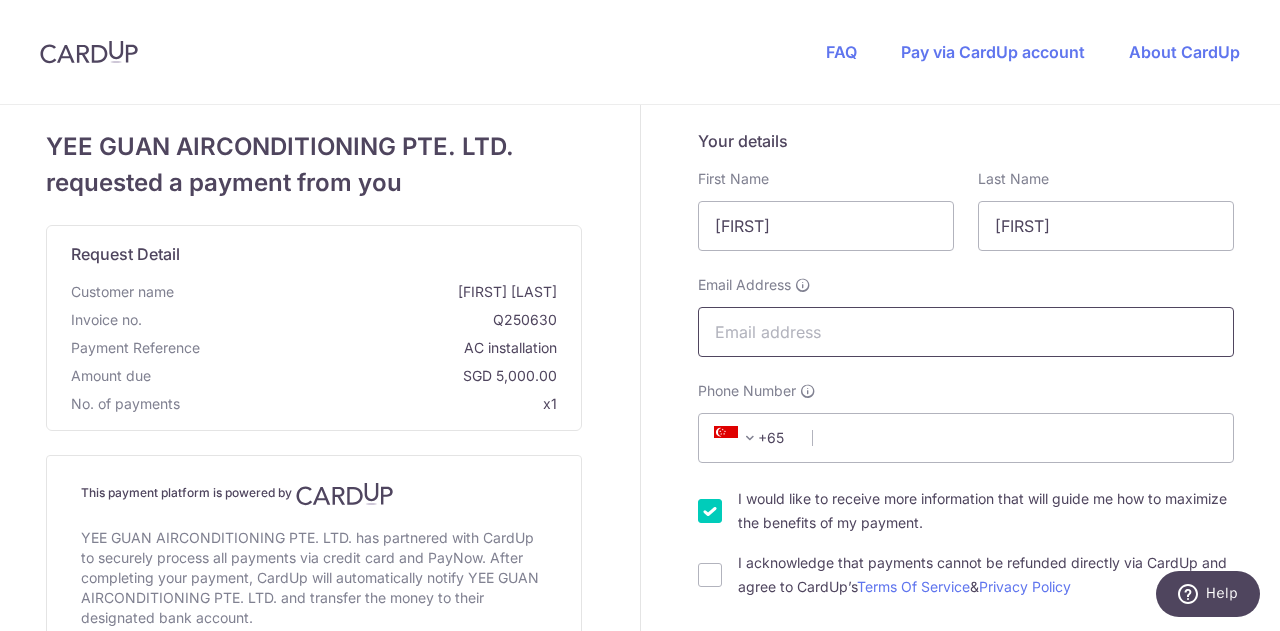 click on "Email Address" at bounding box center [966, 332] 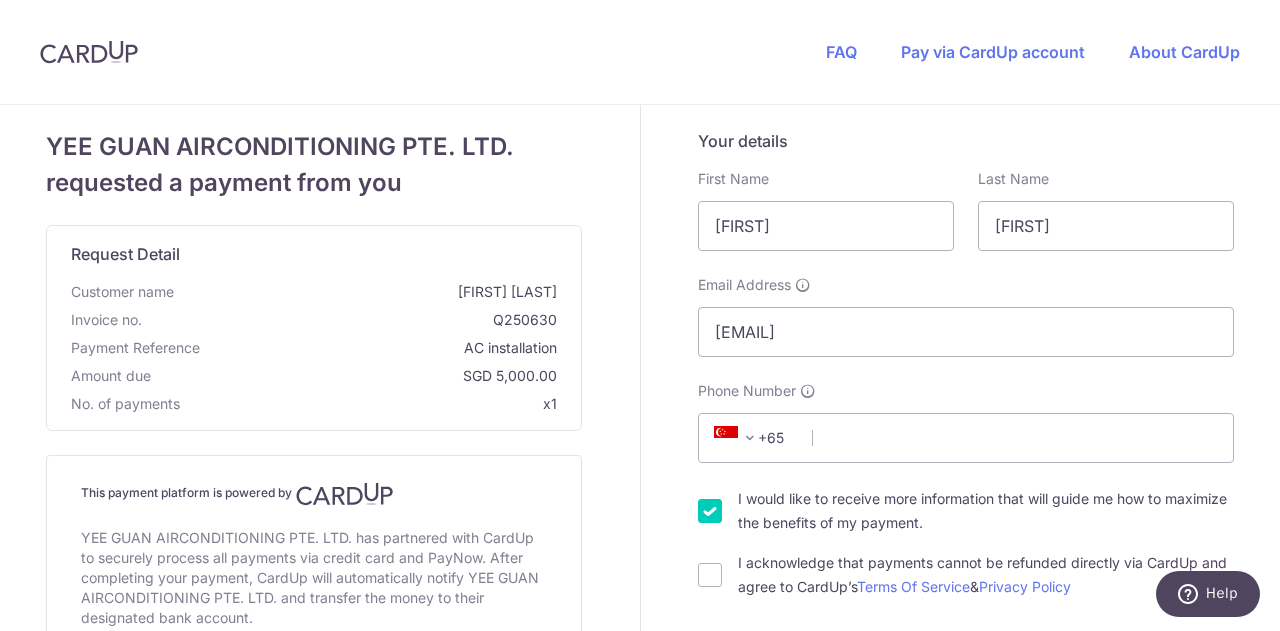 select on "65" 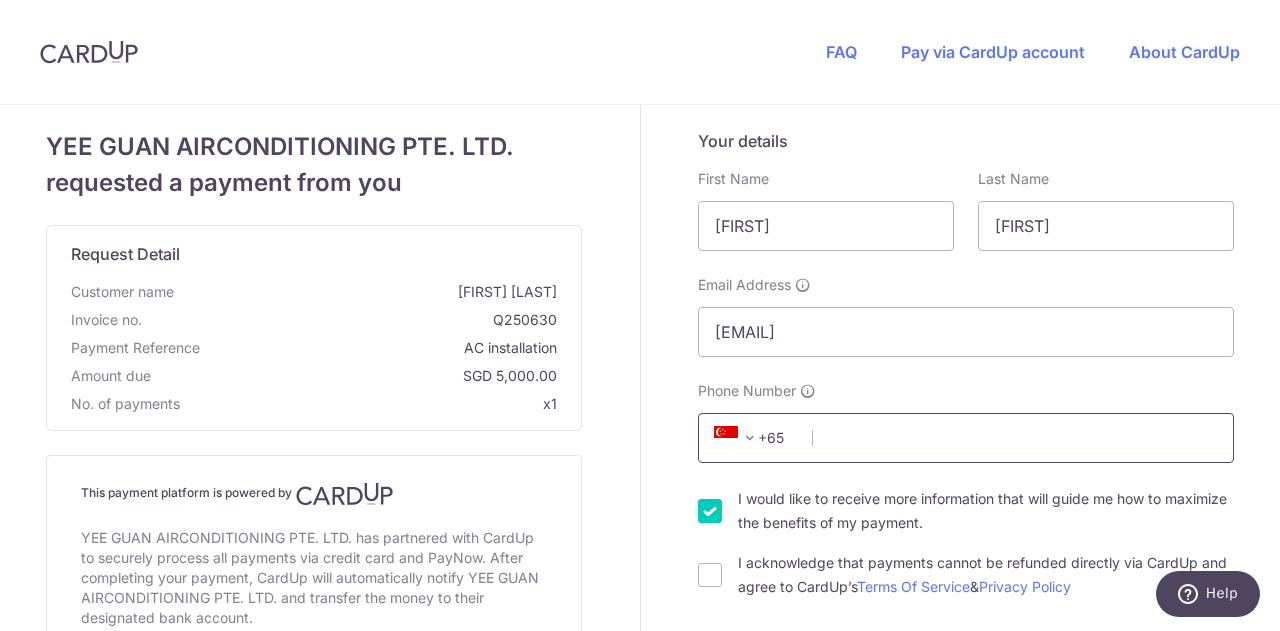 type on "[PHONE]" 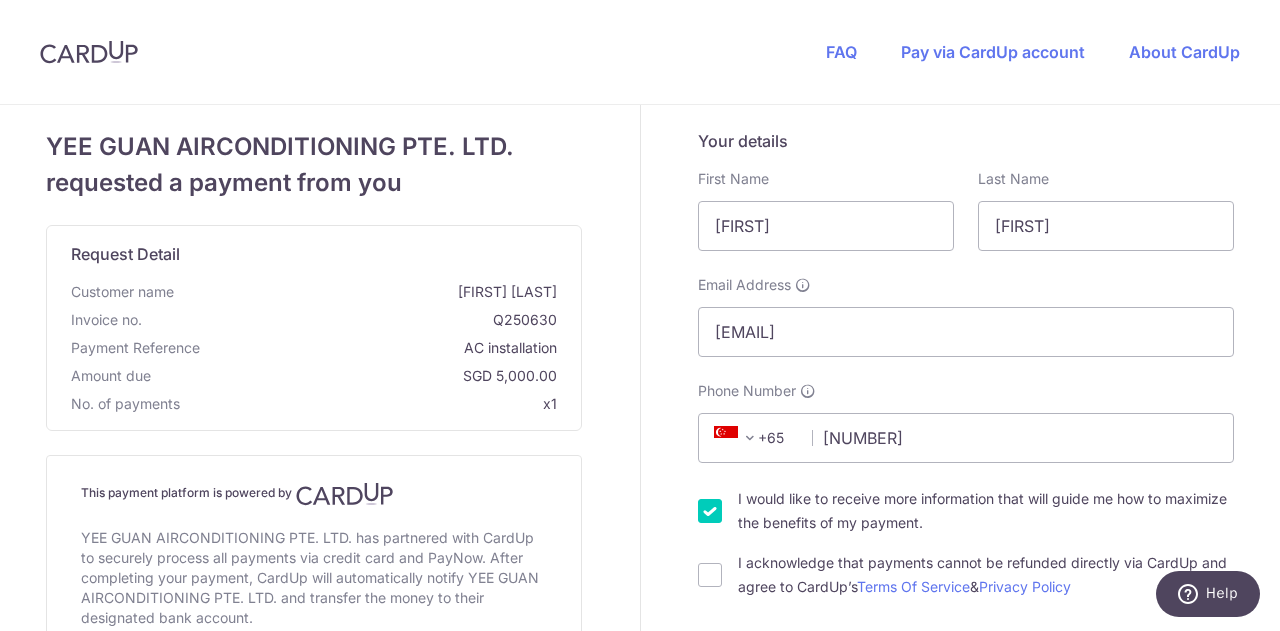 type on "628465" 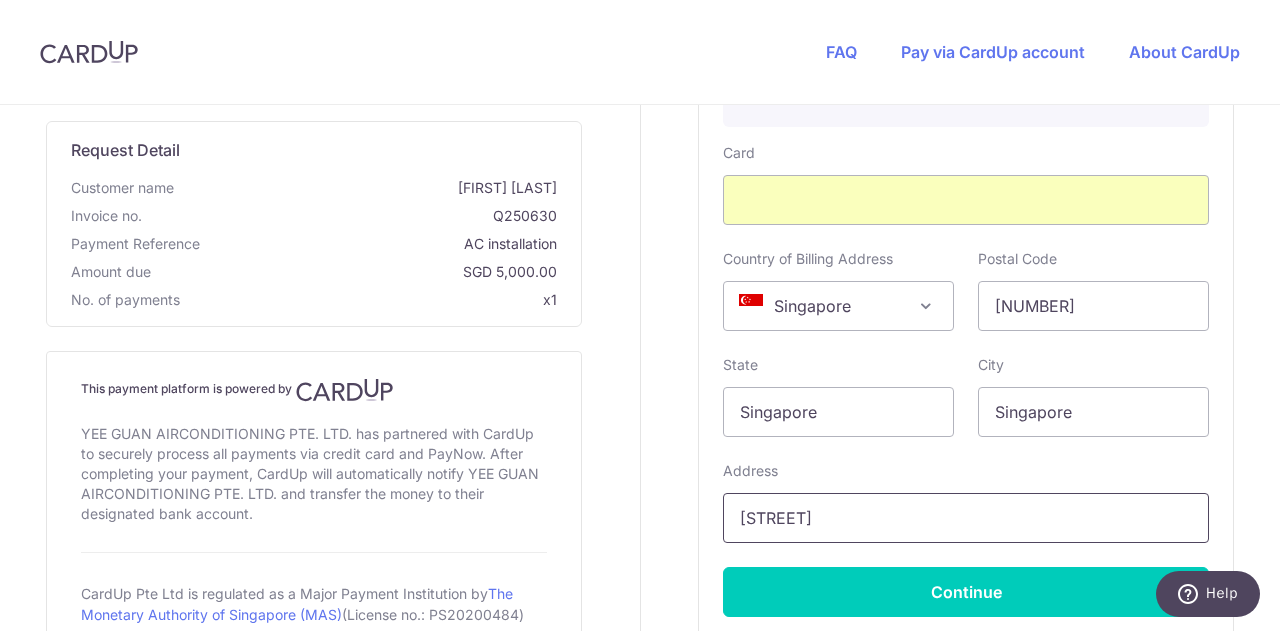 scroll, scrollTop: 582, scrollLeft: 0, axis: vertical 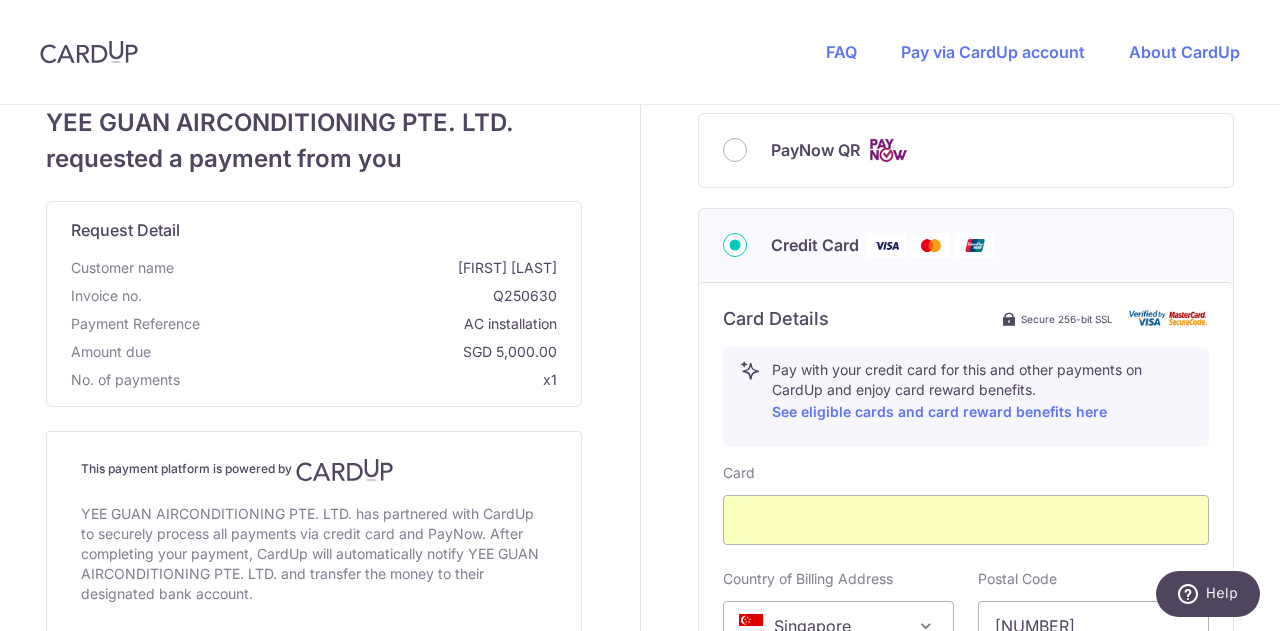click on "PayNow QR" at bounding box center [966, 150] 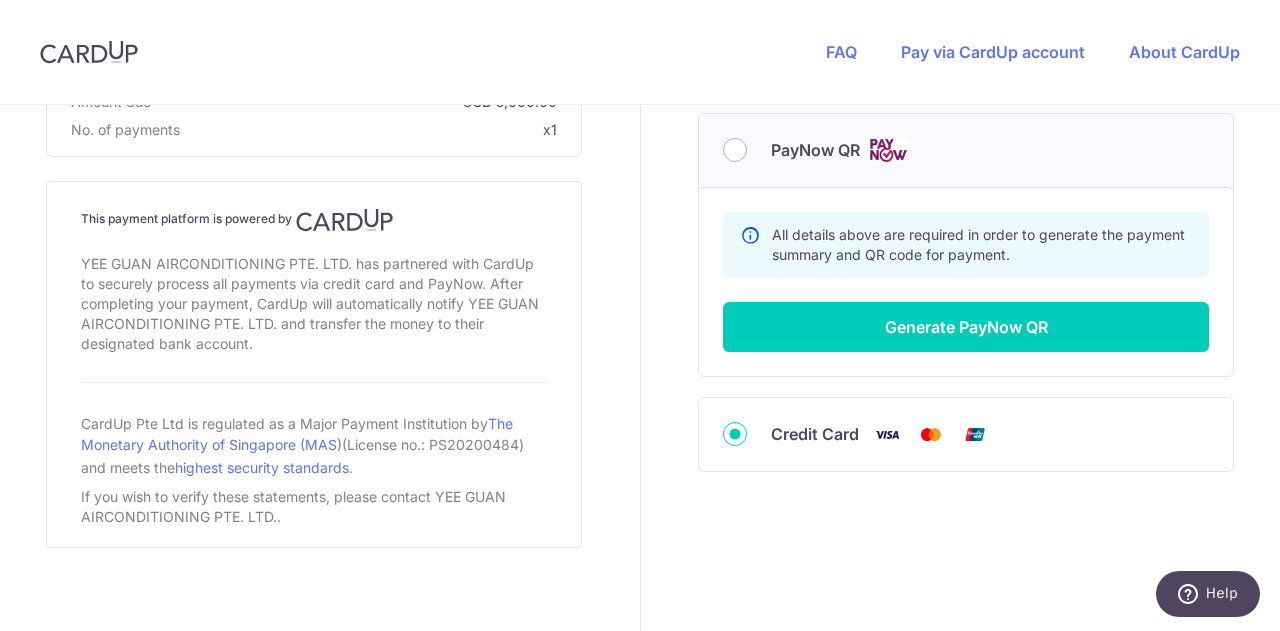 click on "PayNow QR" at bounding box center (966, 150) 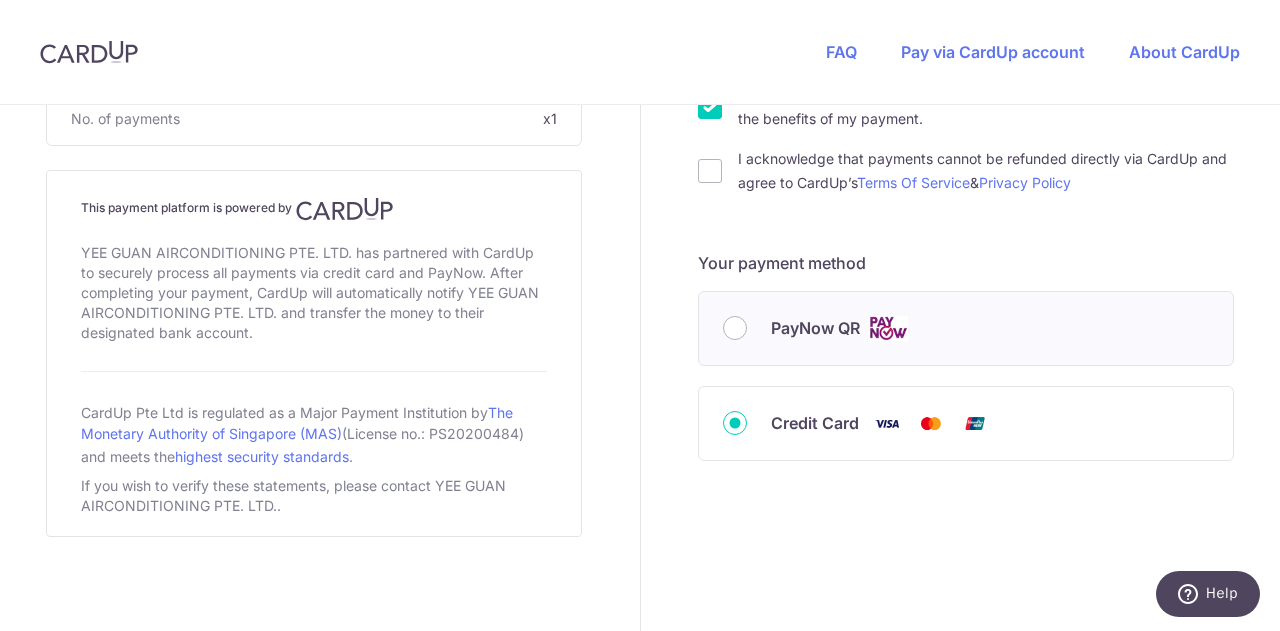 scroll, scrollTop: 403, scrollLeft: 0, axis: vertical 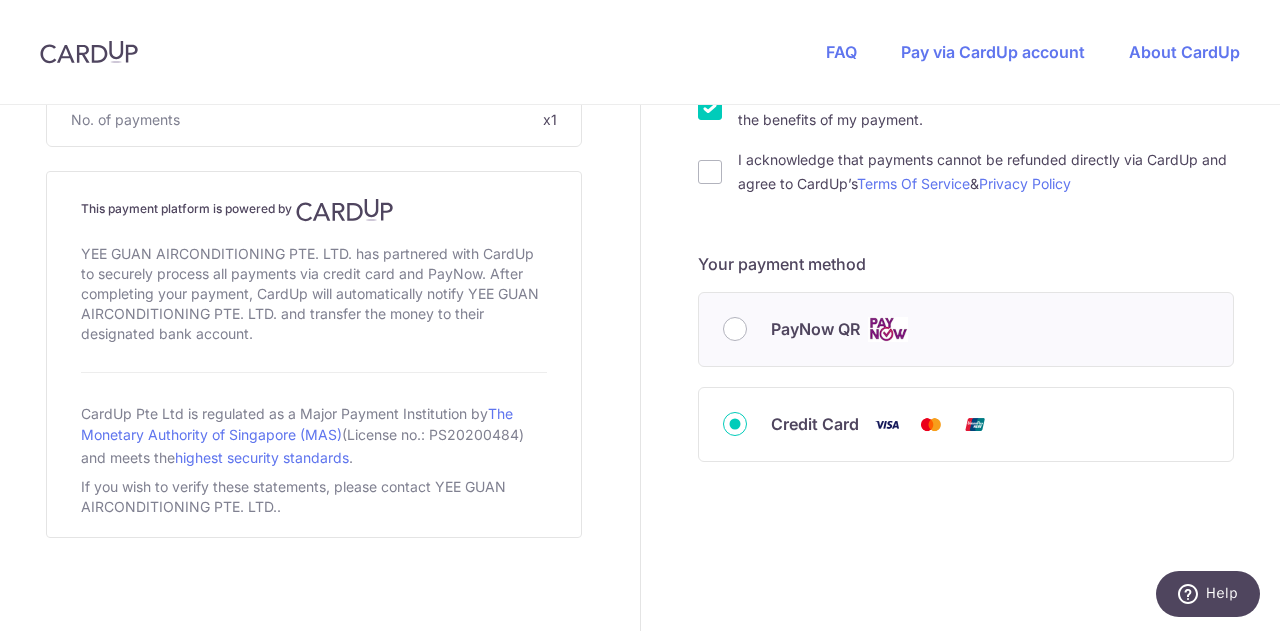 click on "Credit Card" at bounding box center (966, 424) 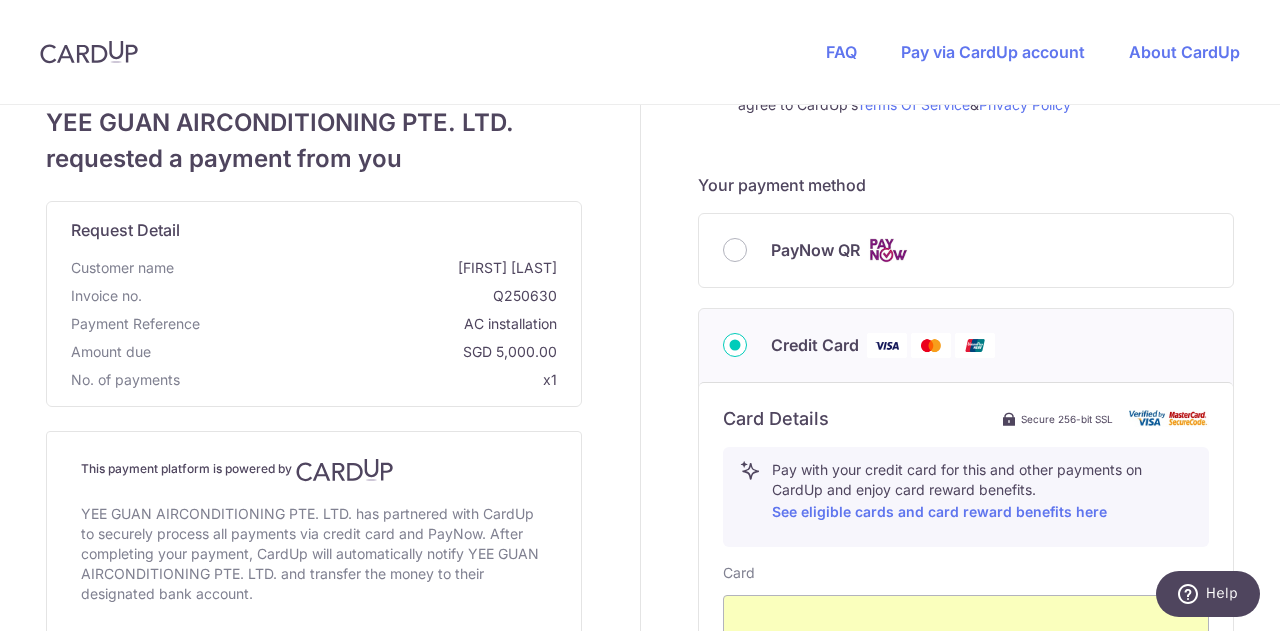 scroll, scrollTop: 1082, scrollLeft: 0, axis: vertical 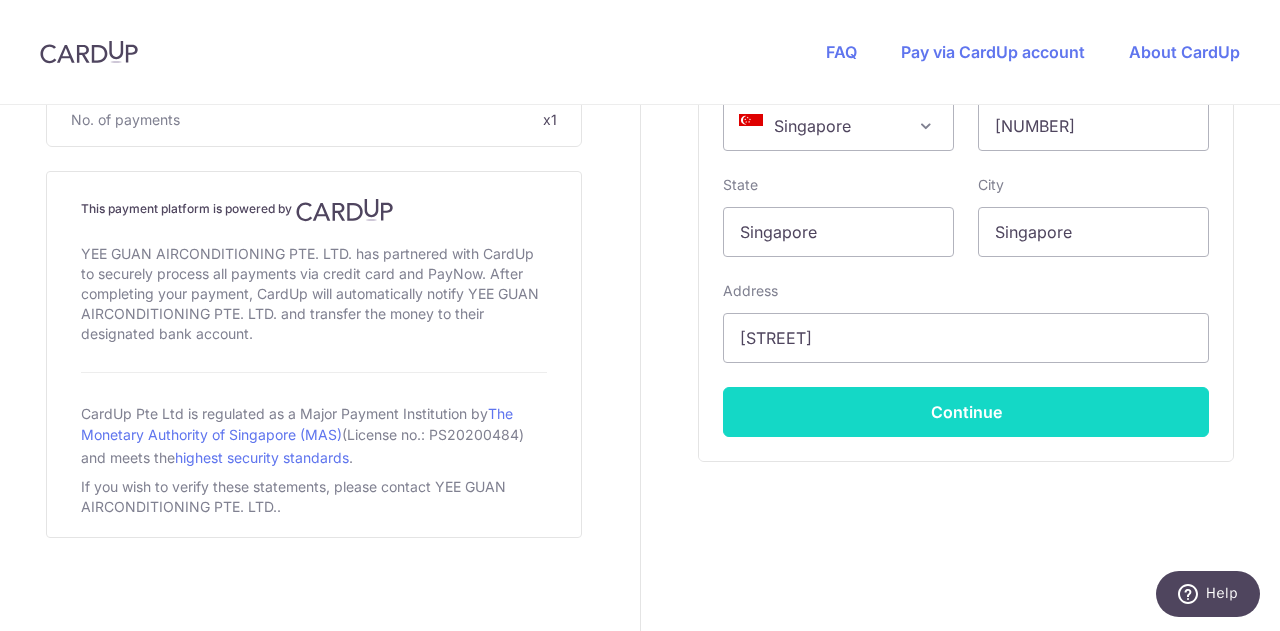 click on "Continue" at bounding box center (966, 412) 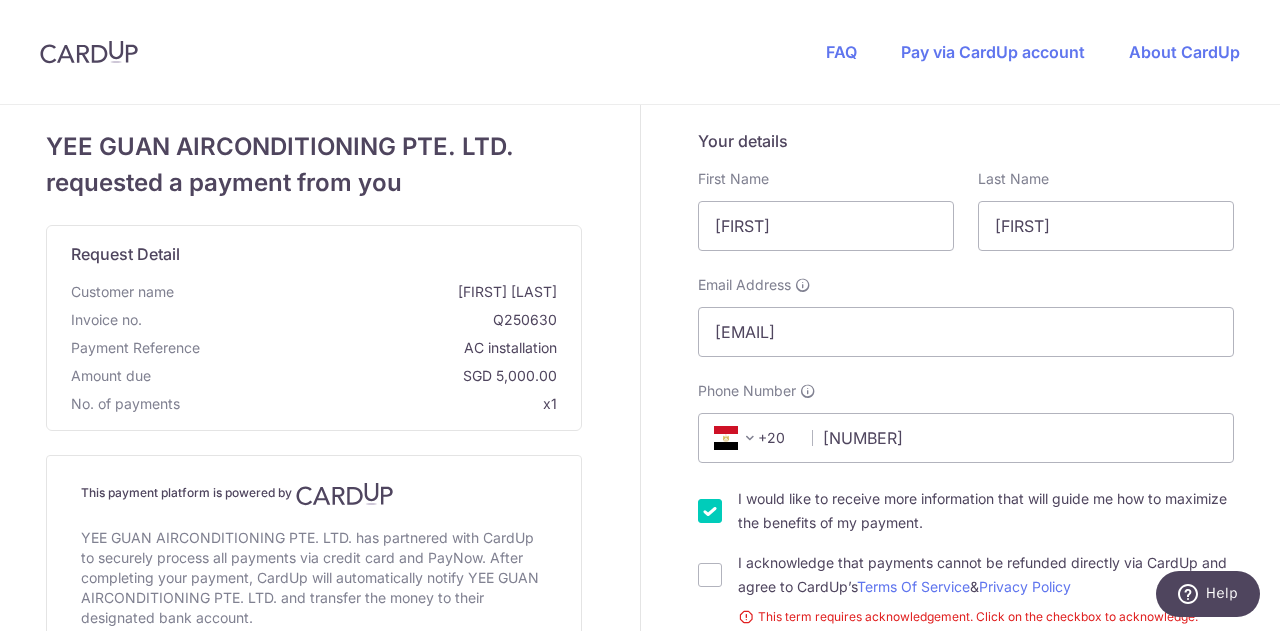 scroll, scrollTop: 600, scrollLeft: 0, axis: vertical 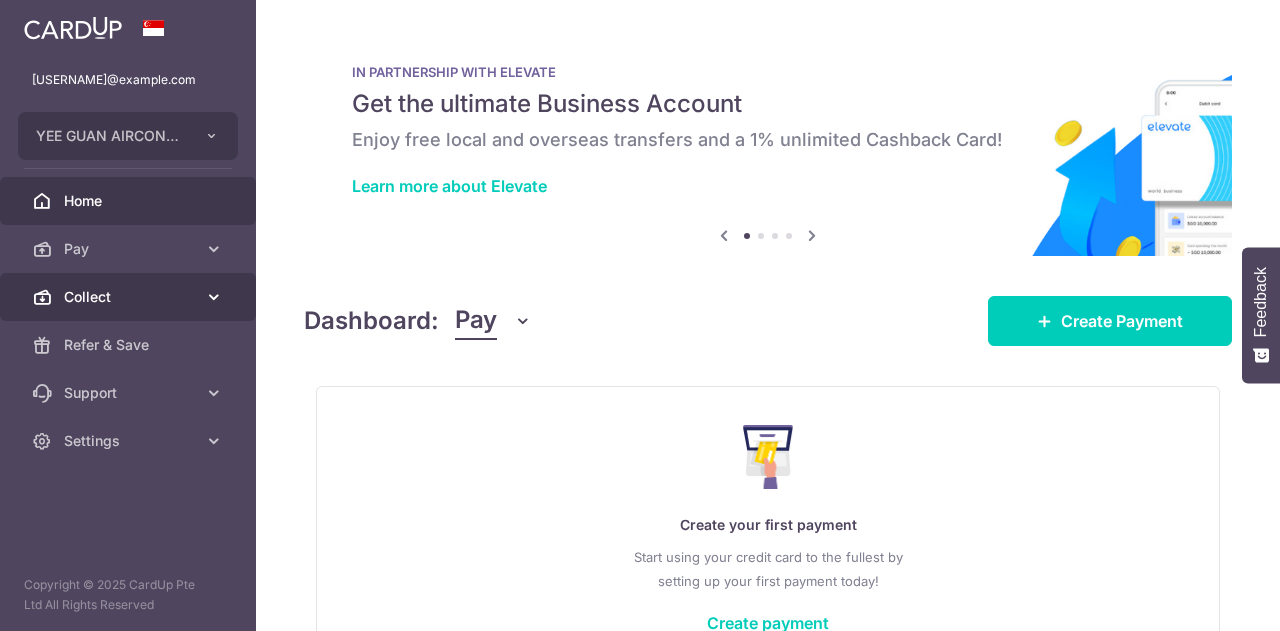 click on "Collect" at bounding box center (130, 297) 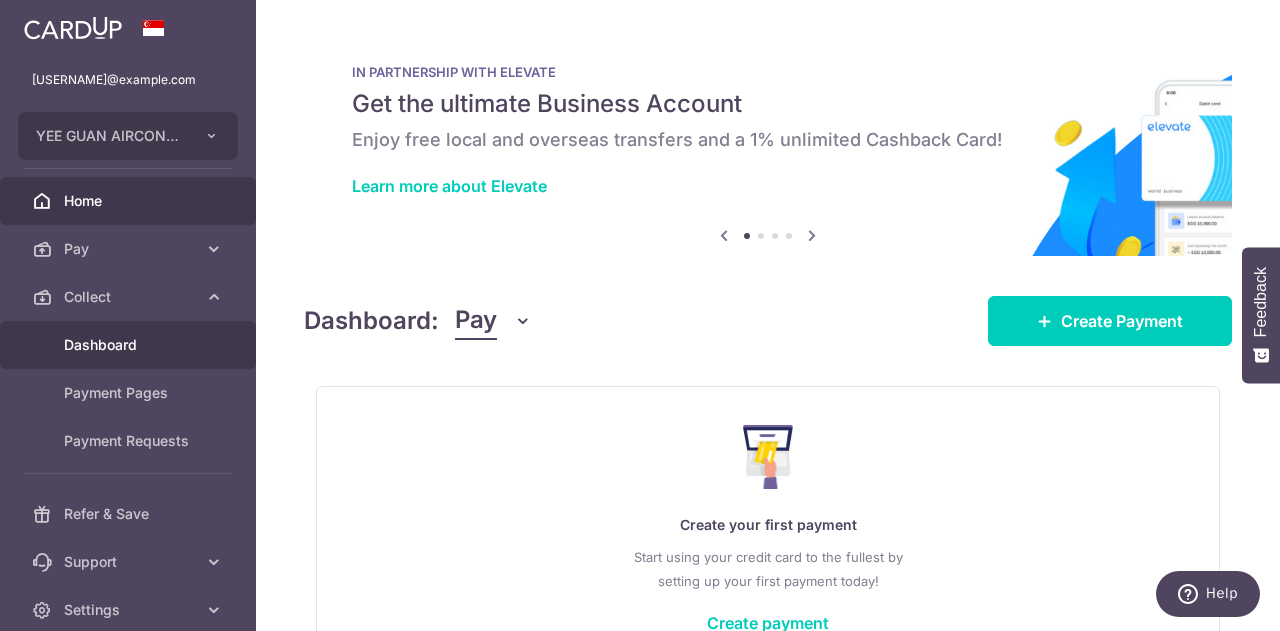 click on "Dashboard" at bounding box center [130, 345] 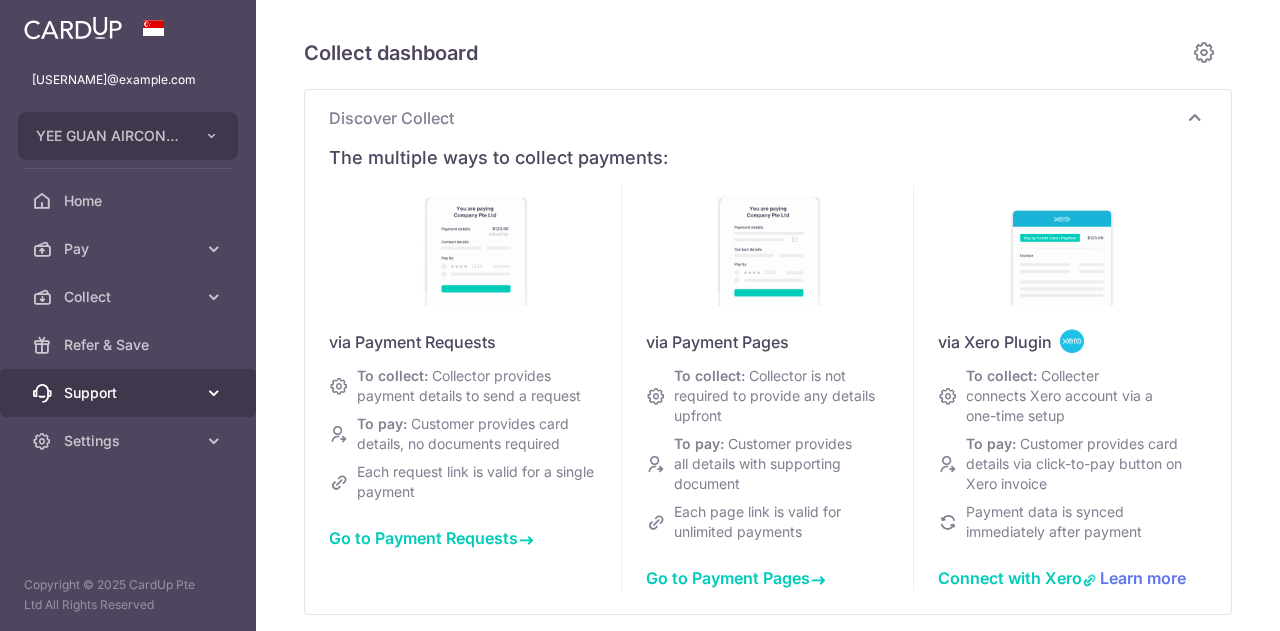 scroll, scrollTop: 0, scrollLeft: 0, axis: both 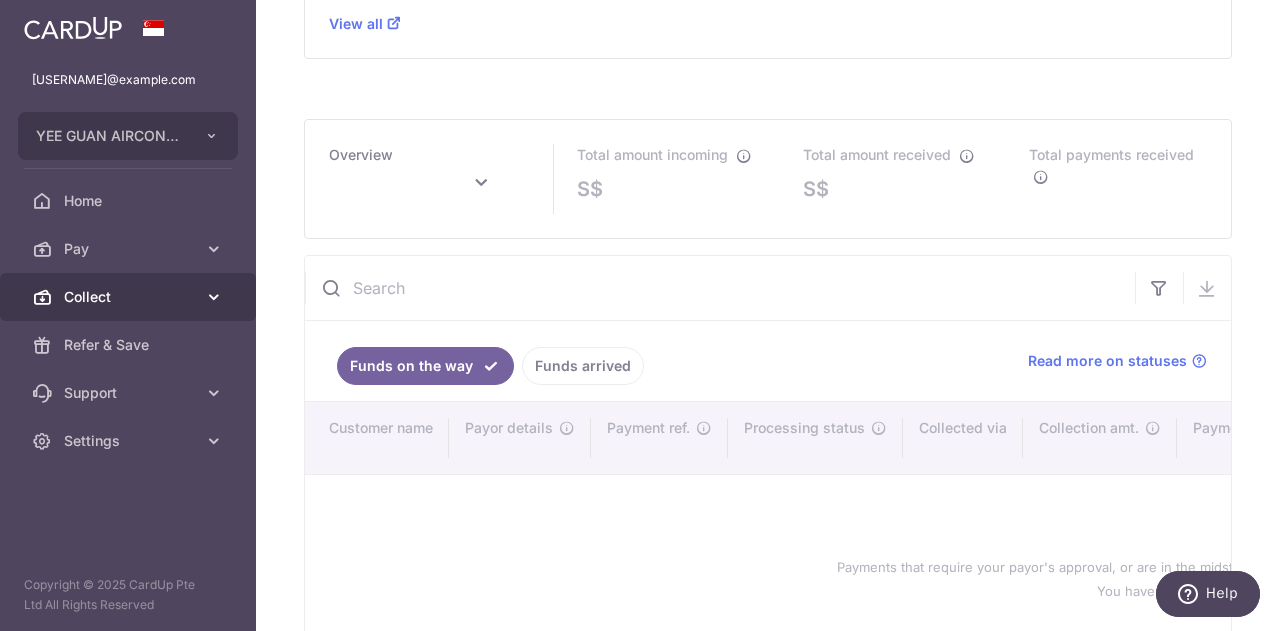 click at bounding box center (214, 297) 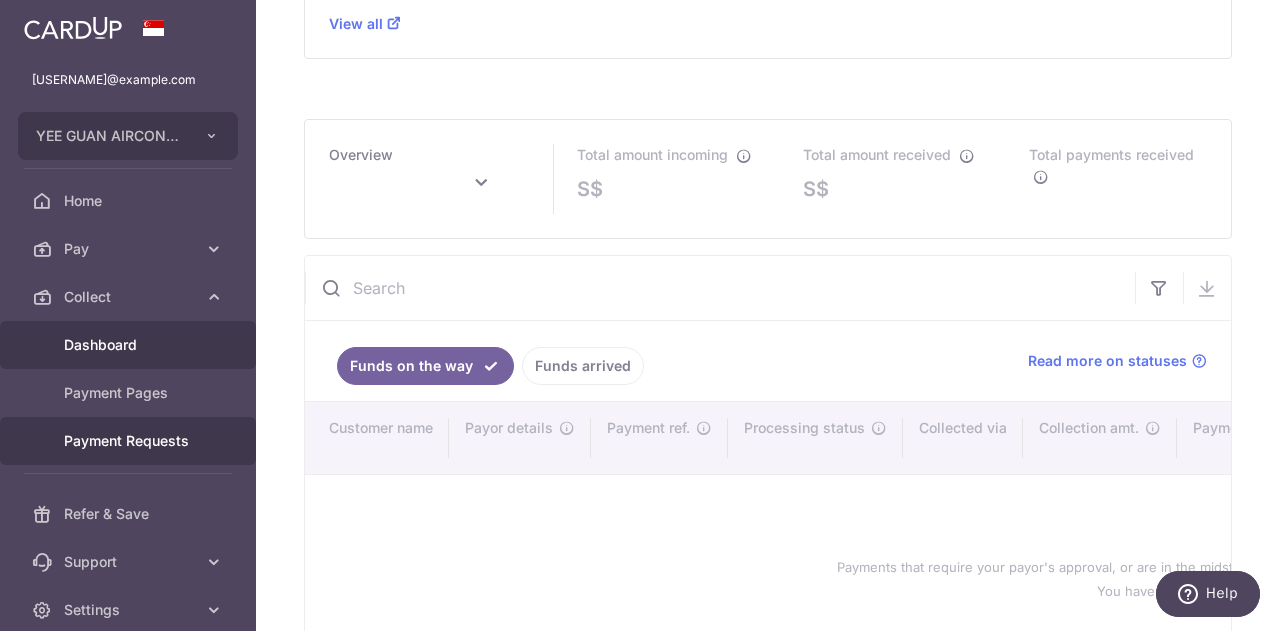click on "Payment Requests" at bounding box center [130, 441] 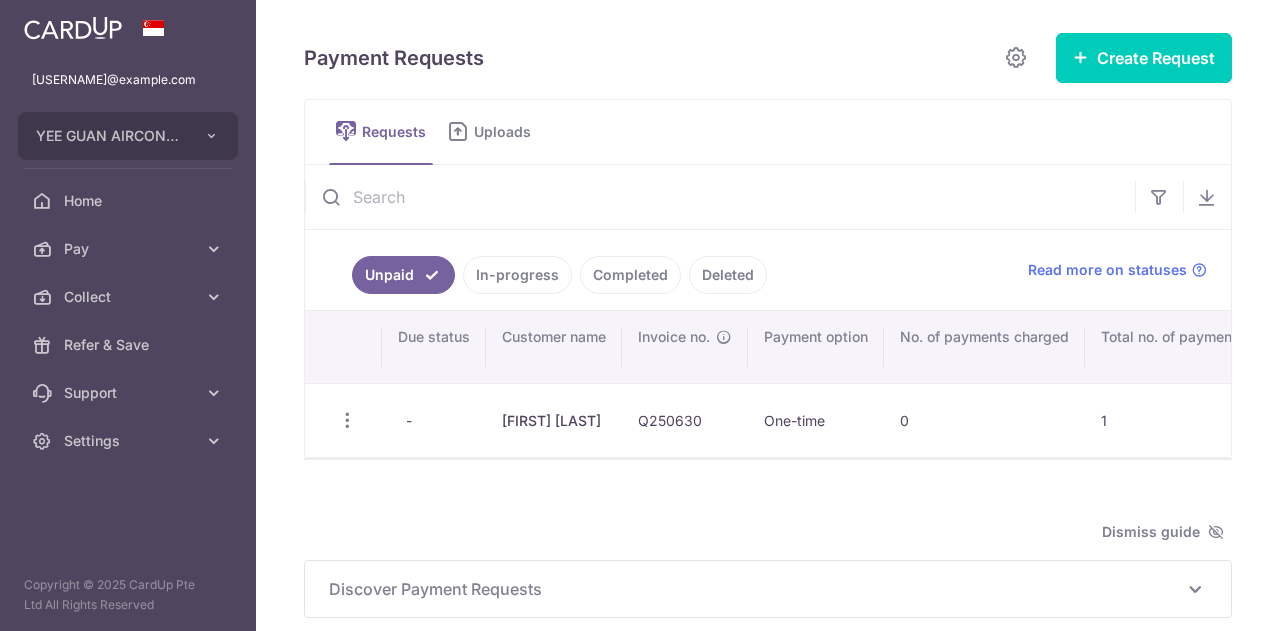 scroll, scrollTop: 0, scrollLeft: 0, axis: both 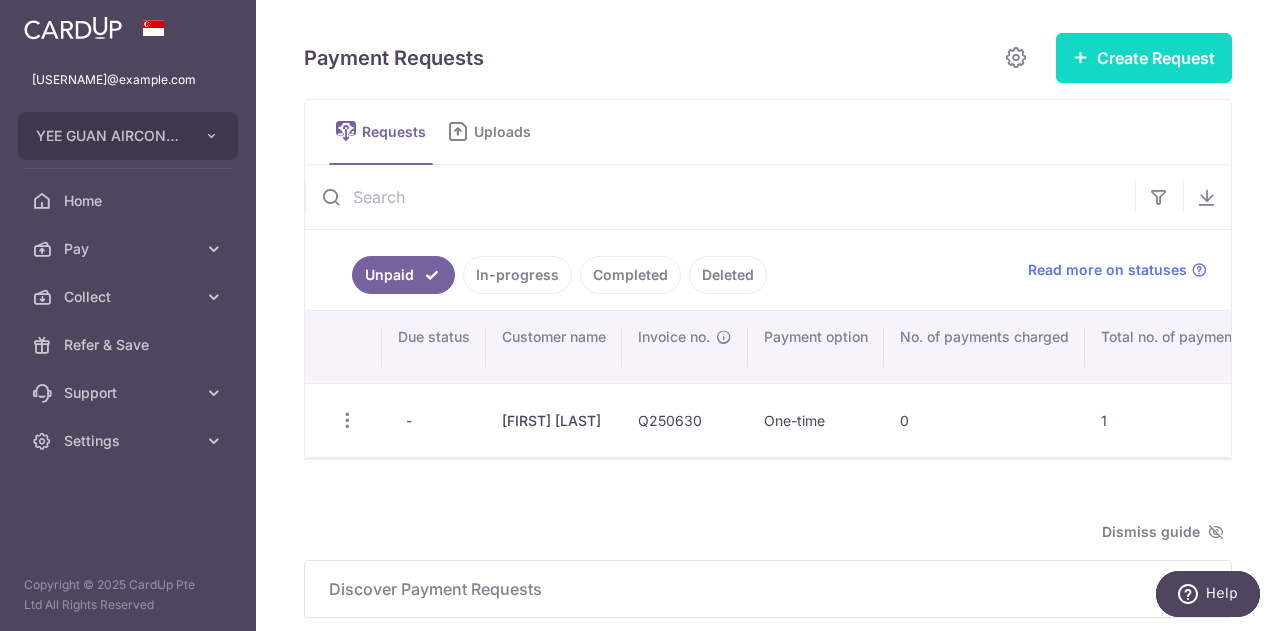 click on "Create Request" at bounding box center (1144, 58) 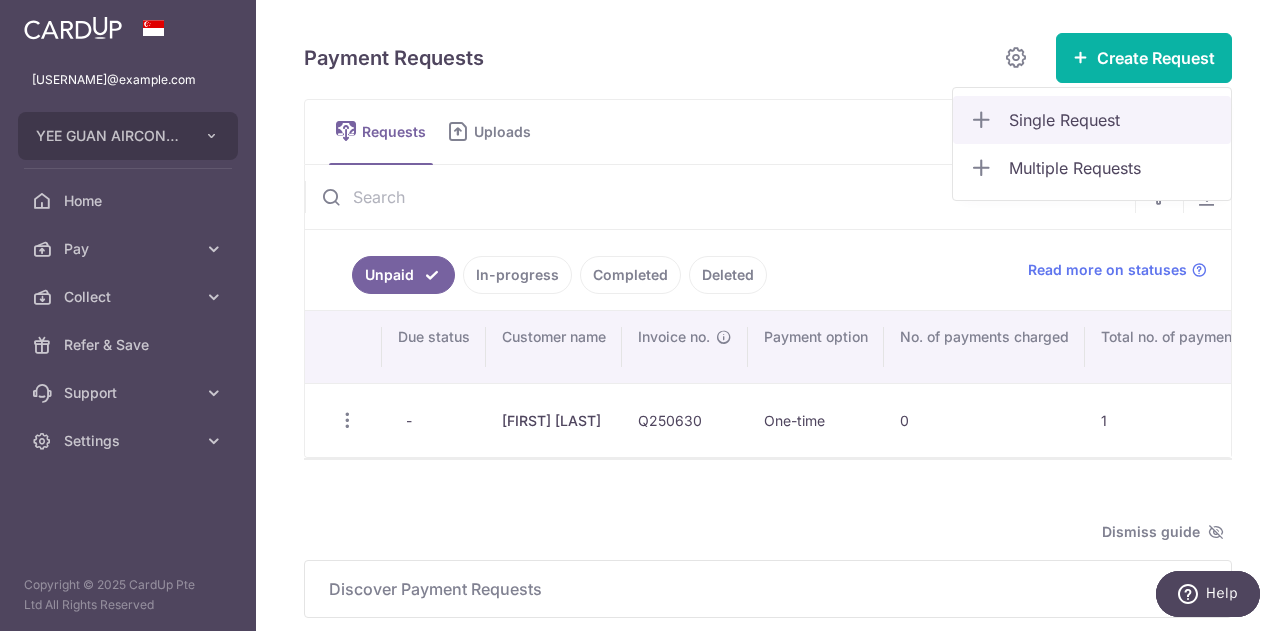 click on "Single Request" at bounding box center (1092, 120) 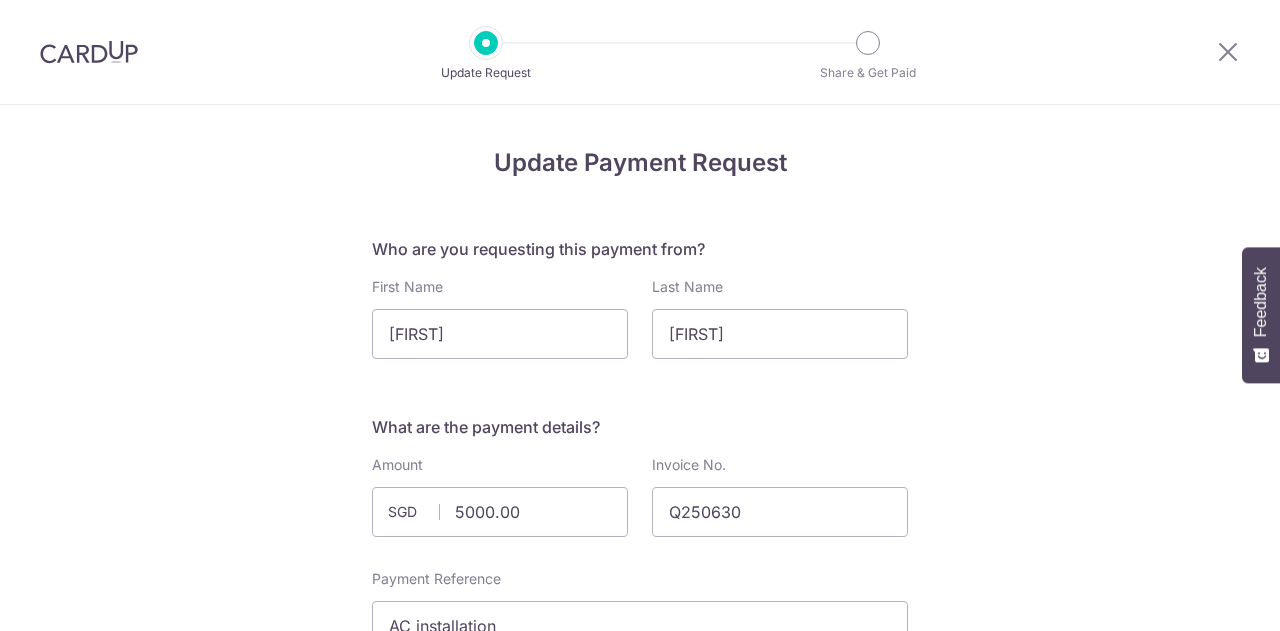 scroll, scrollTop: 0, scrollLeft: 0, axis: both 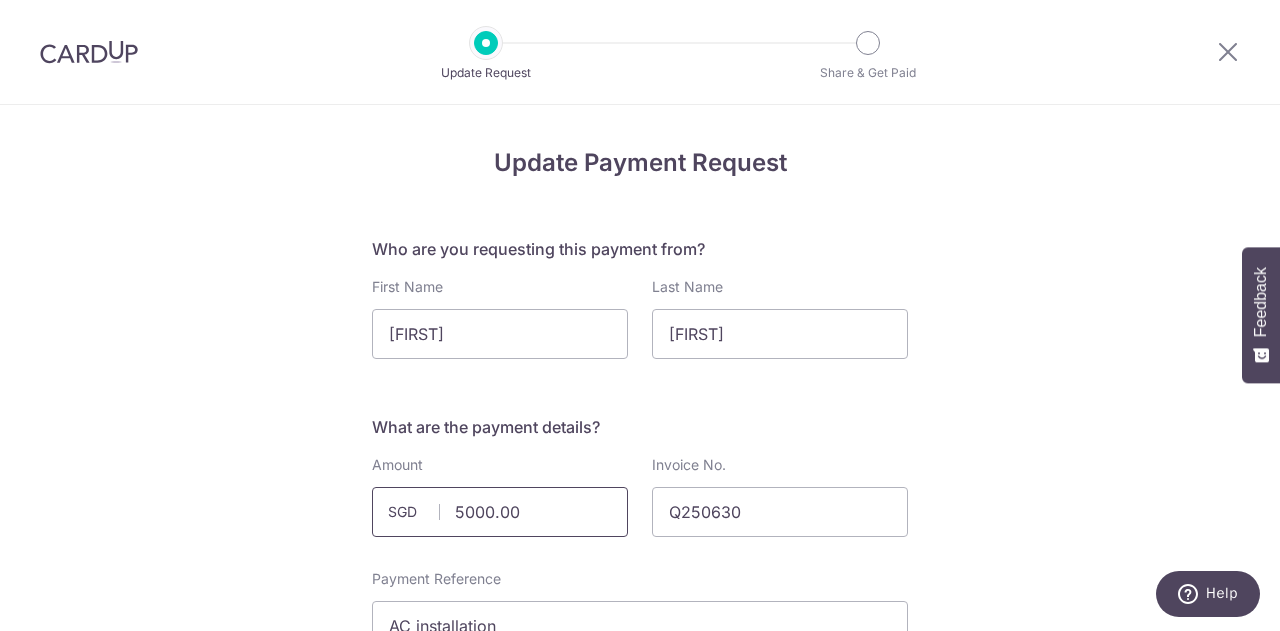 drag, startPoint x: 499, startPoint y: 516, endPoint x: 416, endPoint y: 522, distance: 83.21658 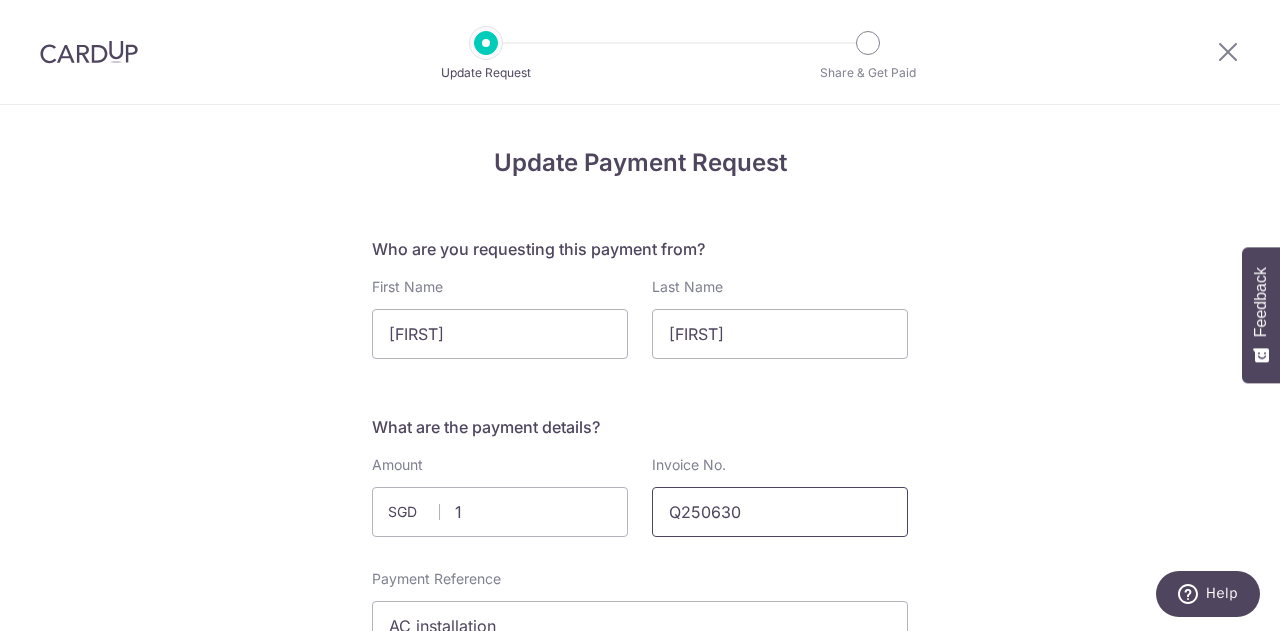 type on "1.00" 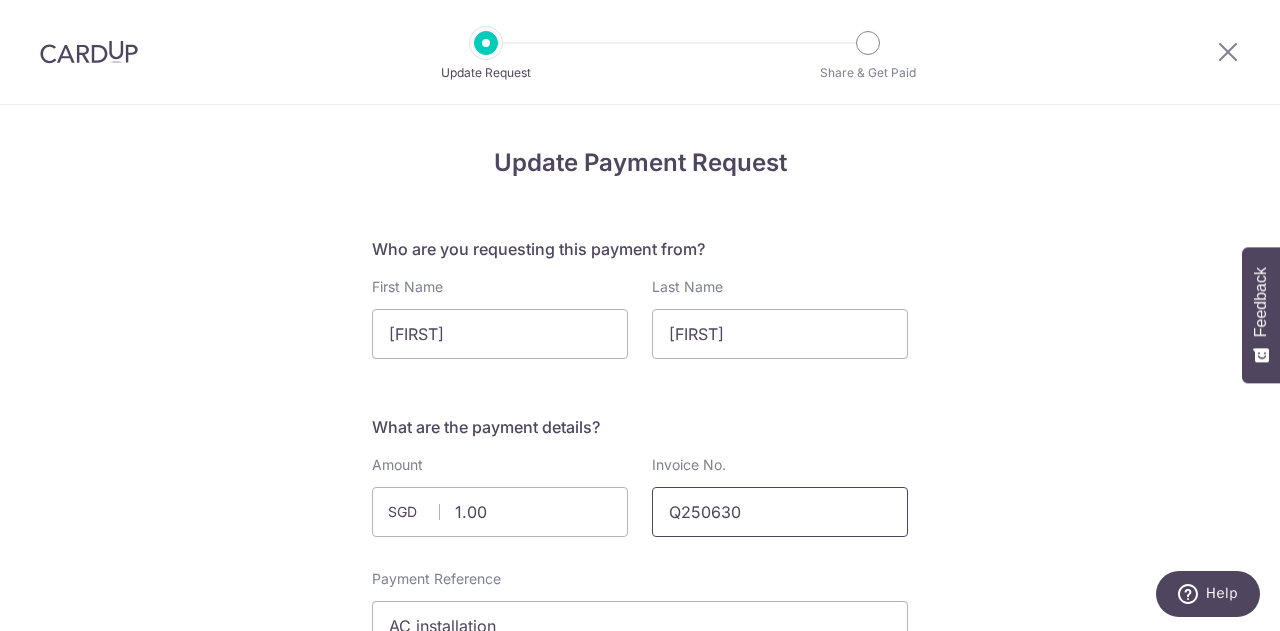 drag, startPoint x: 765, startPoint y: 525, endPoint x: 660, endPoint y: 525, distance: 105 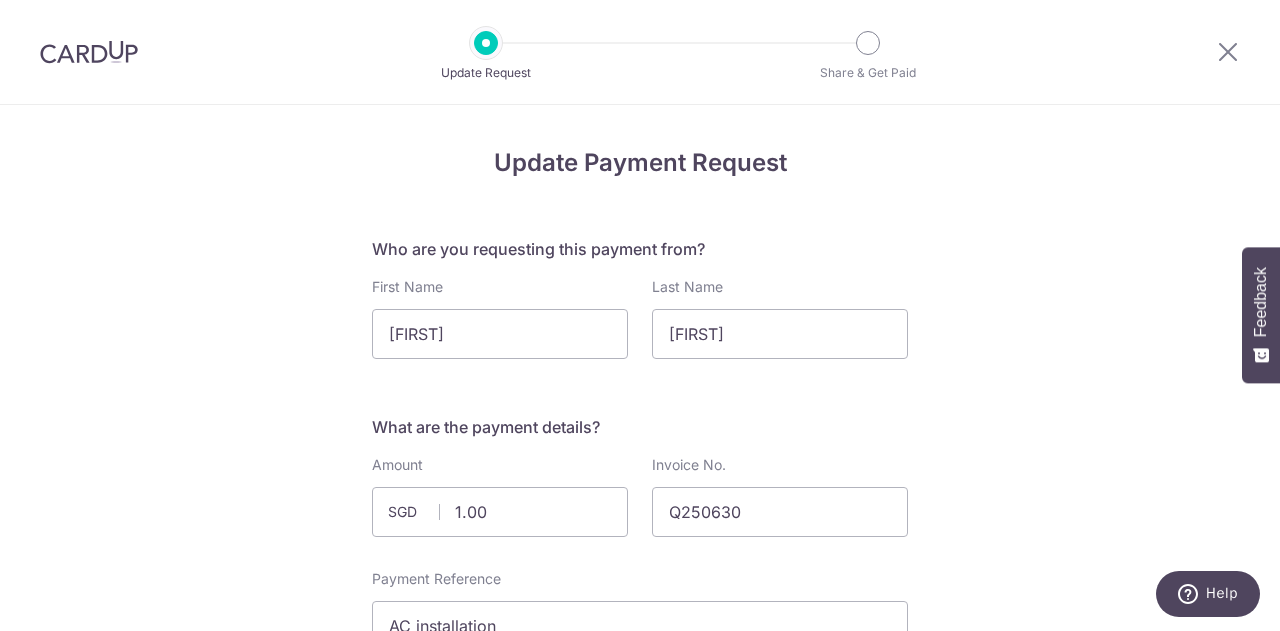 click on "What are the payment details?" at bounding box center (640, 427) 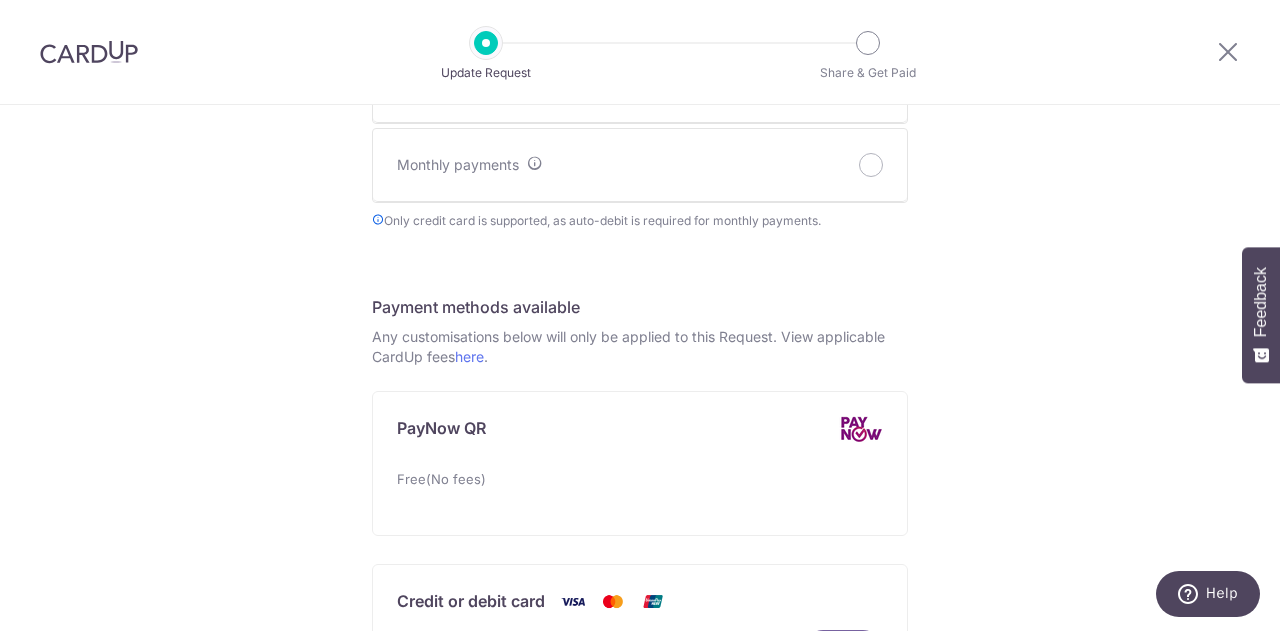 scroll, scrollTop: 1700, scrollLeft: 0, axis: vertical 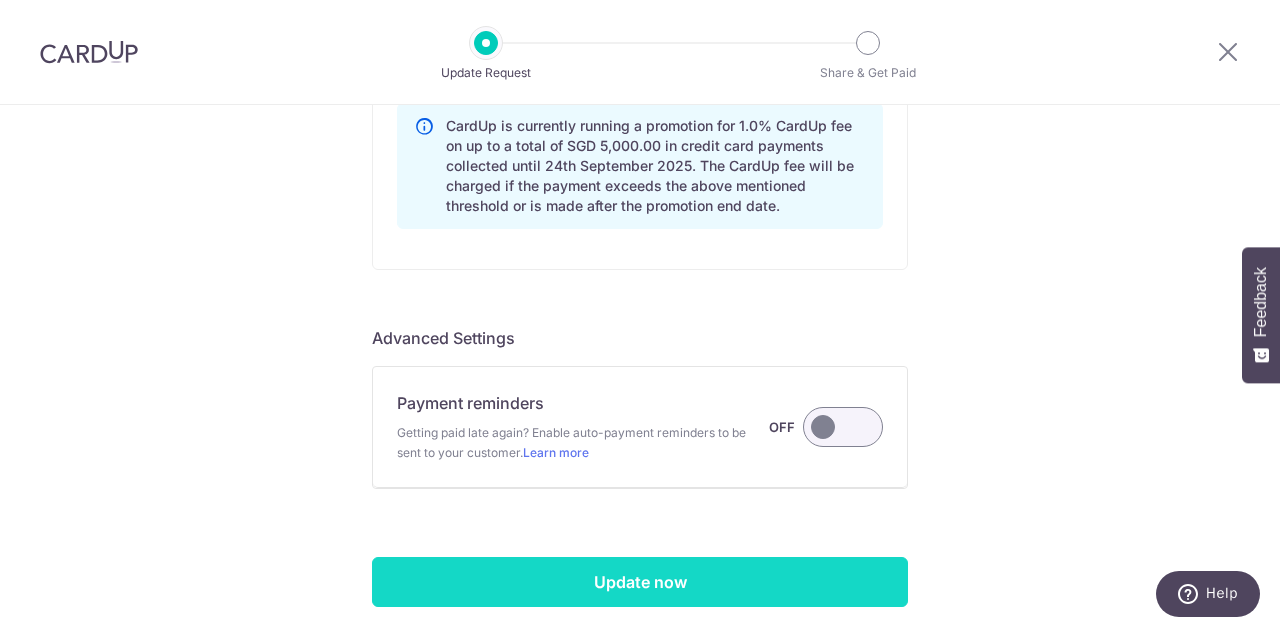 click on "Update now" at bounding box center (640, 582) 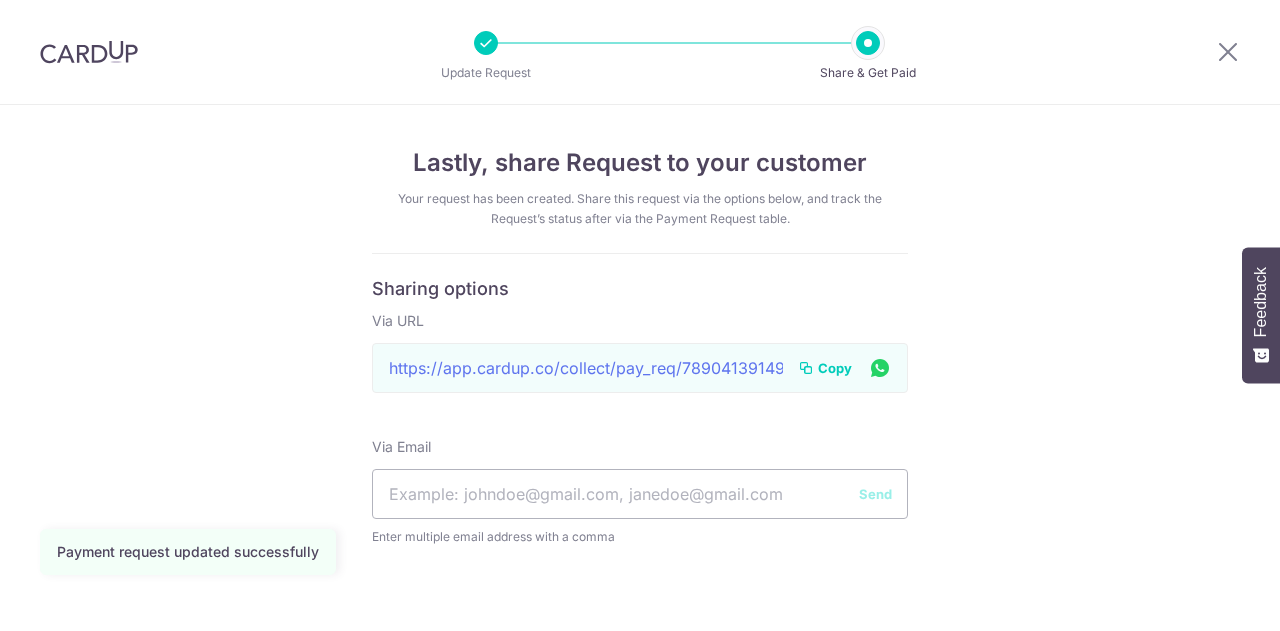 scroll, scrollTop: 0, scrollLeft: 0, axis: both 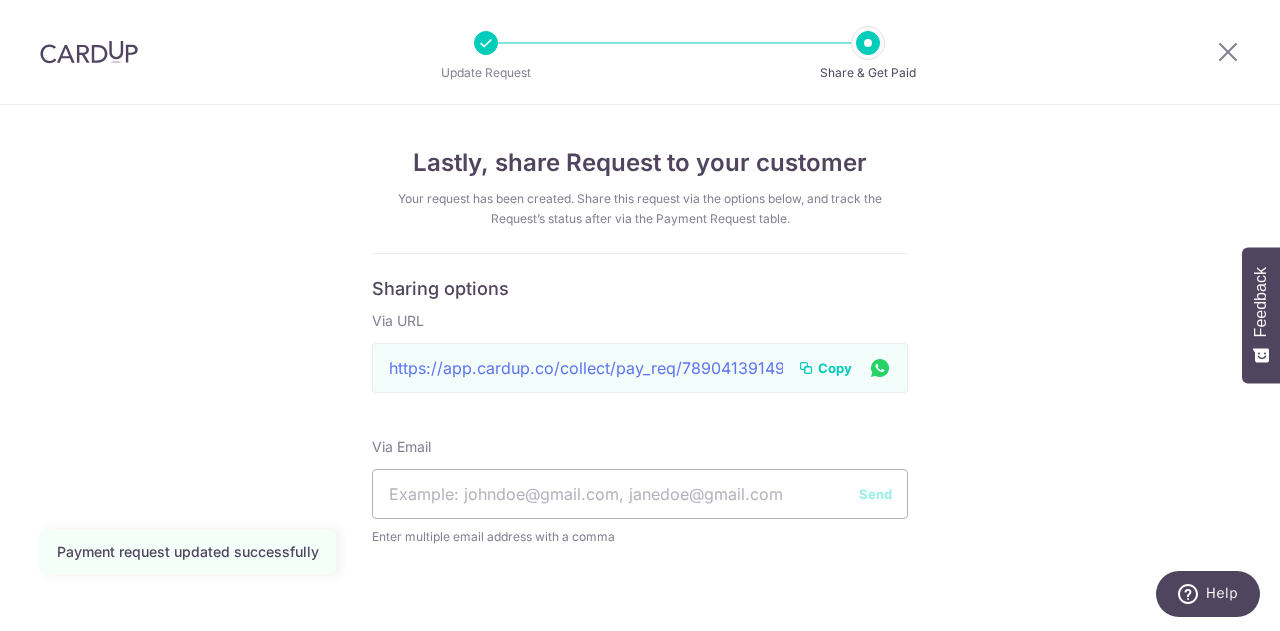 click on "https://app.cardup.co/collect/pay_req/78904139149
Link to page copied to clipboard
Copy" at bounding box center [640, 368] 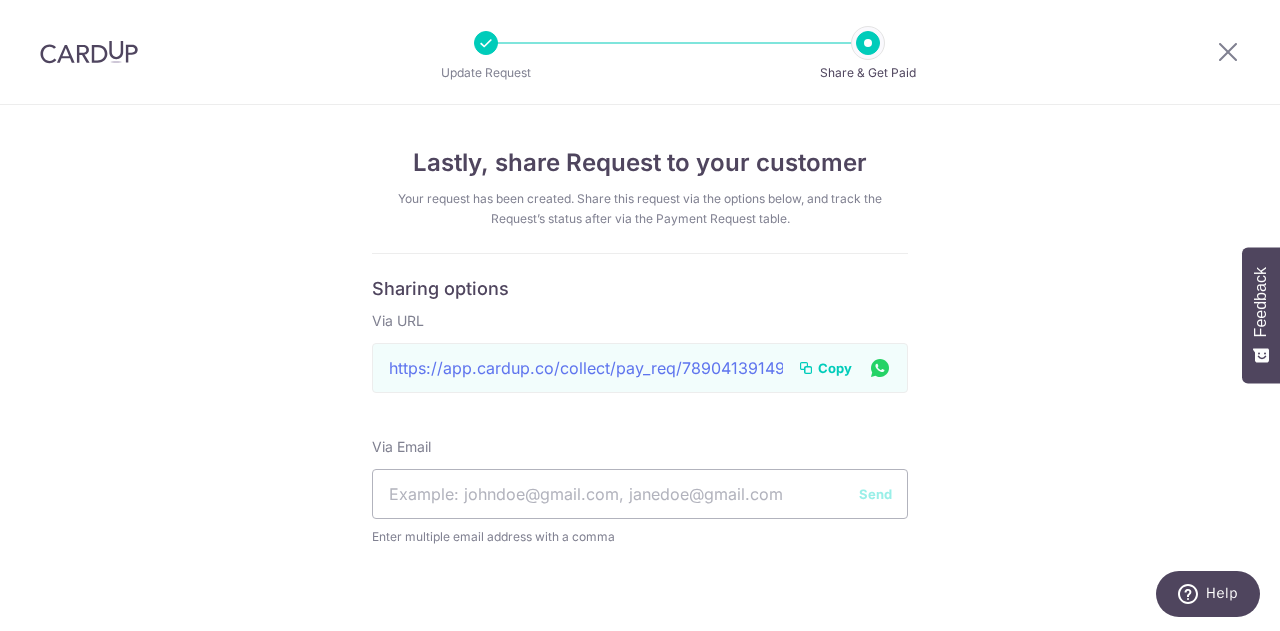 click at bounding box center [89, 52] 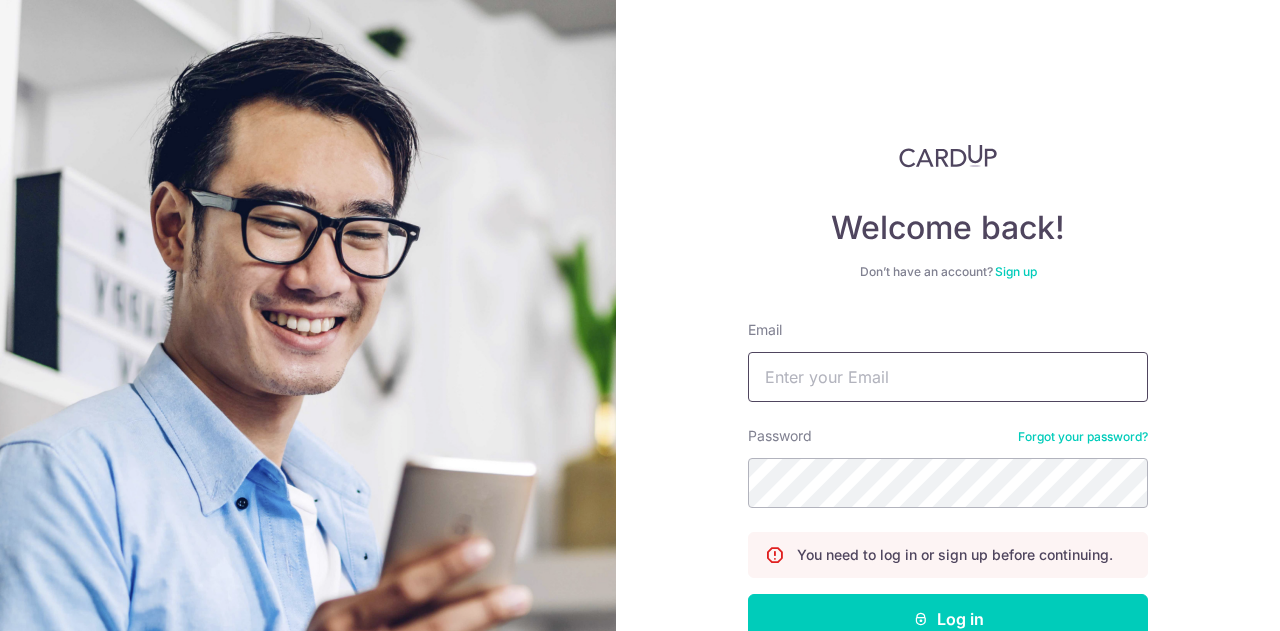 type on "[EMAIL]" 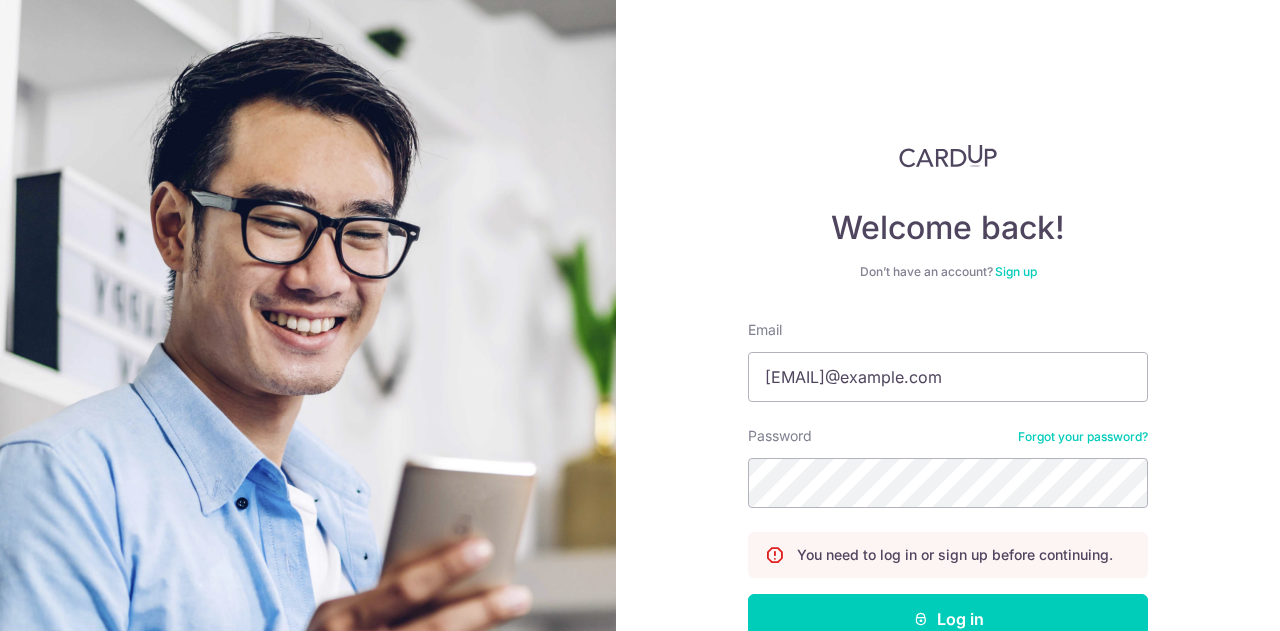 scroll, scrollTop: 0, scrollLeft: 0, axis: both 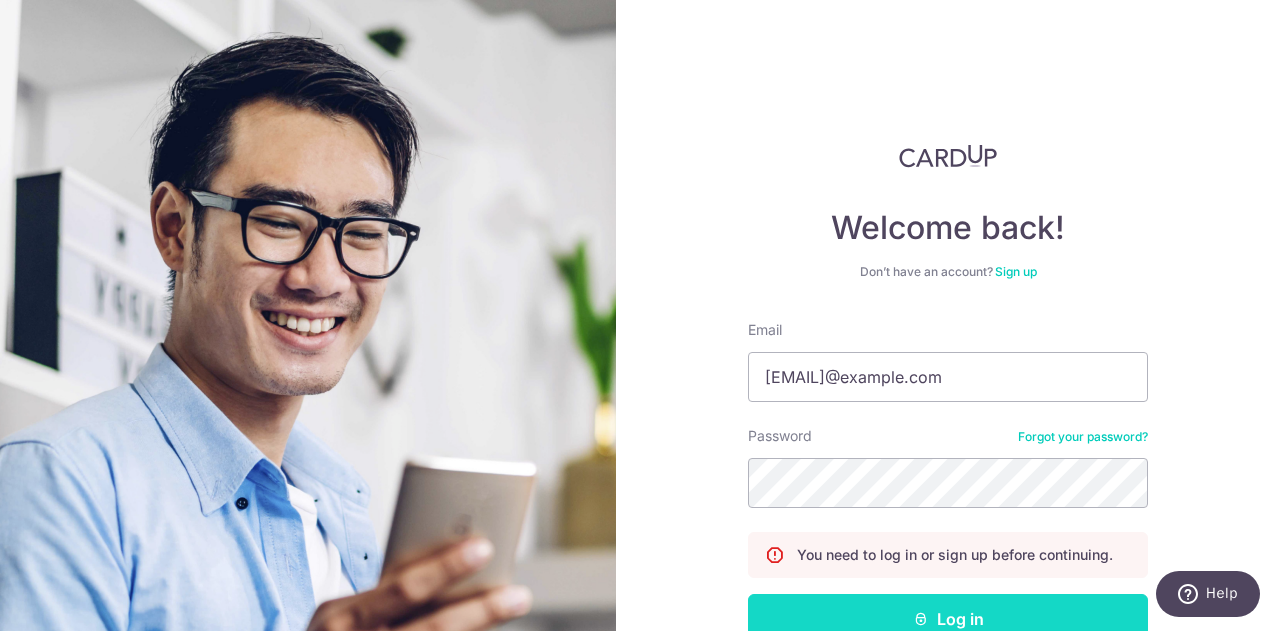 click on "Log in" at bounding box center (948, 619) 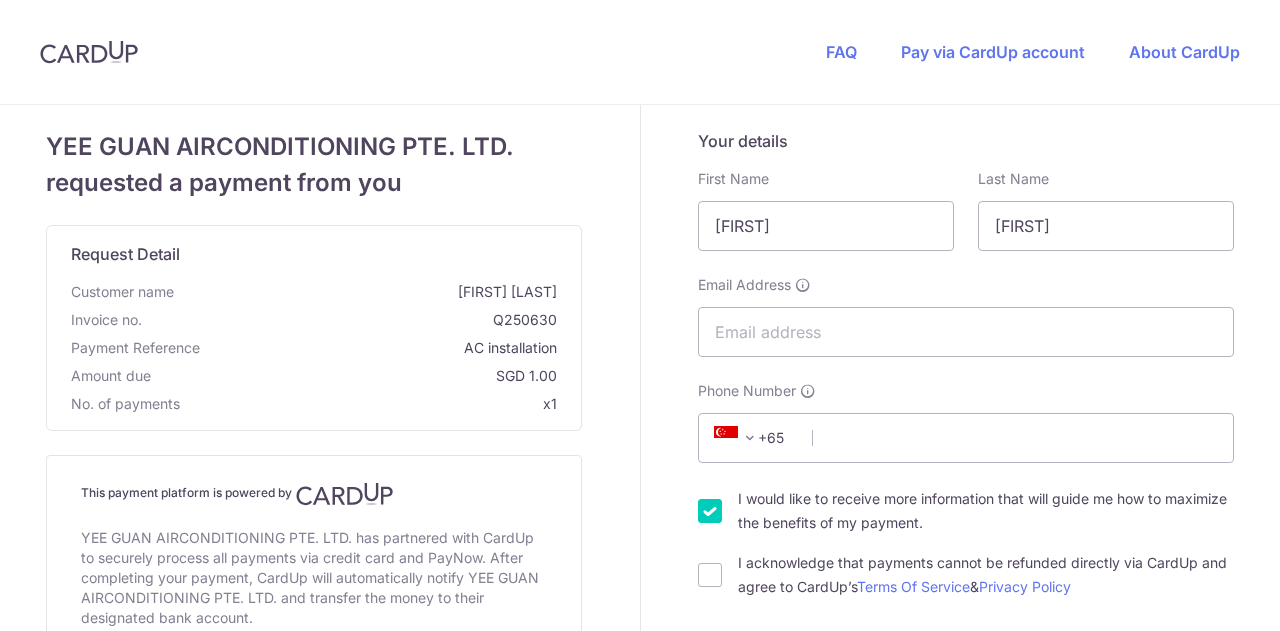 scroll, scrollTop: 0, scrollLeft: 0, axis: both 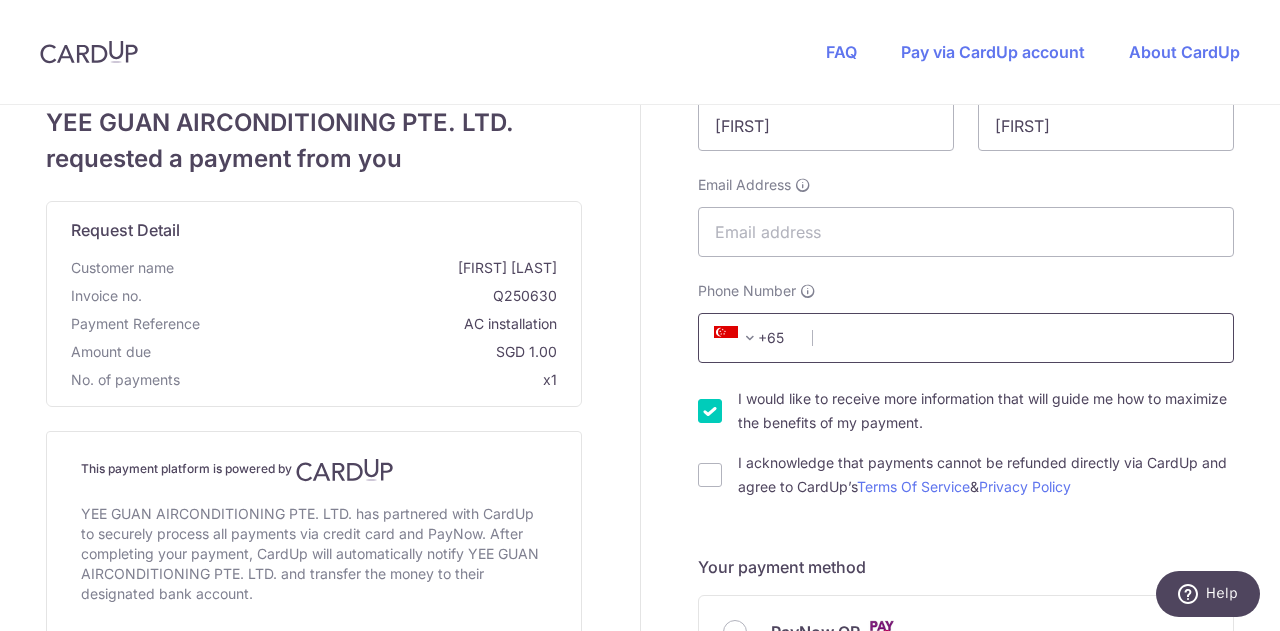 click on "Phone Number" at bounding box center (966, 338) 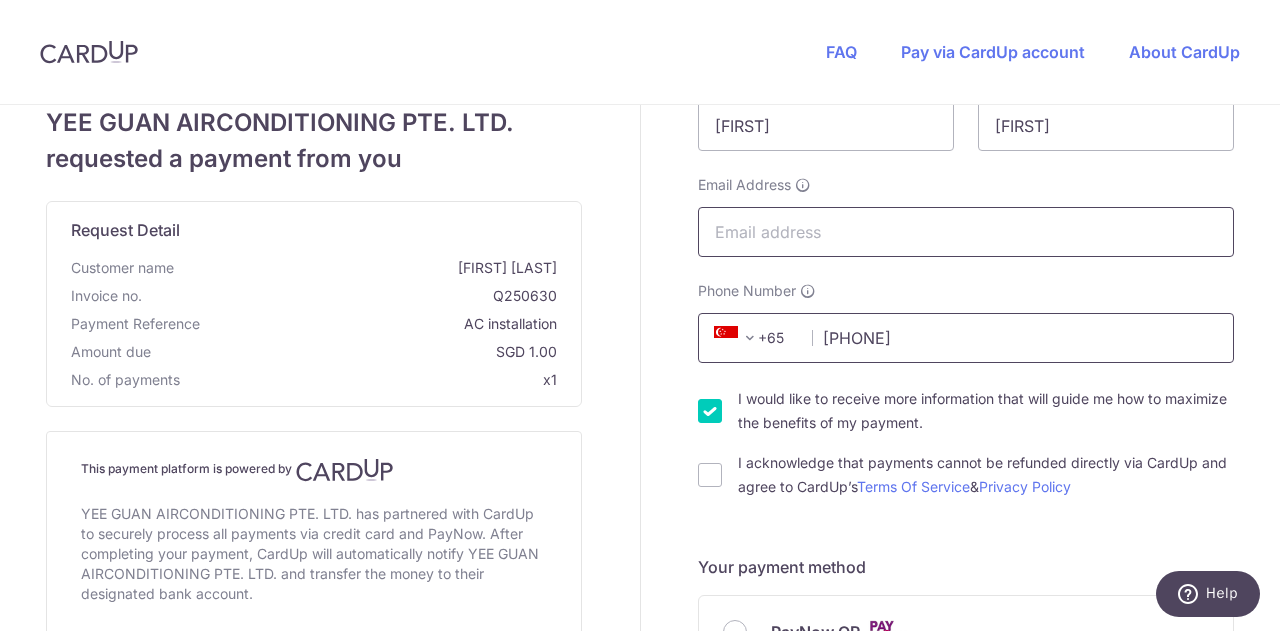type on "[EMAIL]" 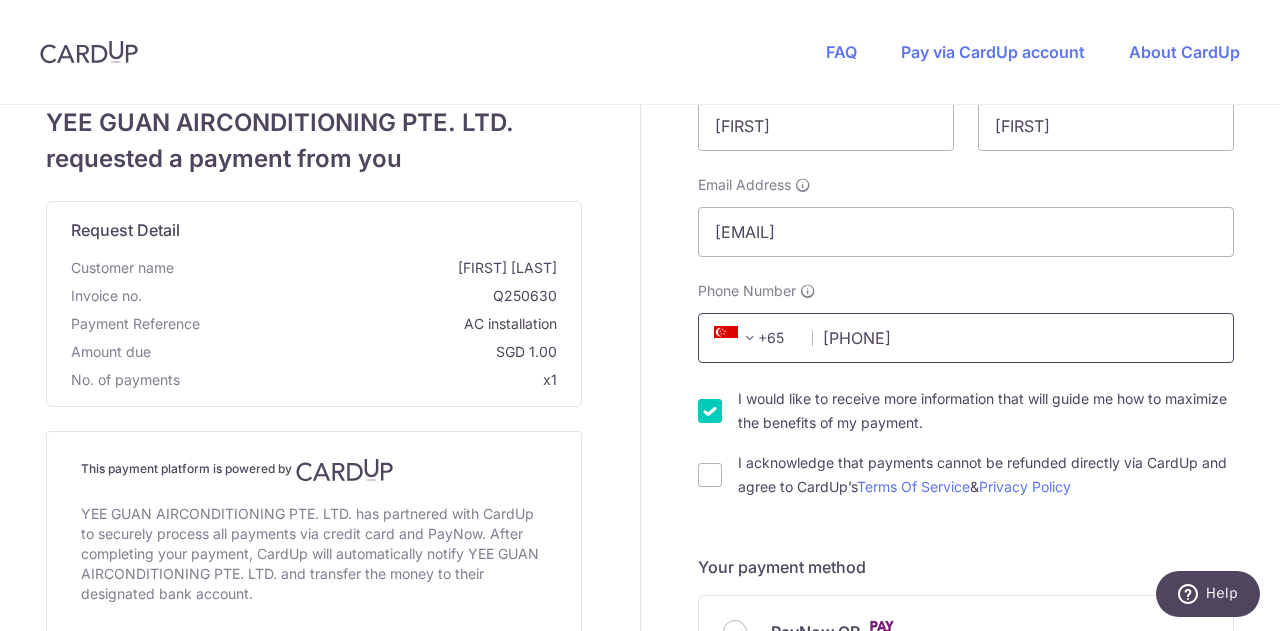 select on "65" 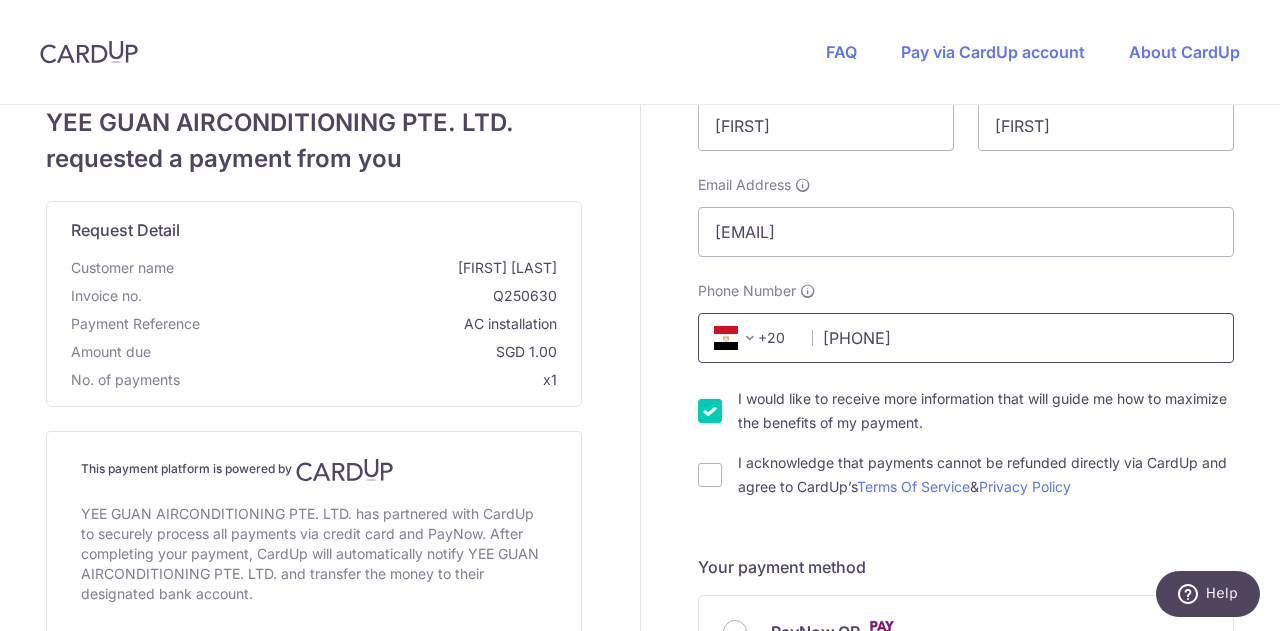 scroll, scrollTop: 839, scrollLeft: 0, axis: vertical 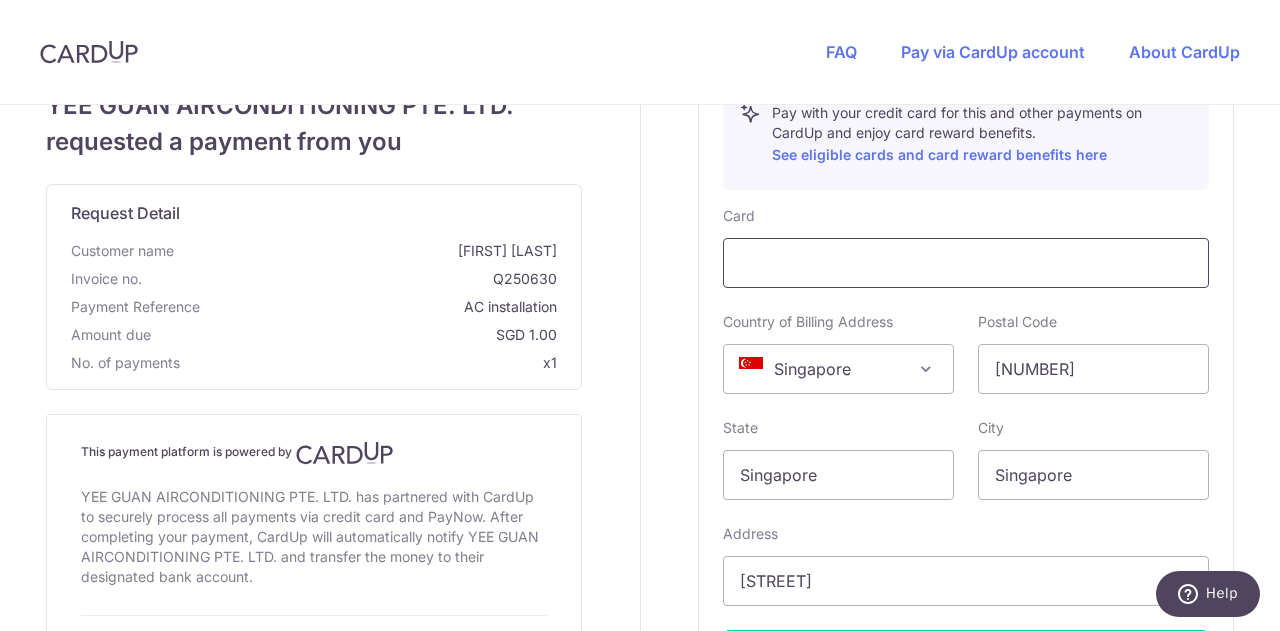 click at bounding box center [966, 263] 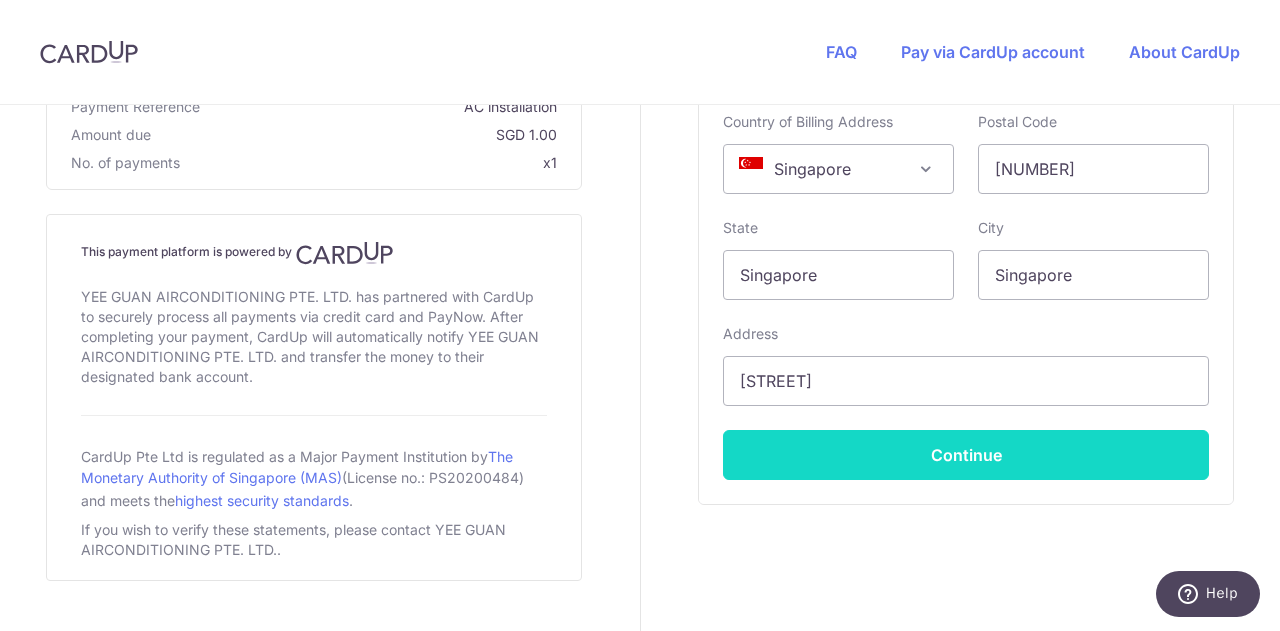 click on "Continue" at bounding box center [966, 455] 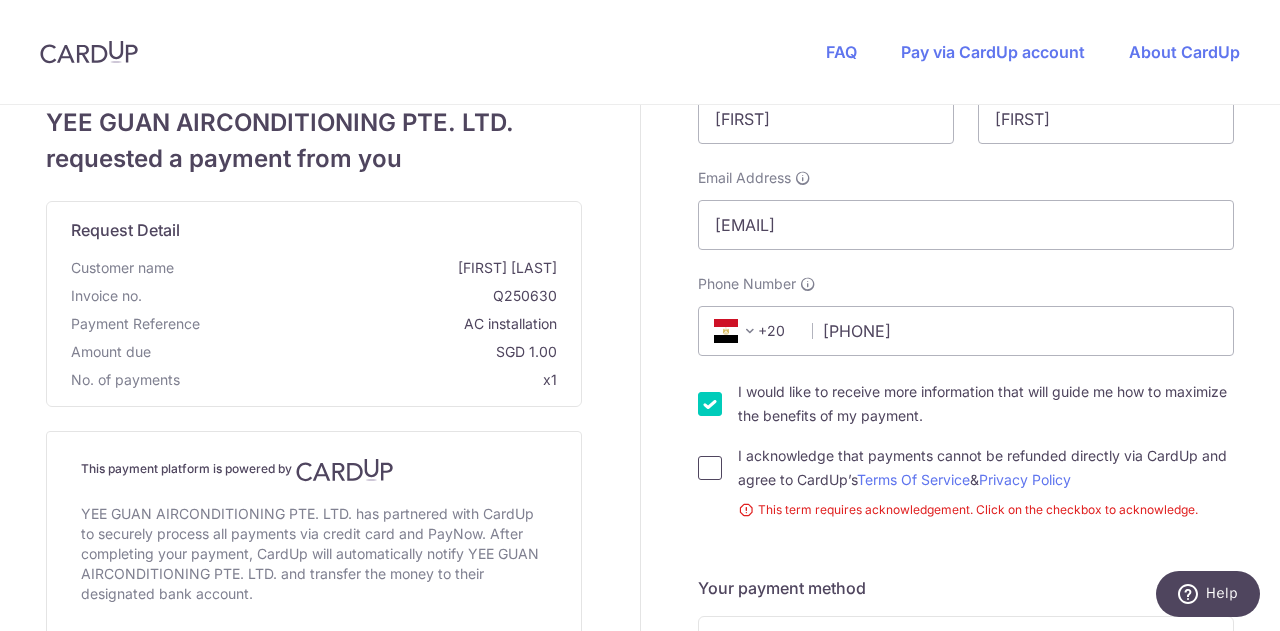 click on "I acknowledge that payments cannot be refunded directly via CardUp and agree to CardUp’s
Terms Of Service  &
Privacy Policy" at bounding box center [710, 468] 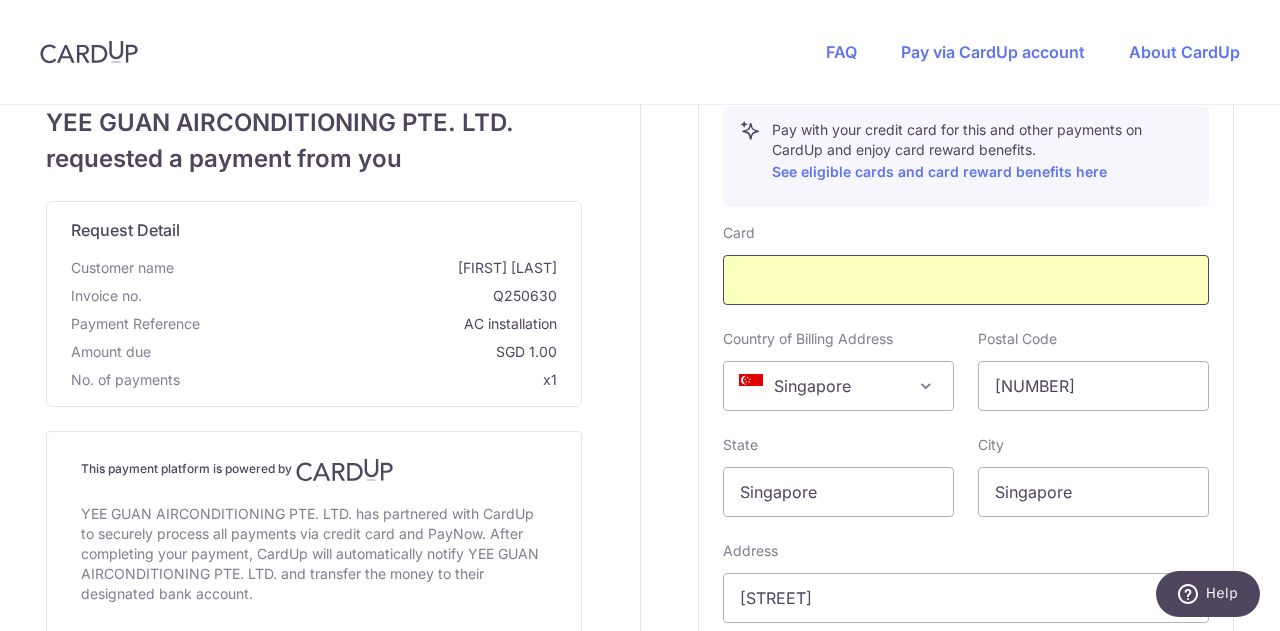 scroll, scrollTop: 1082, scrollLeft: 0, axis: vertical 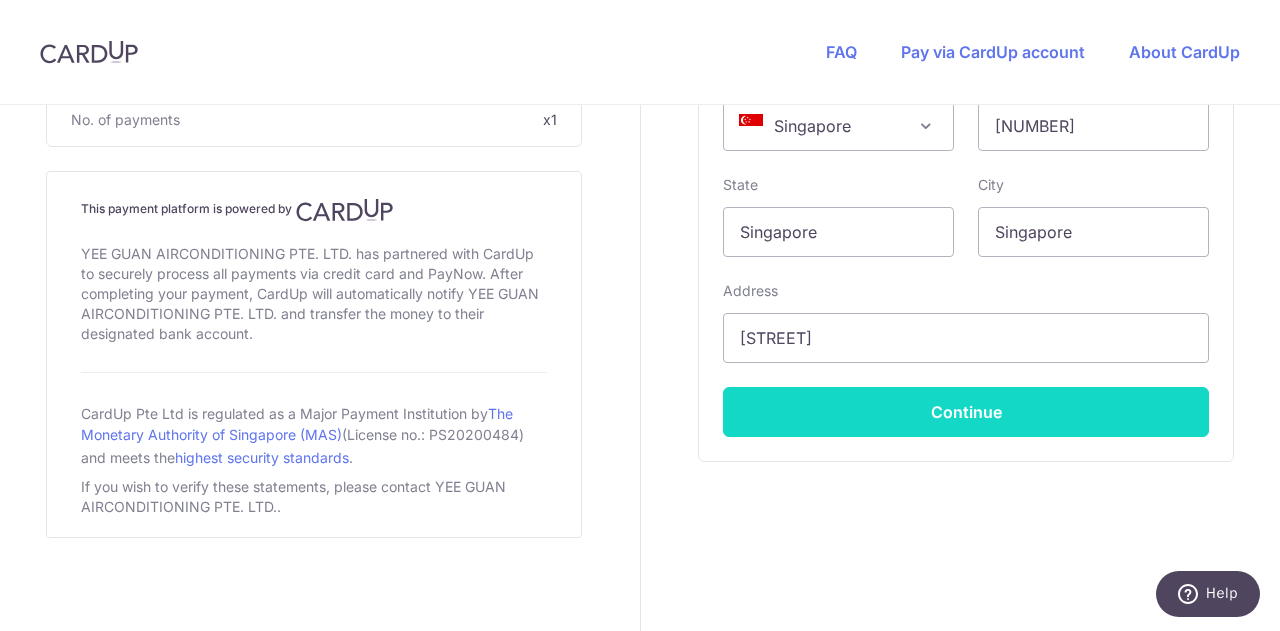 click on "Continue" at bounding box center [966, 412] 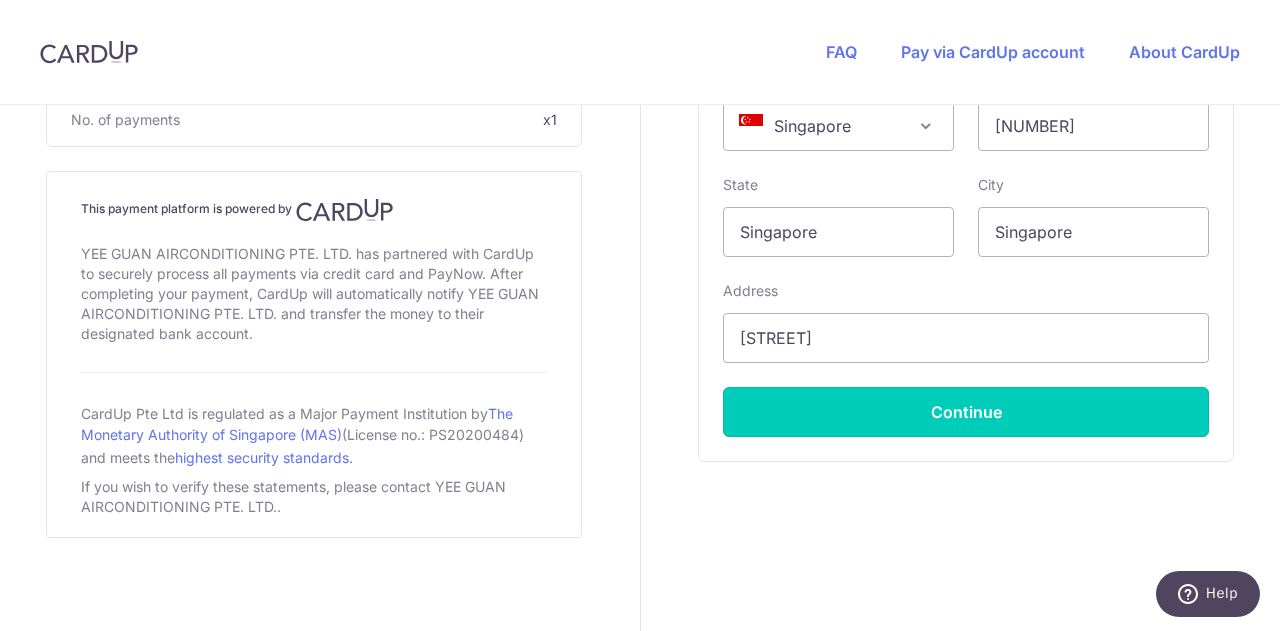type on "**** 3235" 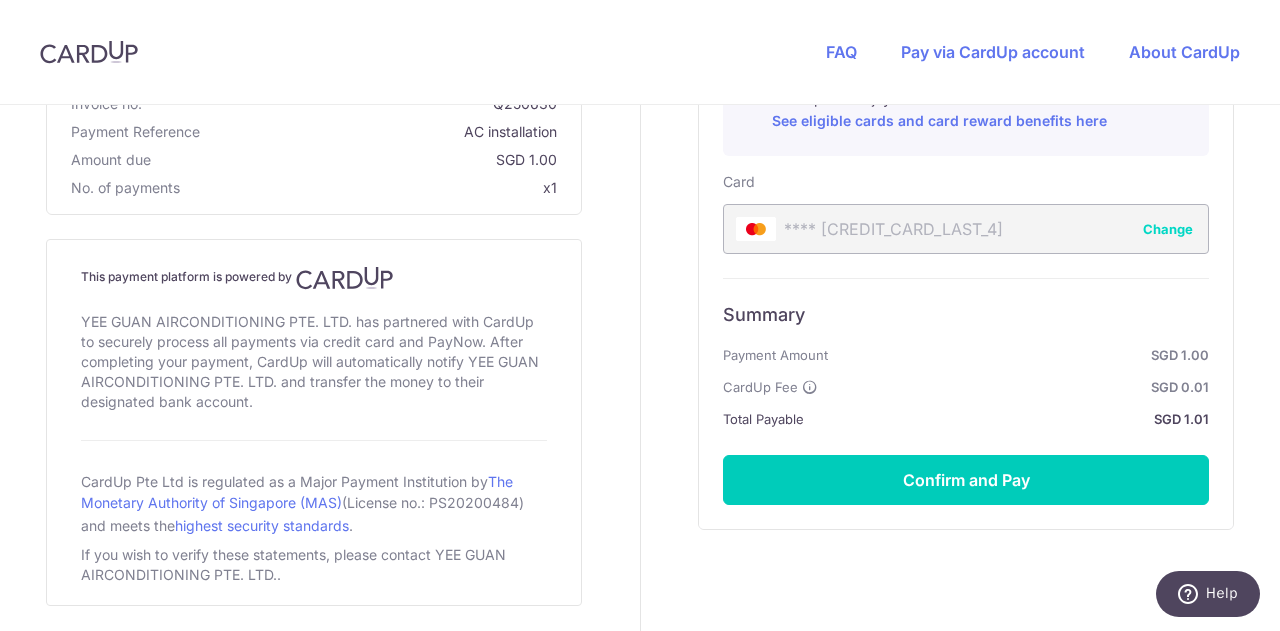 scroll, scrollTop: 941, scrollLeft: 0, axis: vertical 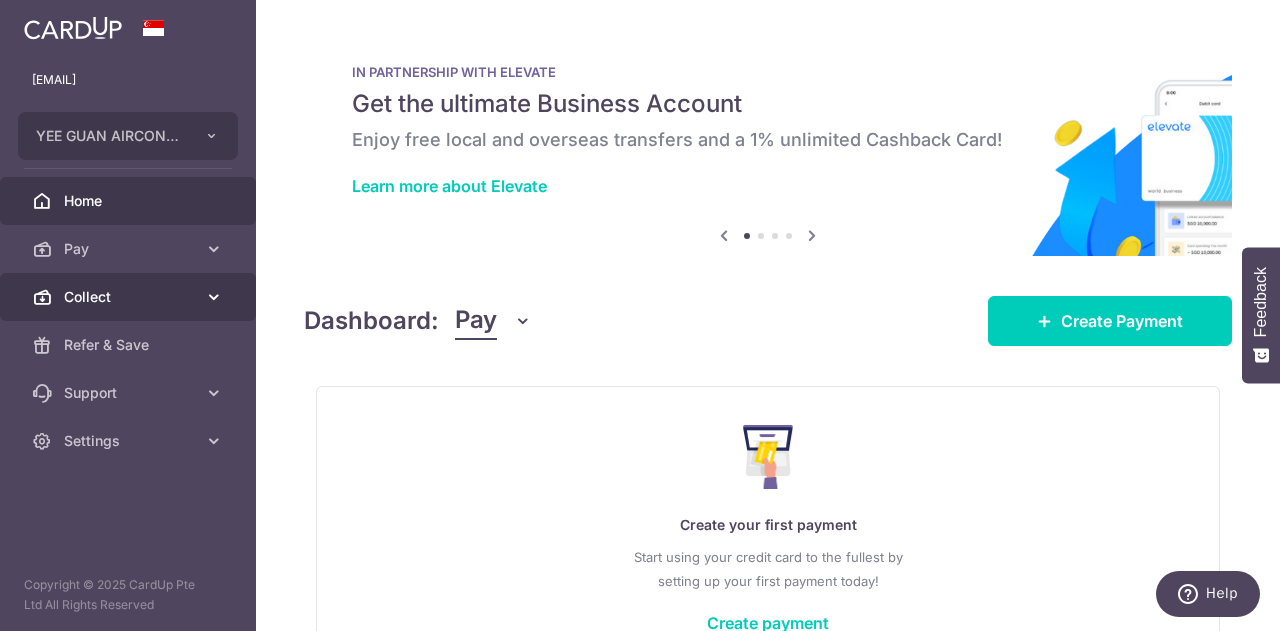 click on "Collect" at bounding box center (128, 297) 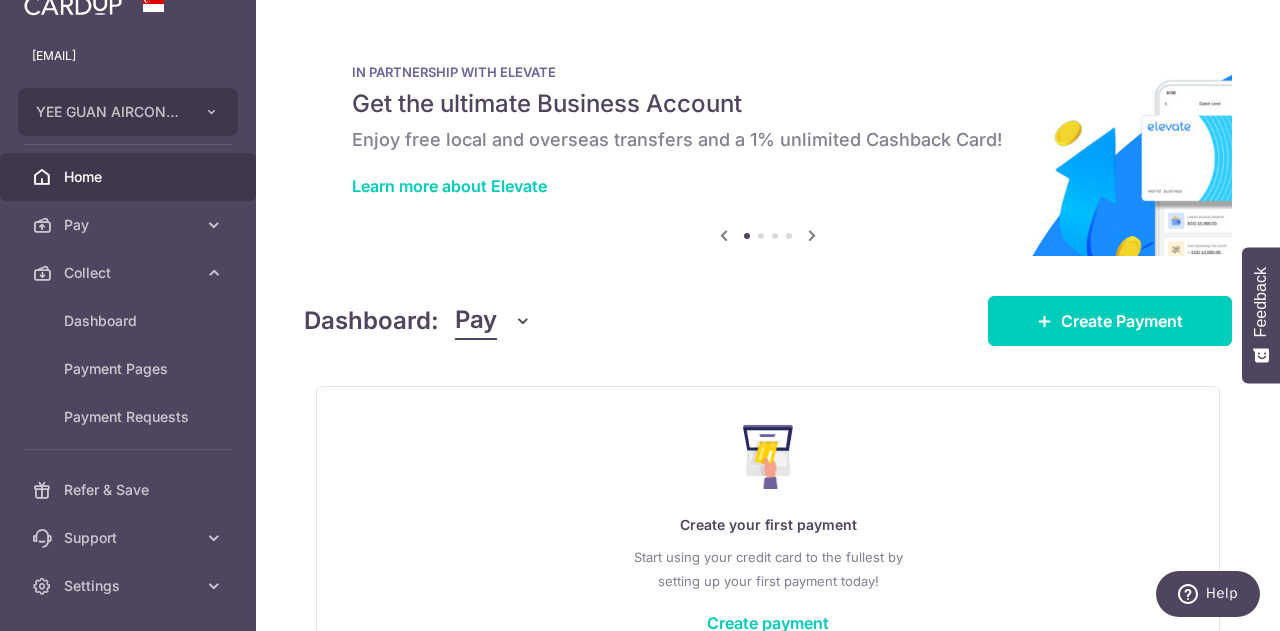 scroll, scrollTop: 0, scrollLeft: 0, axis: both 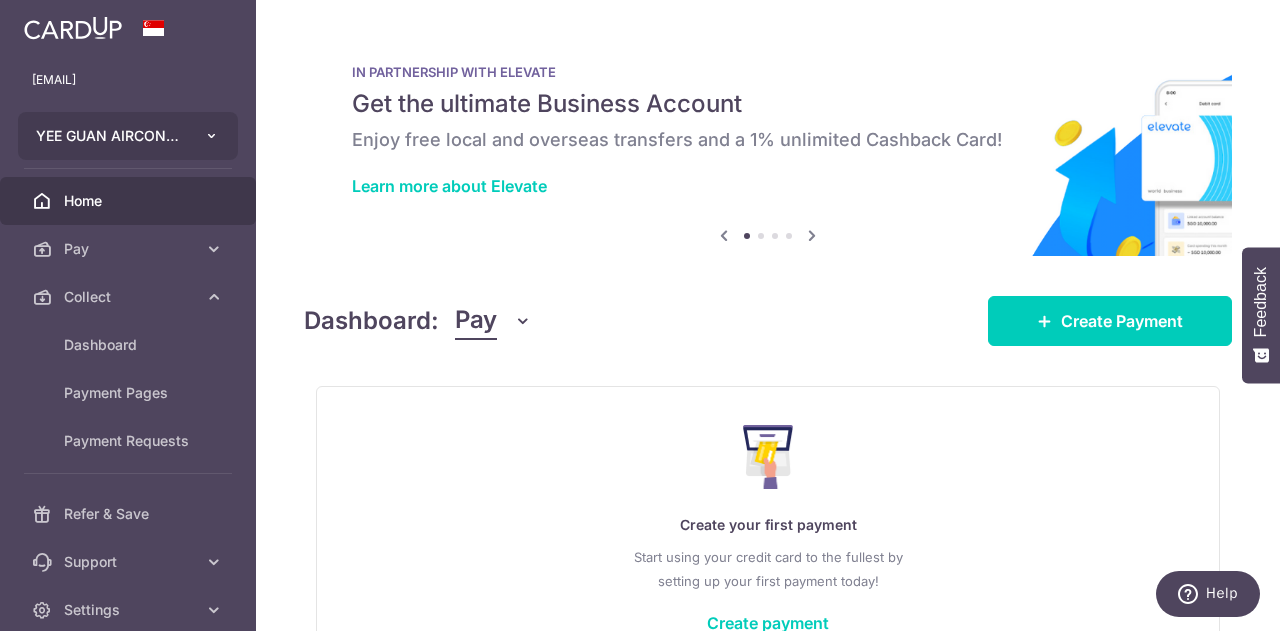 click at bounding box center [212, 136] 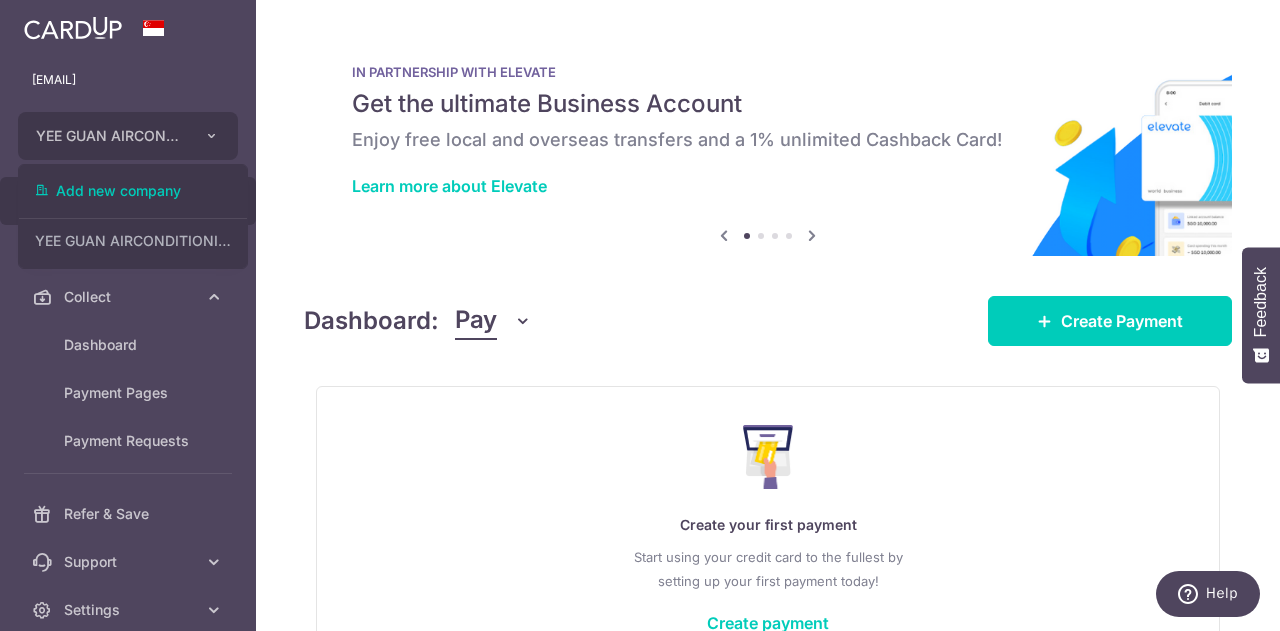 click on "IN PARTNERSHIP WITH ELEVATE
Get the ultimate Business Account
Enjoy free local and overseas transfers and a 1% unlimited Cashback Card!
Learn more about Elevate" at bounding box center (768, 132) 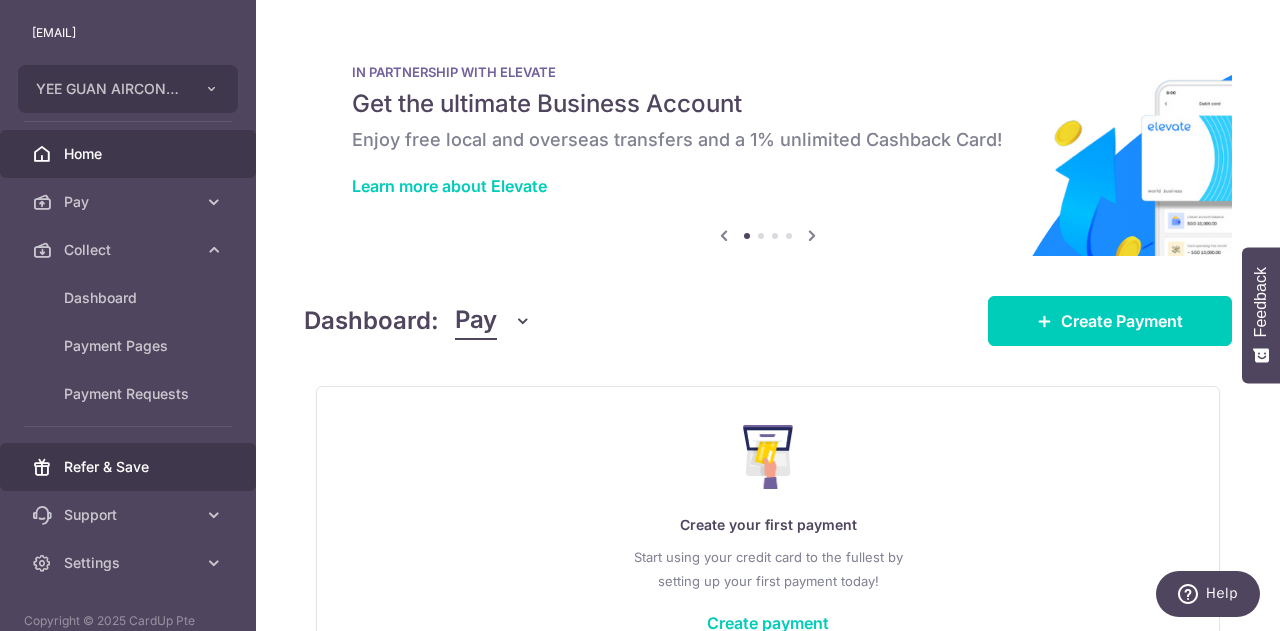 scroll, scrollTop: 83, scrollLeft: 0, axis: vertical 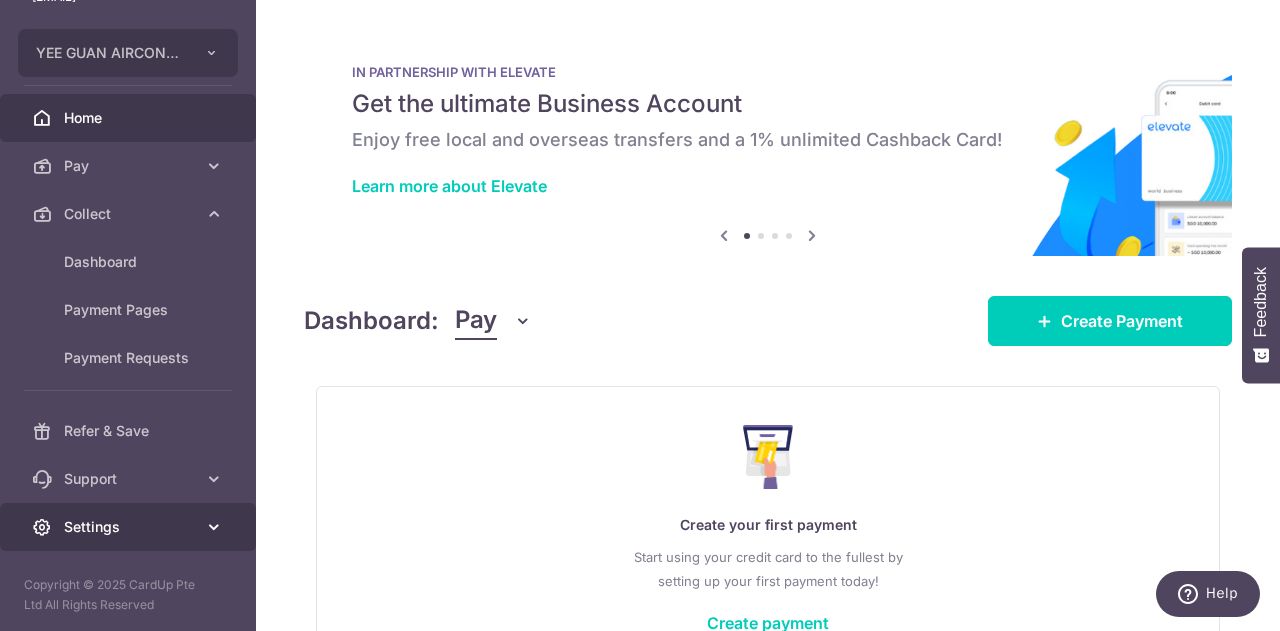 click on "Settings" at bounding box center (128, 527) 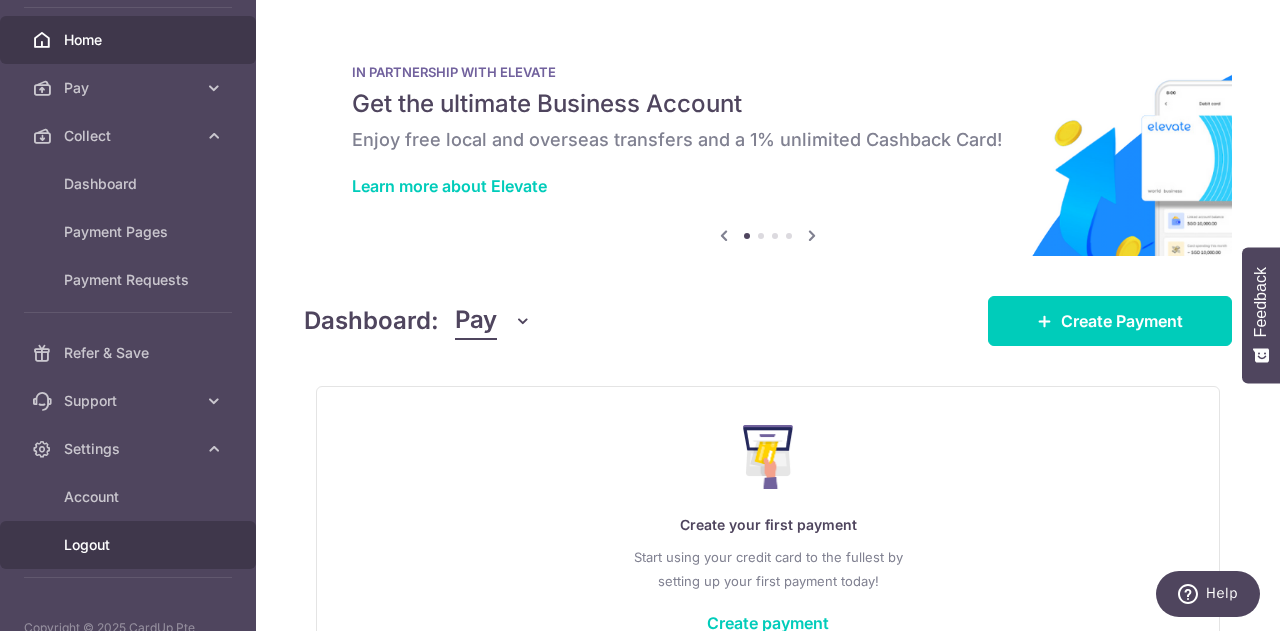 scroll, scrollTop: 204, scrollLeft: 0, axis: vertical 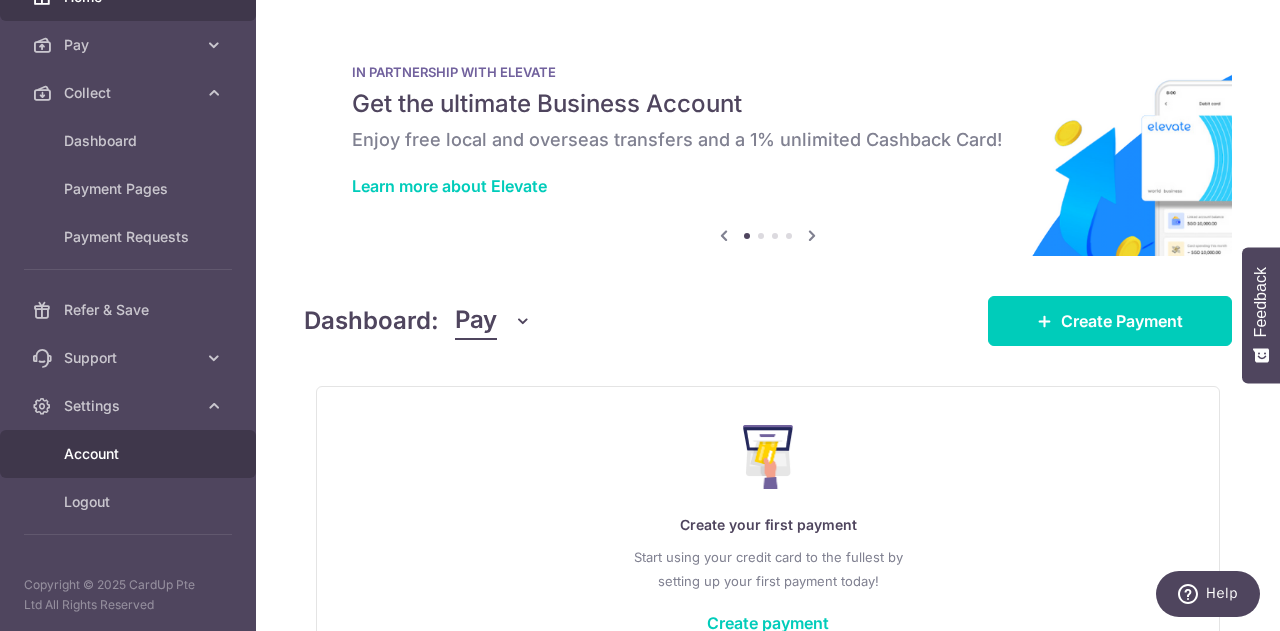 click on "Account" at bounding box center [130, 454] 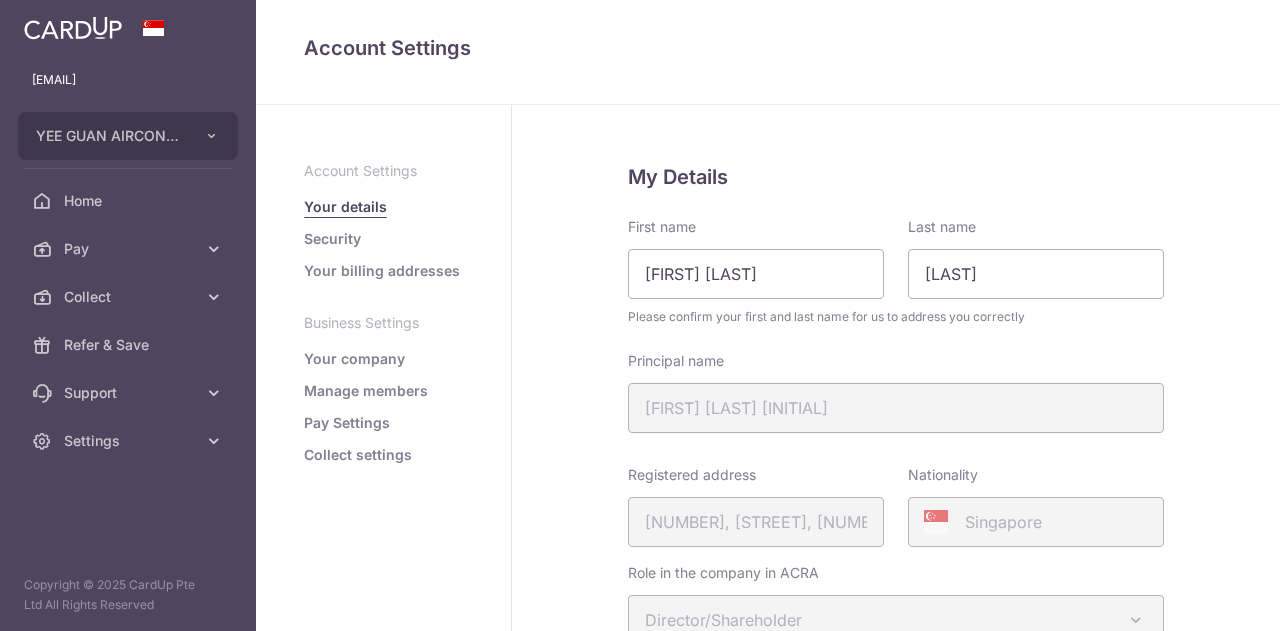 scroll, scrollTop: 0, scrollLeft: 0, axis: both 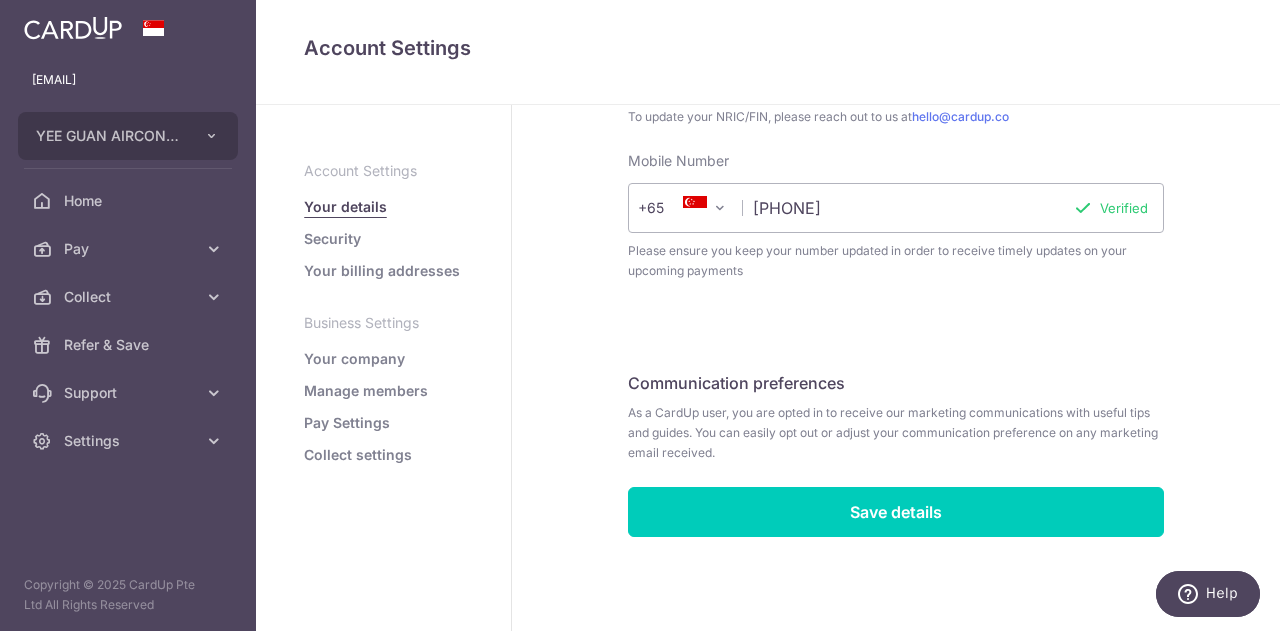 click on "Account Settings Your details Security Your billing addresses Business Settings Your company Manage members Pay Settings Collect settings" at bounding box center [383, 313] 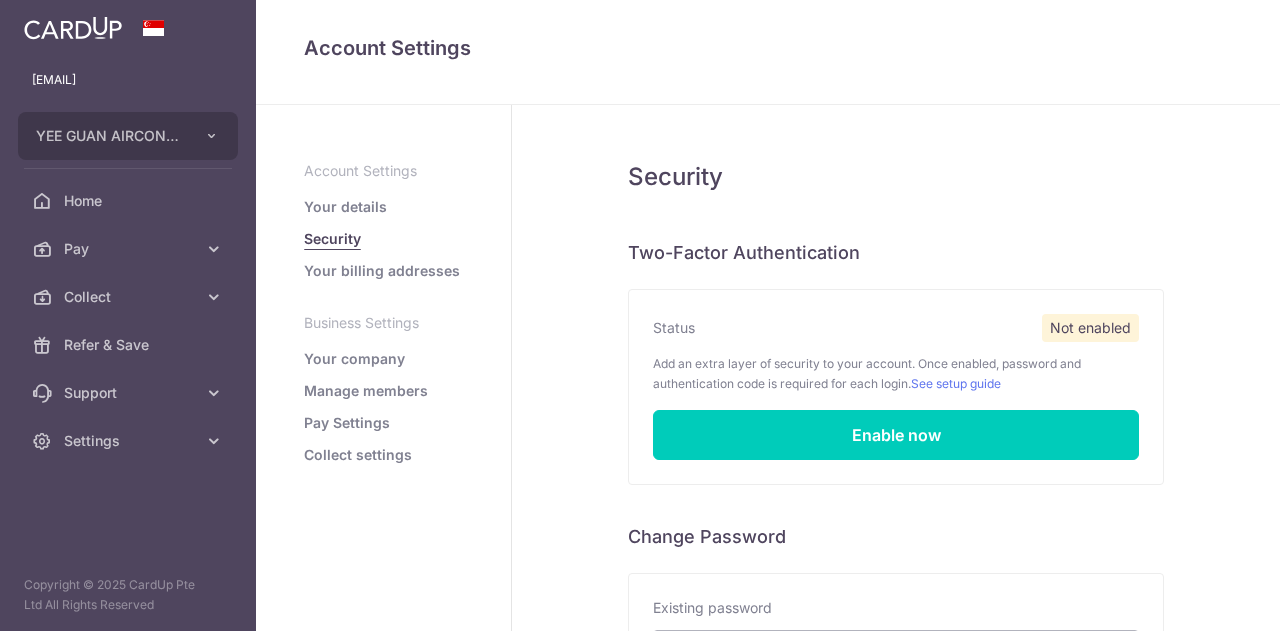 scroll, scrollTop: 0, scrollLeft: 0, axis: both 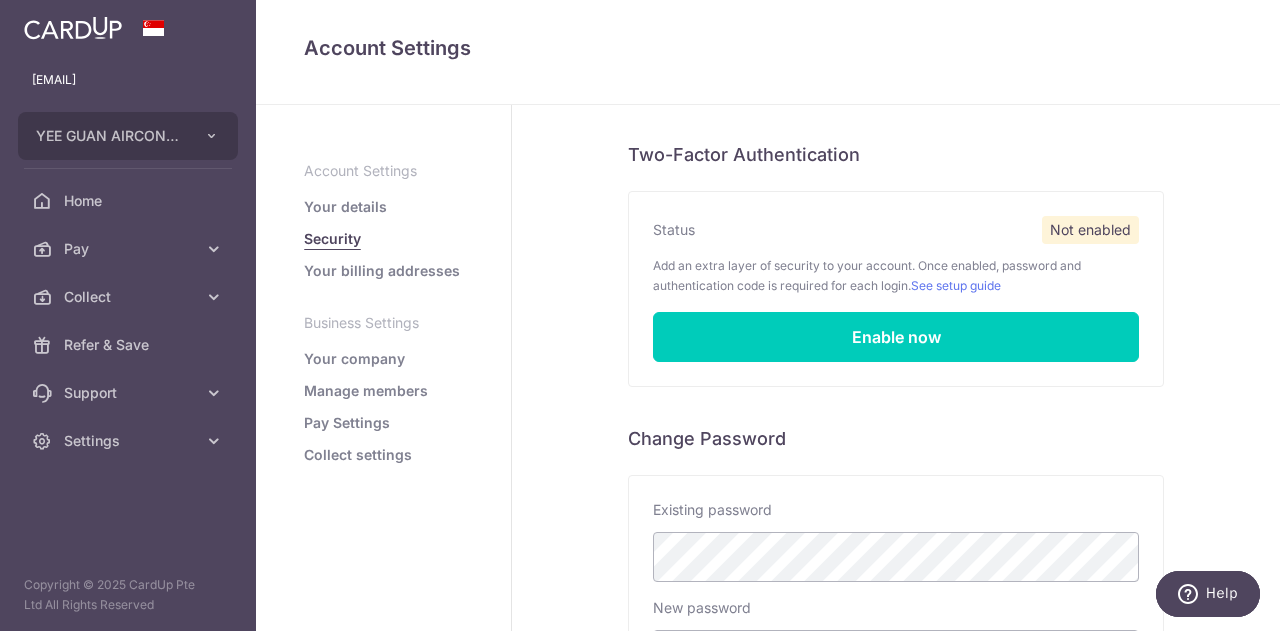 click on "Your billing addresses" at bounding box center (382, 271) 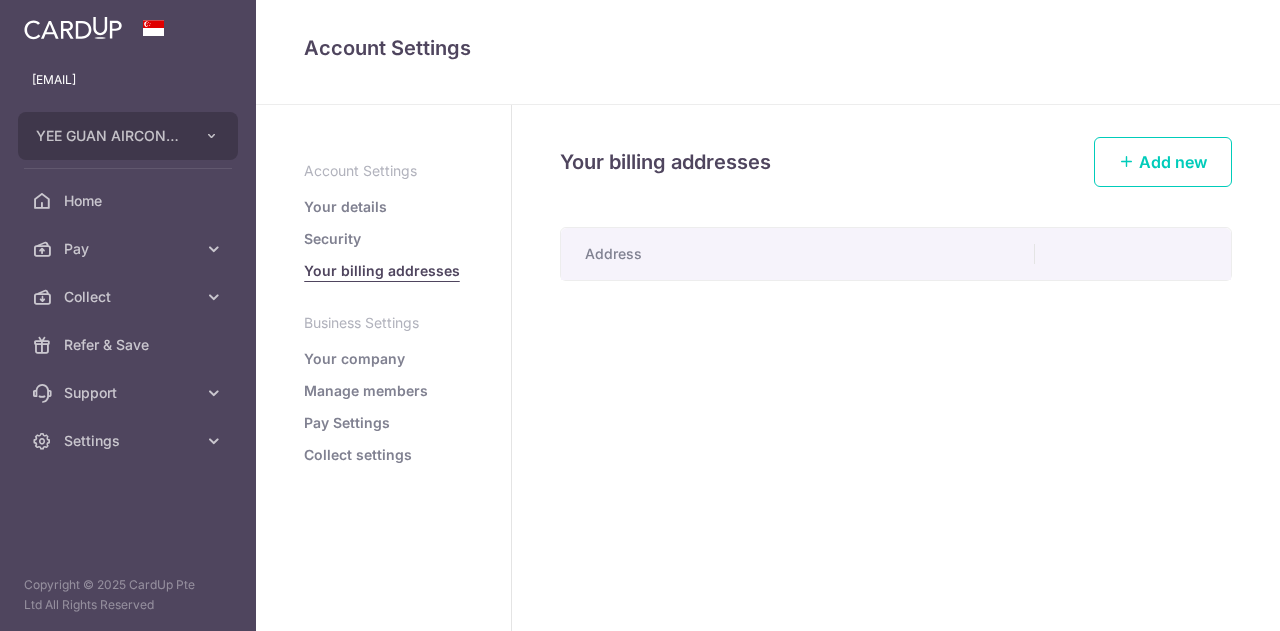 scroll, scrollTop: 0, scrollLeft: 0, axis: both 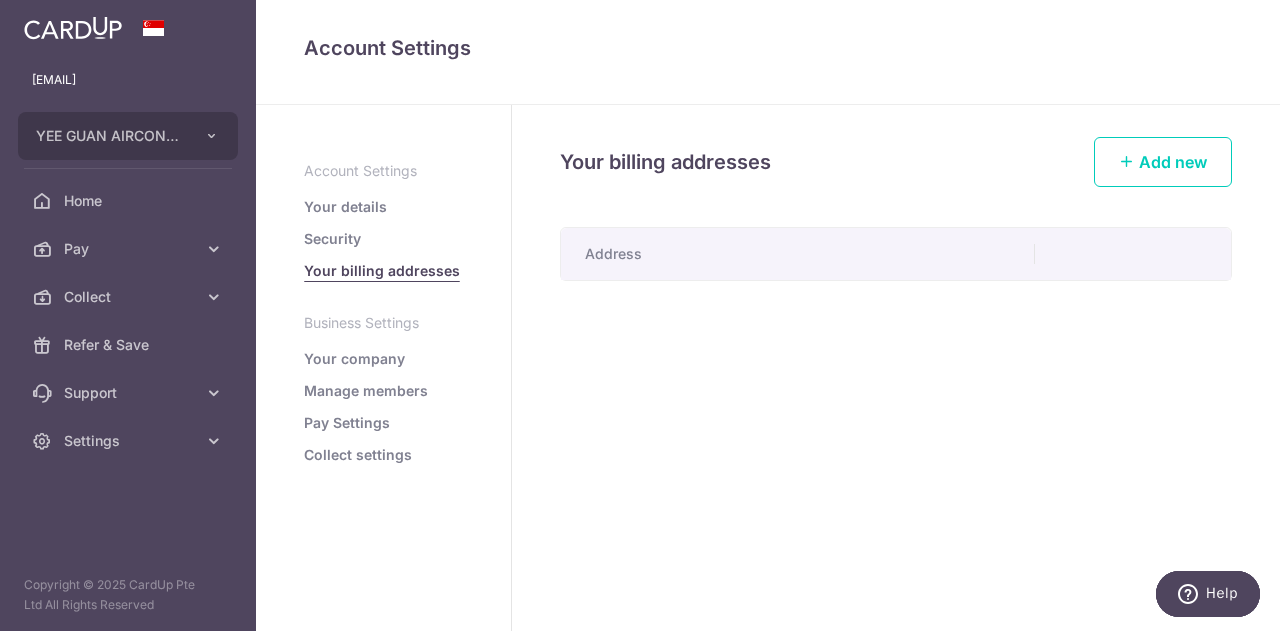 click on "Address" at bounding box center (798, 254) 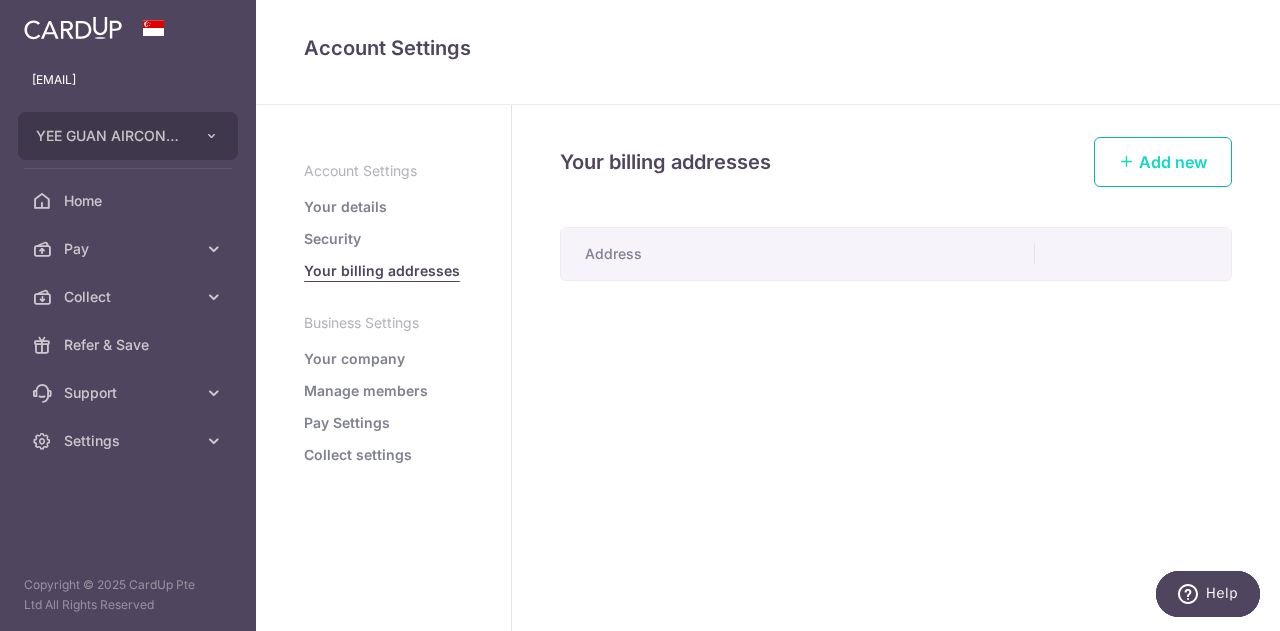 click on "Add new" at bounding box center [1173, 162] 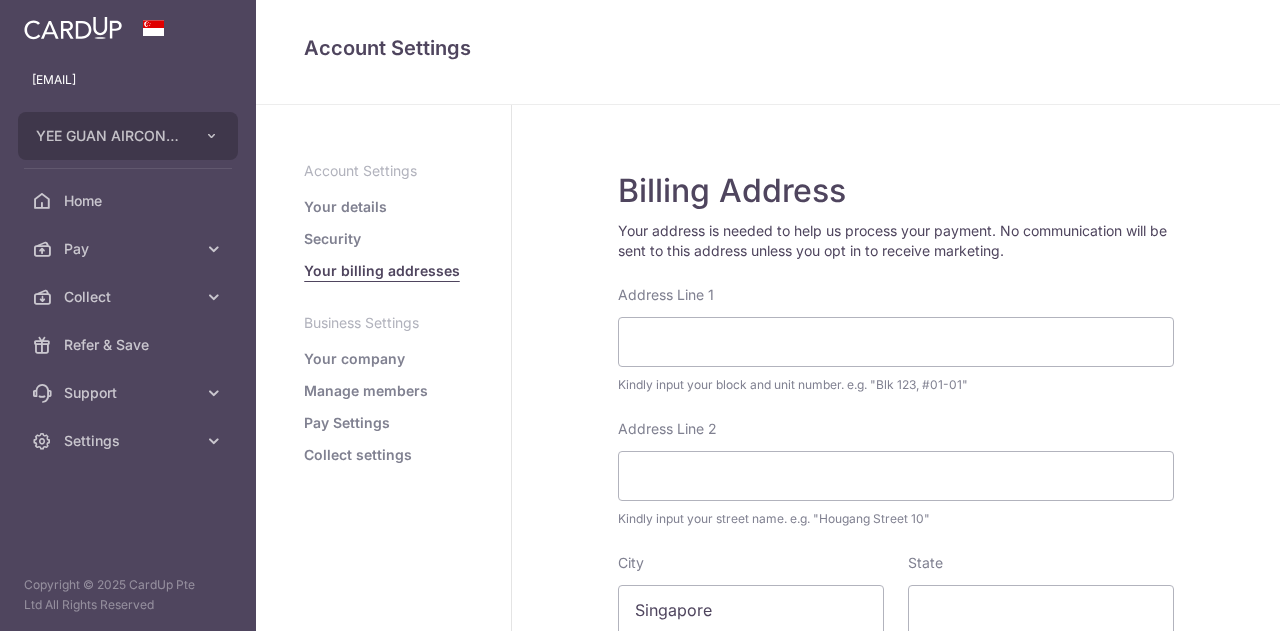scroll, scrollTop: 0, scrollLeft: 0, axis: both 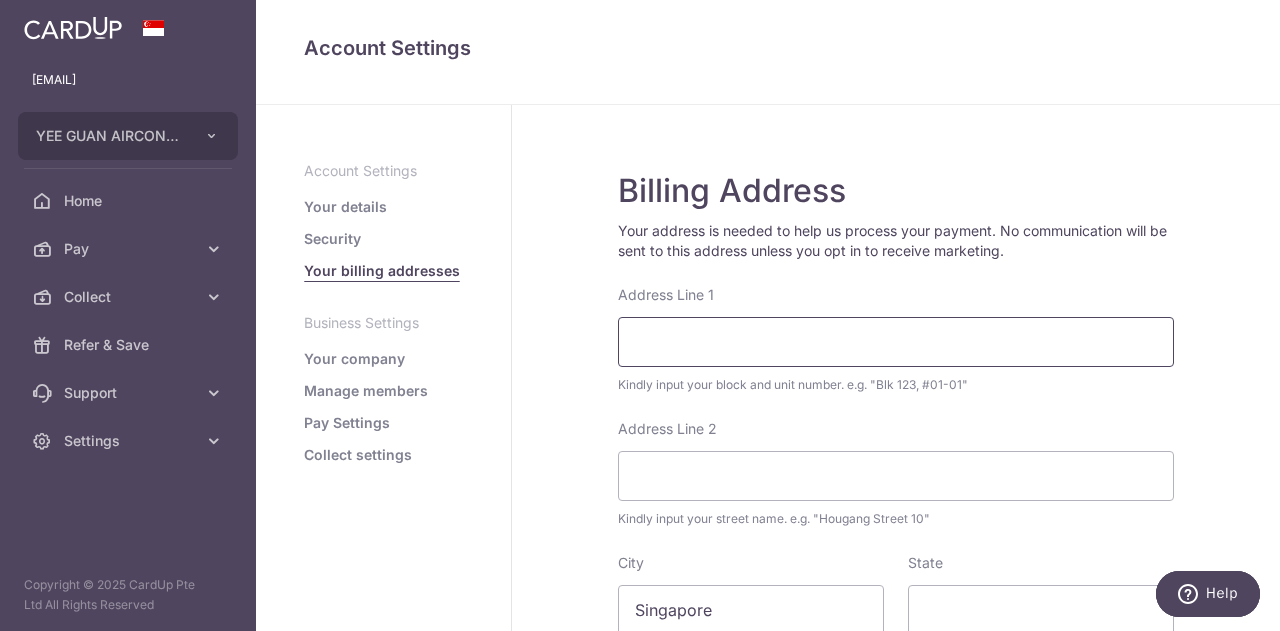 click on "Address Line 1" at bounding box center [896, 342] 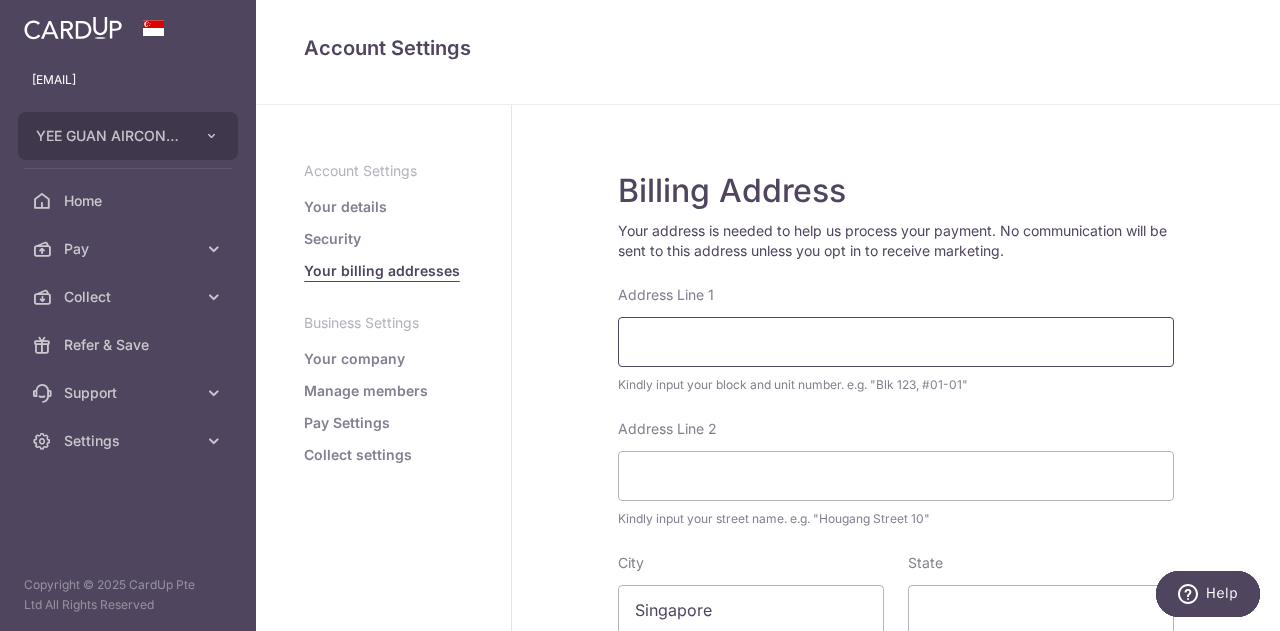 type on "[STREET]" 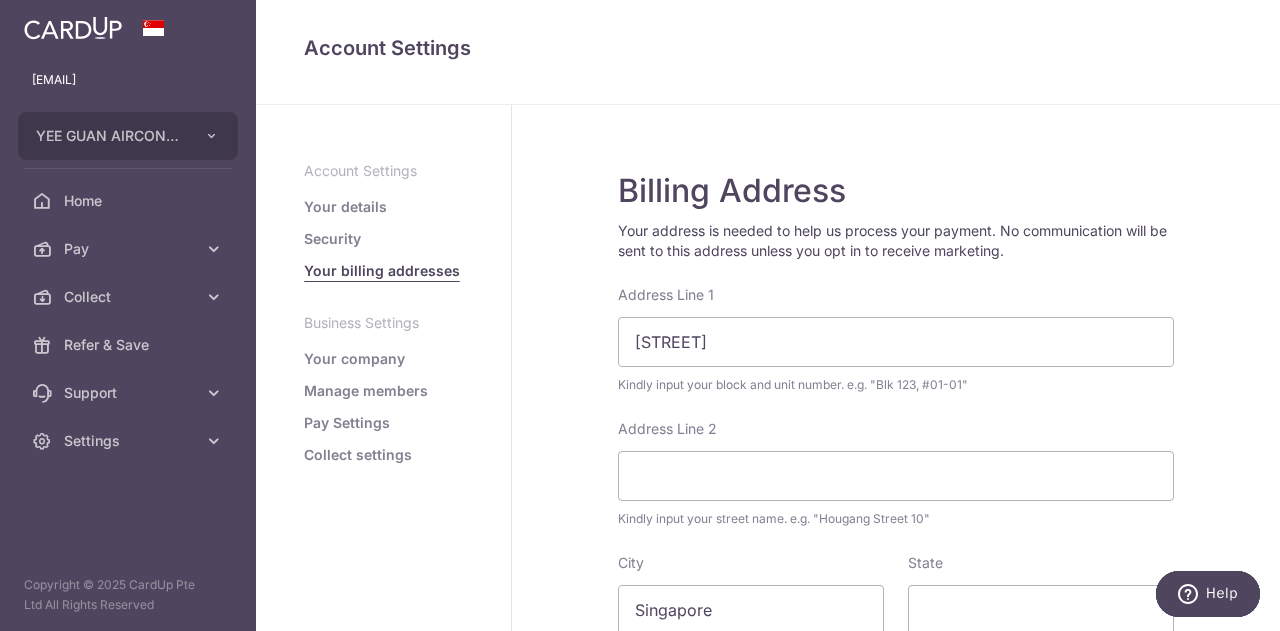 type on "[NUMBER]" 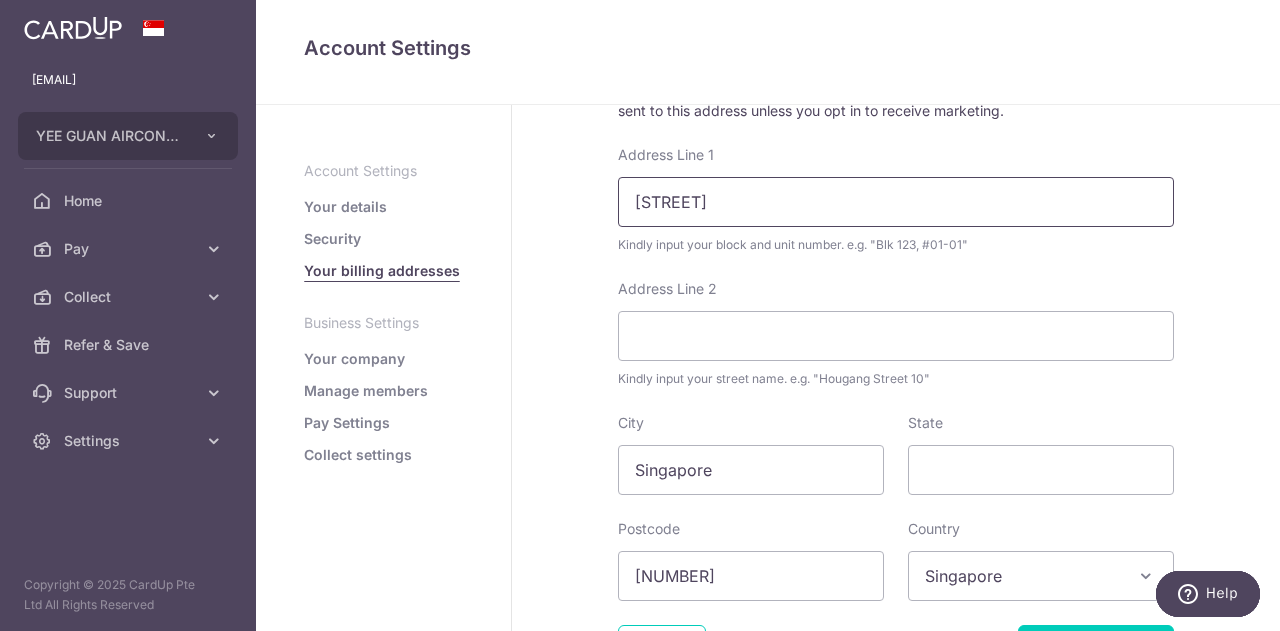 scroll, scrollTop: 200, scrollLeft: 0, axis: vertical 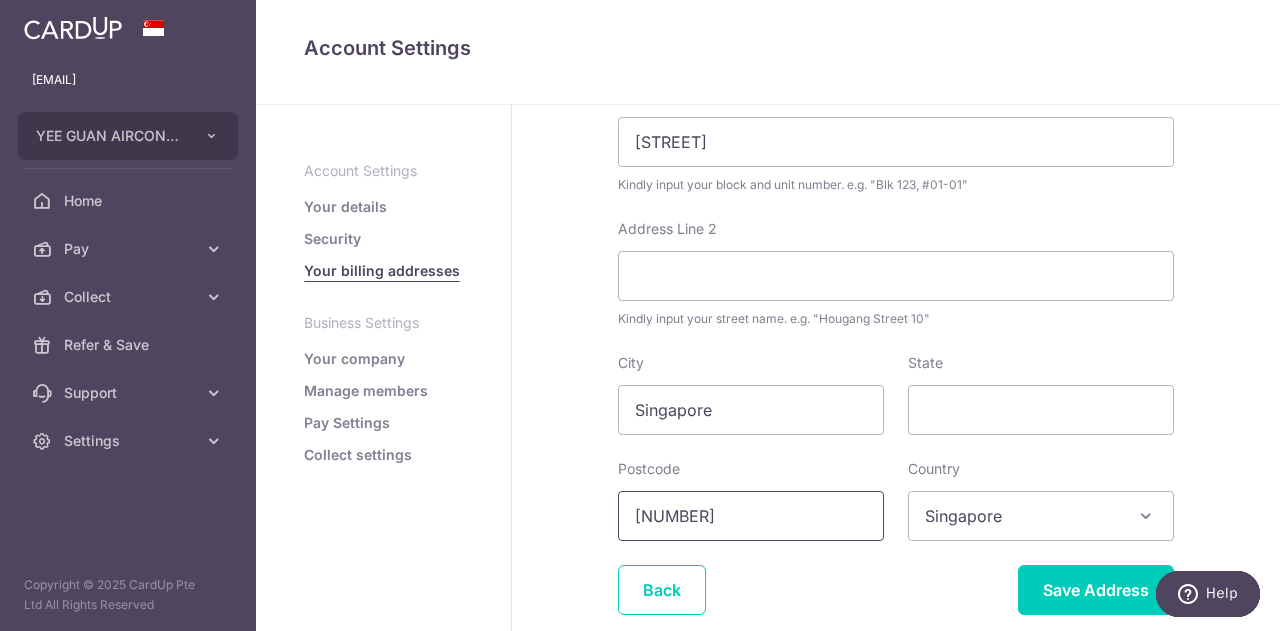 drag, startPoint x: 729, startPoint y: 498, endPoint x: 599, endPoint y: 497, distance: 130.00385 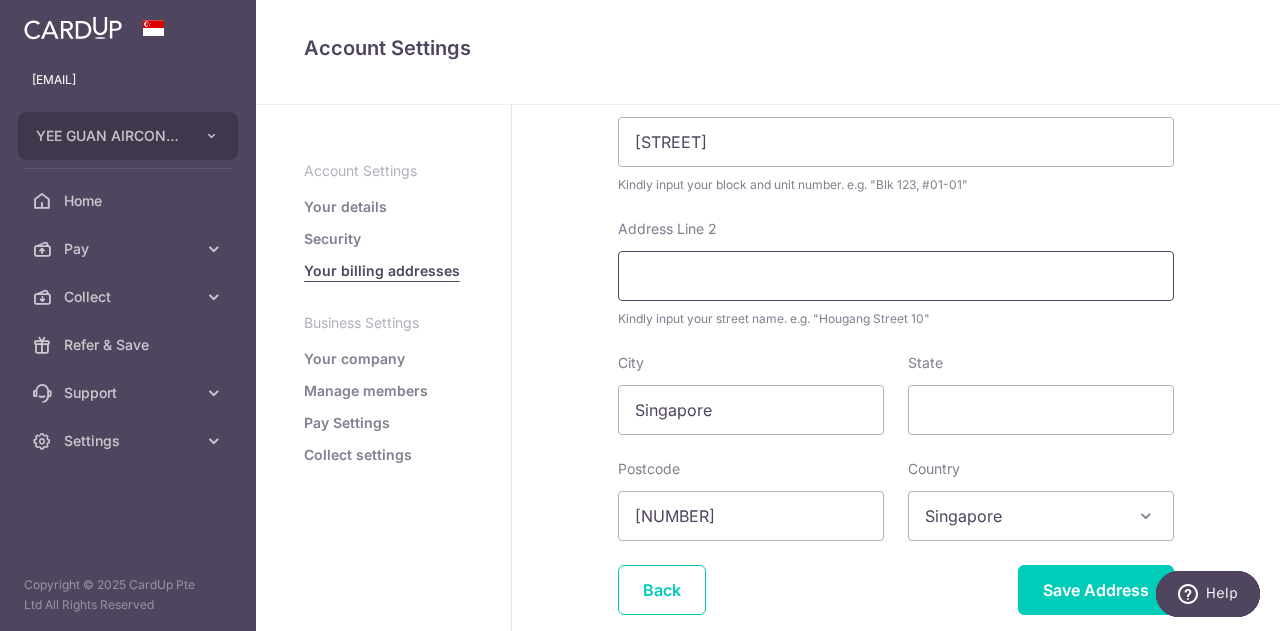 click on "Address Line 2" at bounding box center (896, 276) 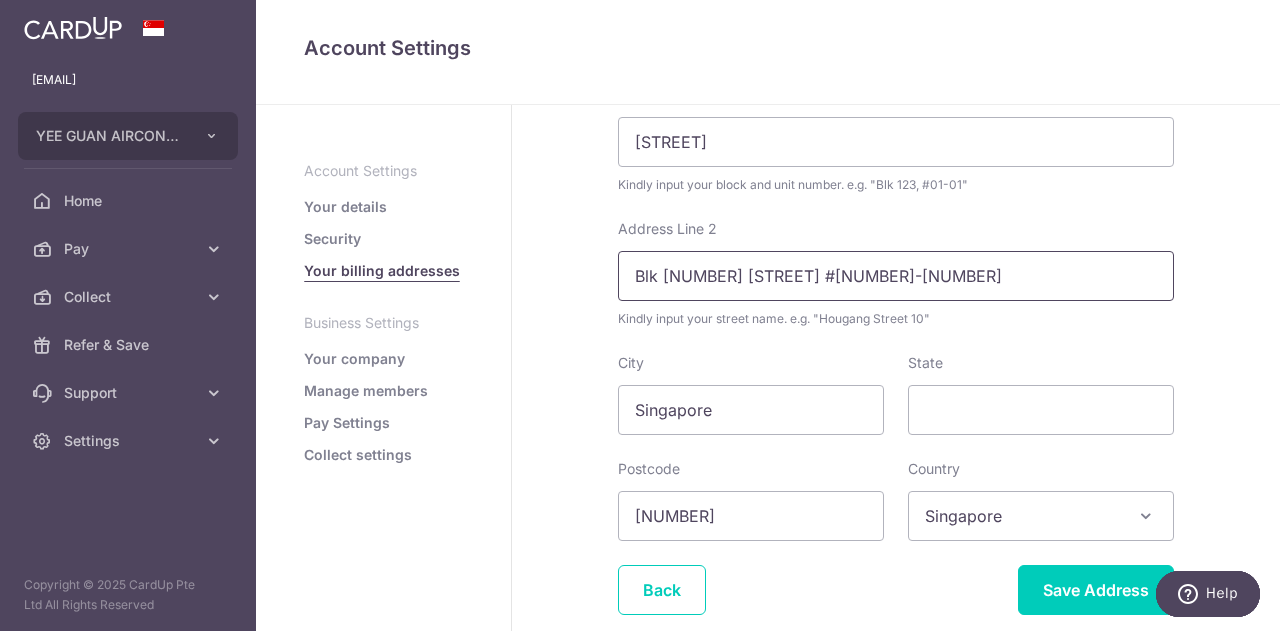 drag, startPoint x: 886, startPoint y: 274, endPoint x: 864, endPoint y: 276, distance: 22.090721 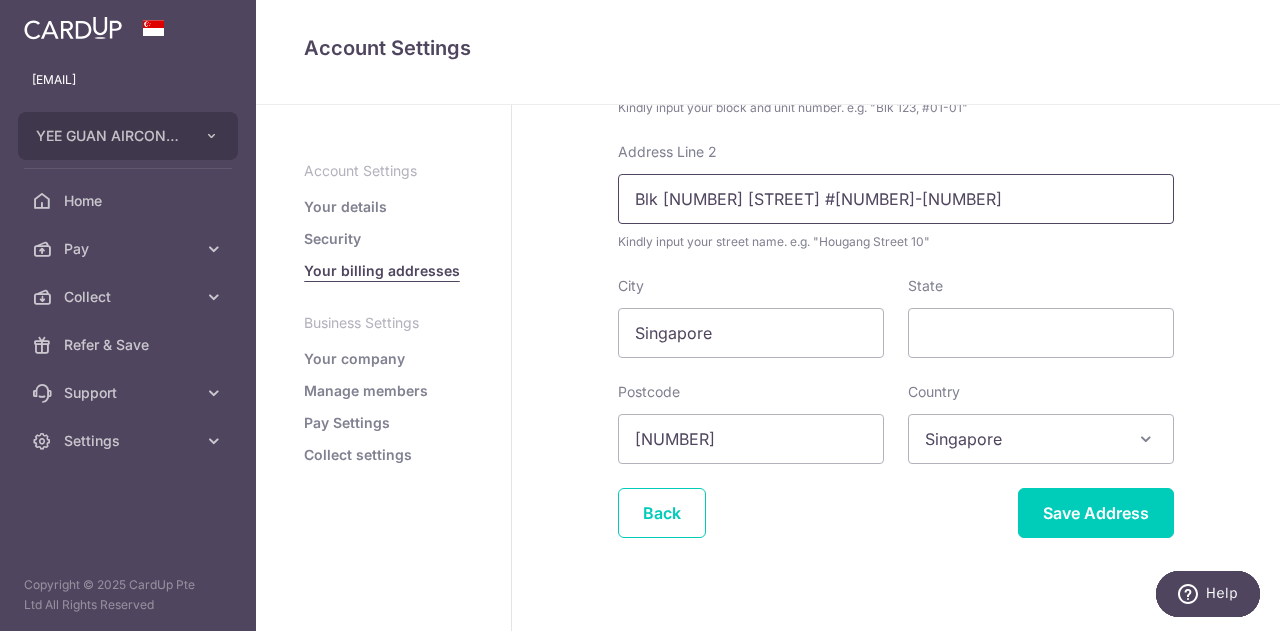 scroll, scrollTop: 300, scrollLeft: 0, axis: vertical 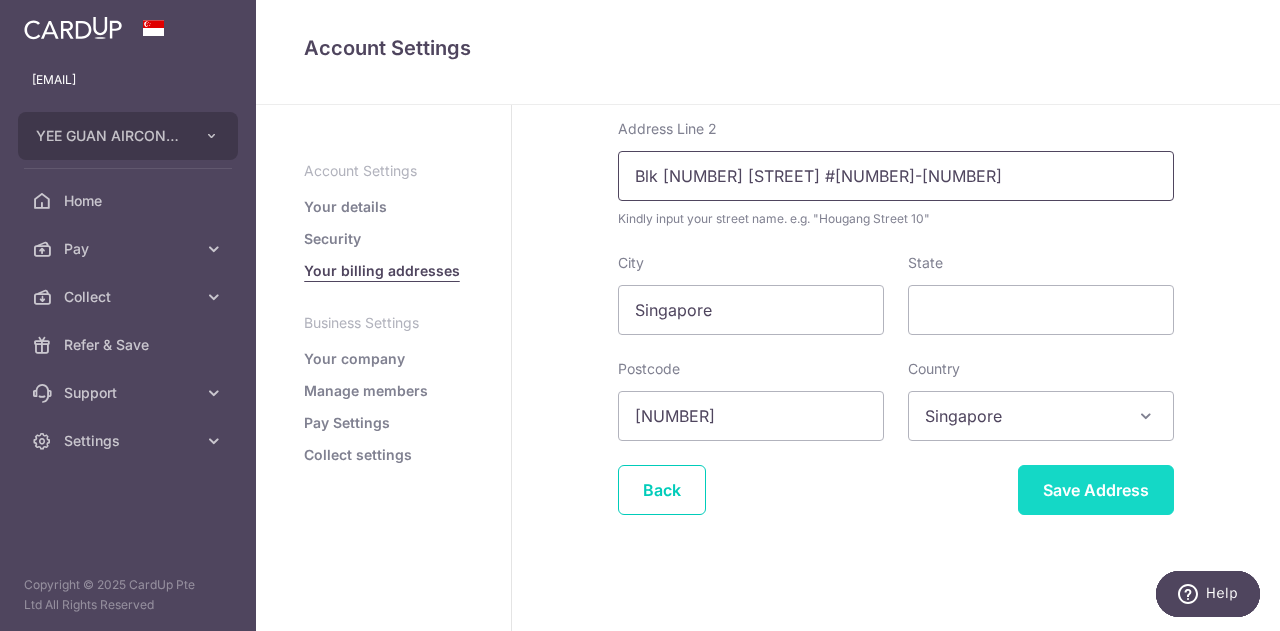 type on "Blk 17 Pioneer Road North #01-89" 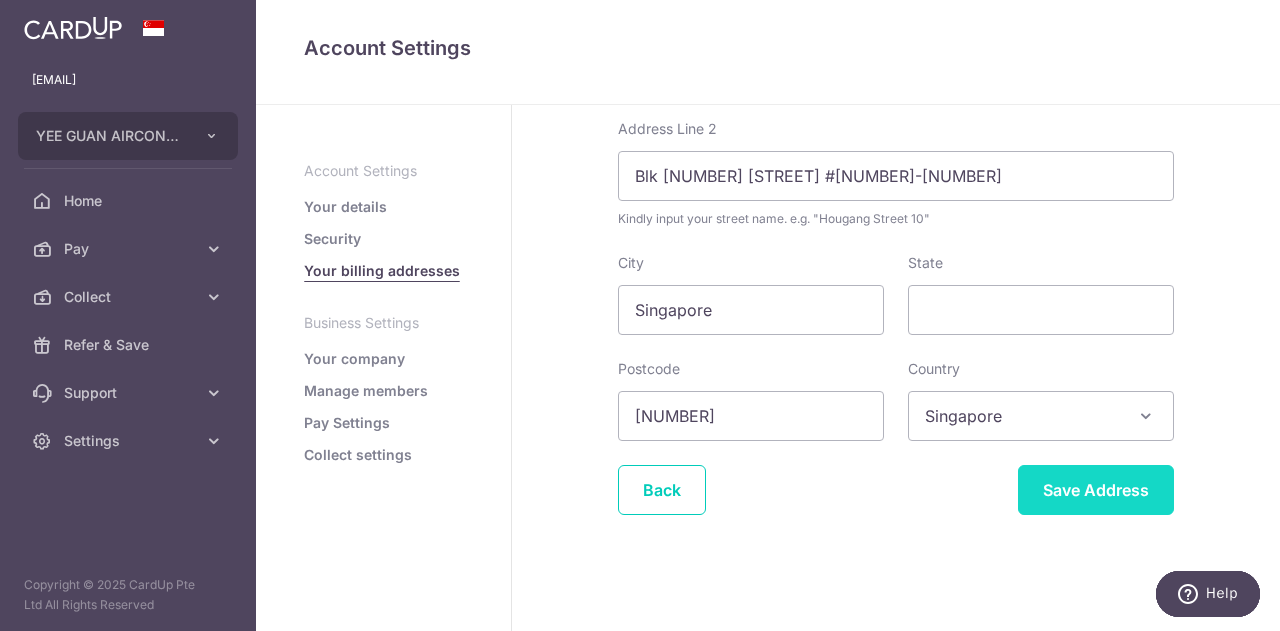 click on "Save Address" at bounding box center [1096, 490] 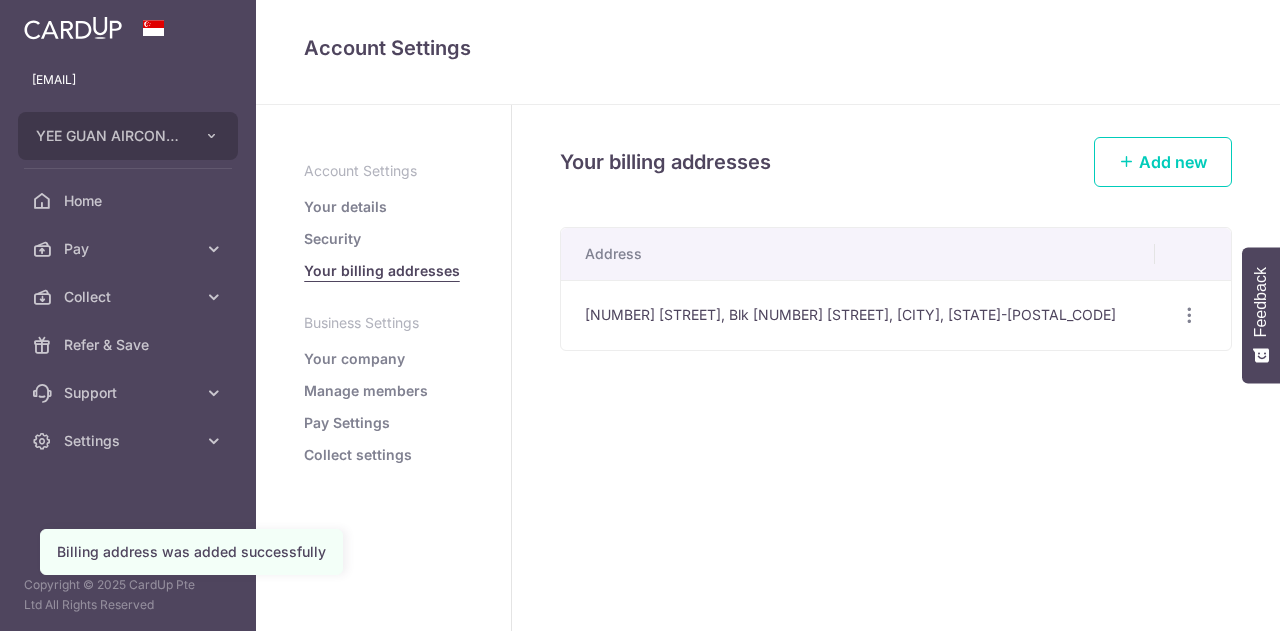 scroll, scrollTop: 0, scrollLeft: 0, axis: both 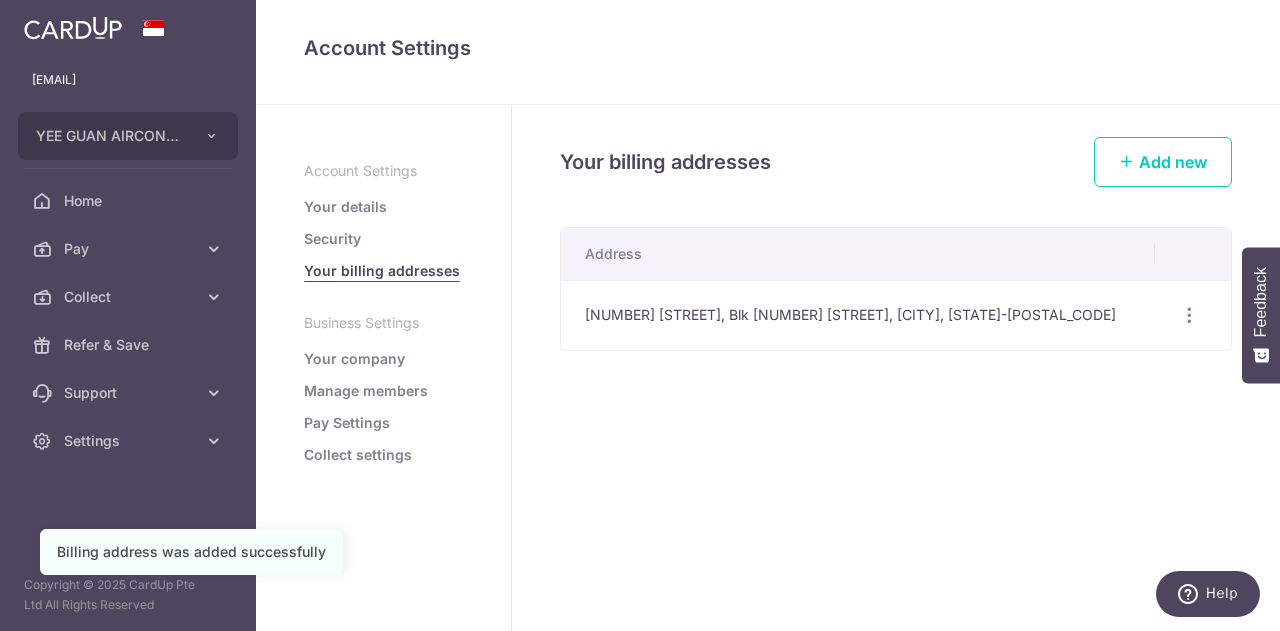 click on "Your company" at bounding box center [354, 359] 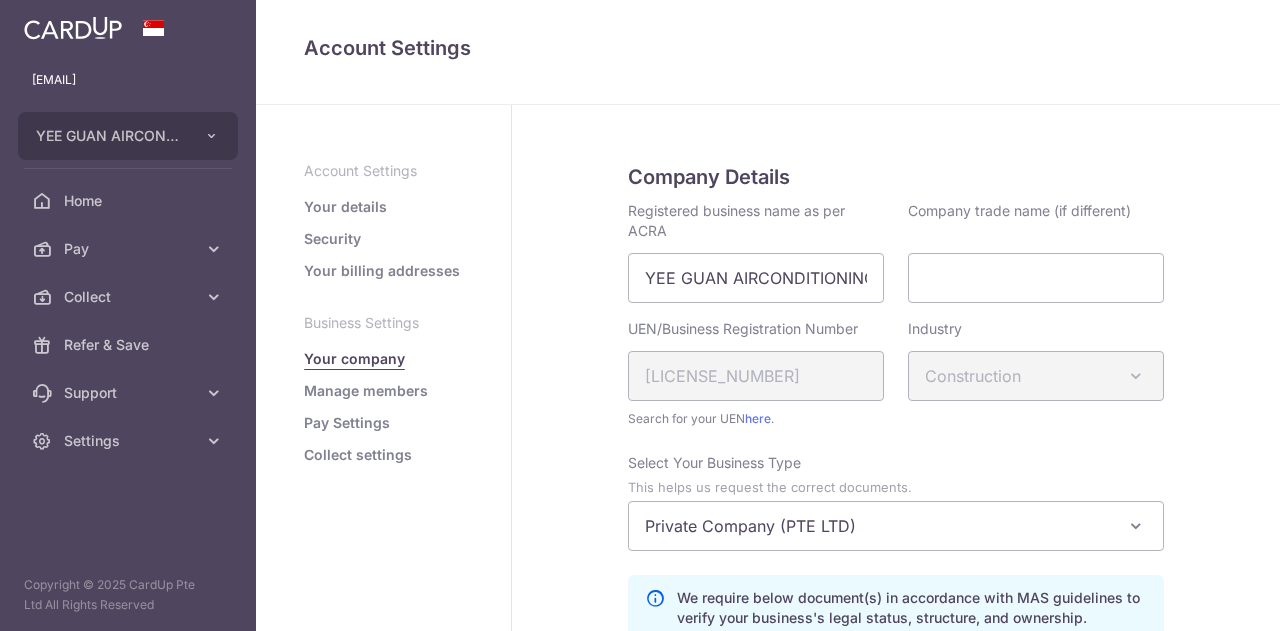 scroll, scrollTop: 0, scrollLeft: 0, axis: both 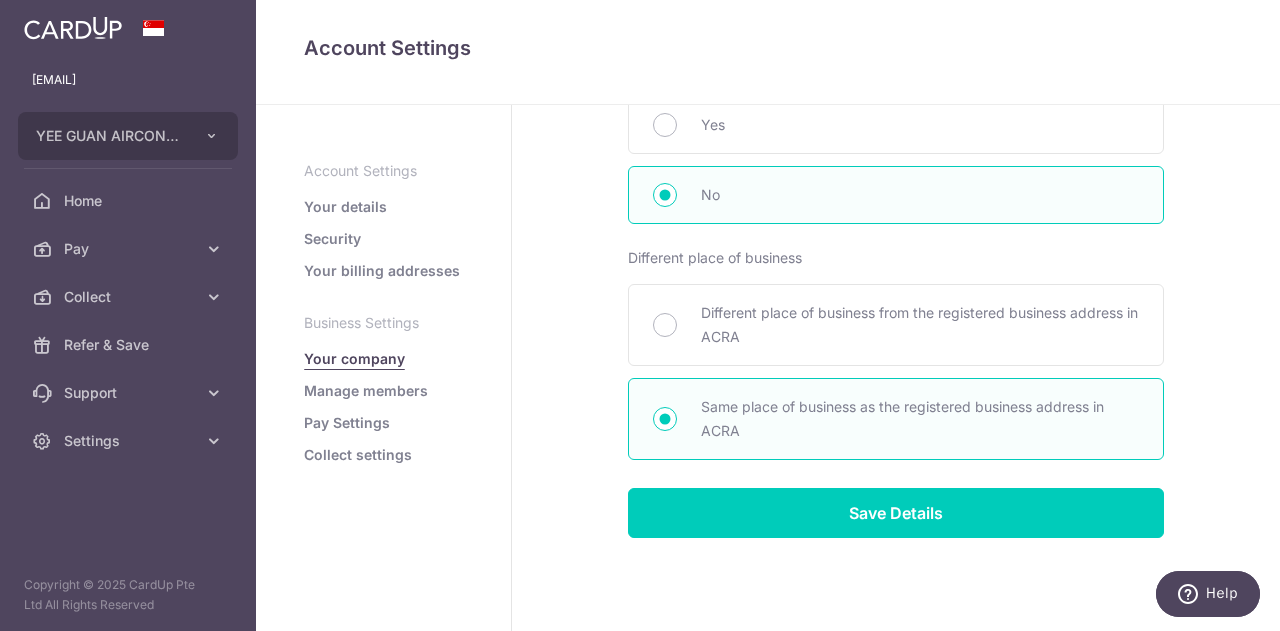 click on "Manage members" at bounding box center (383, 391) 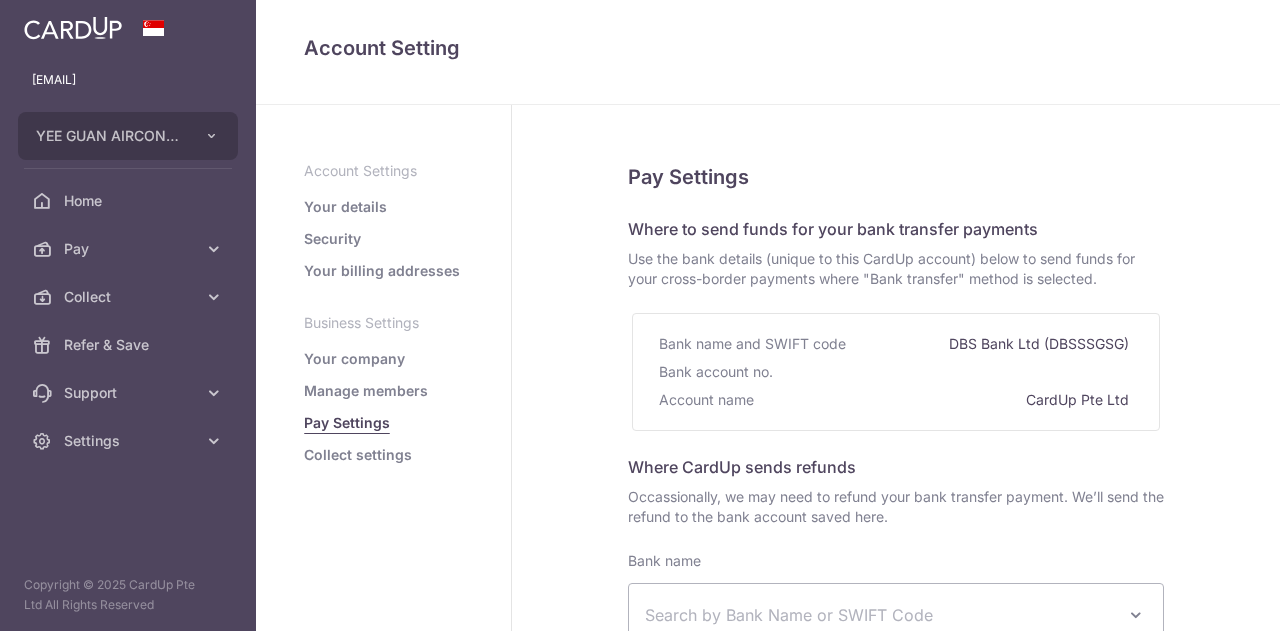 select 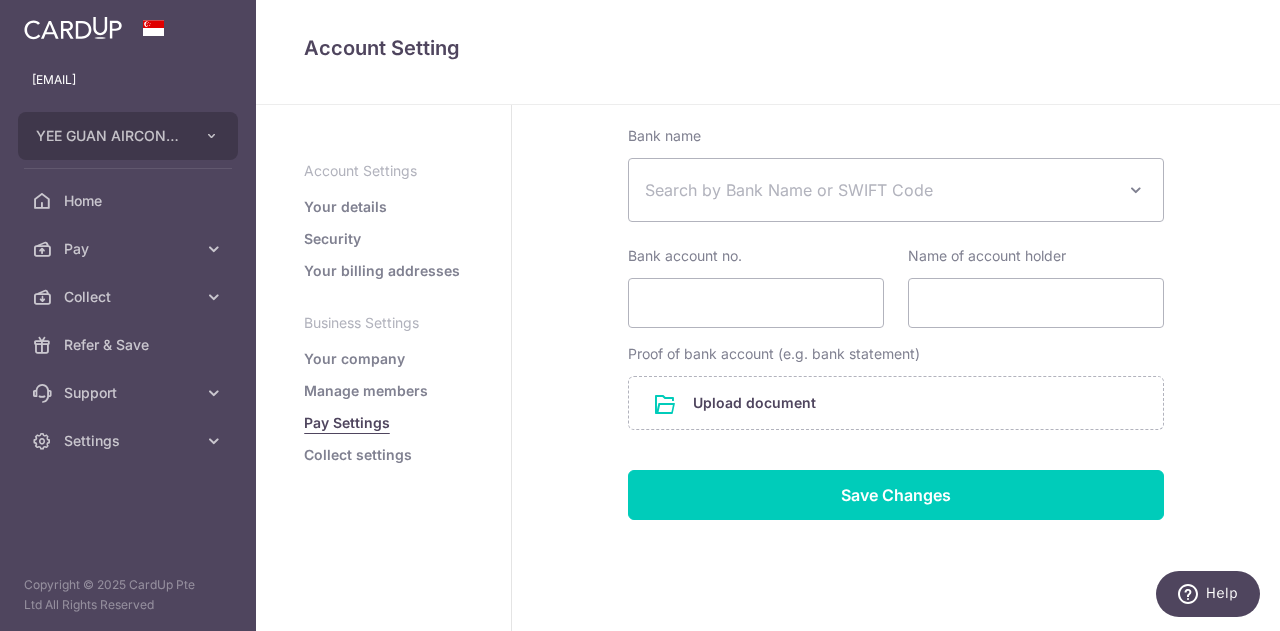scroll, scrollTop: 464, scrollLeft: 0, axis: vertical 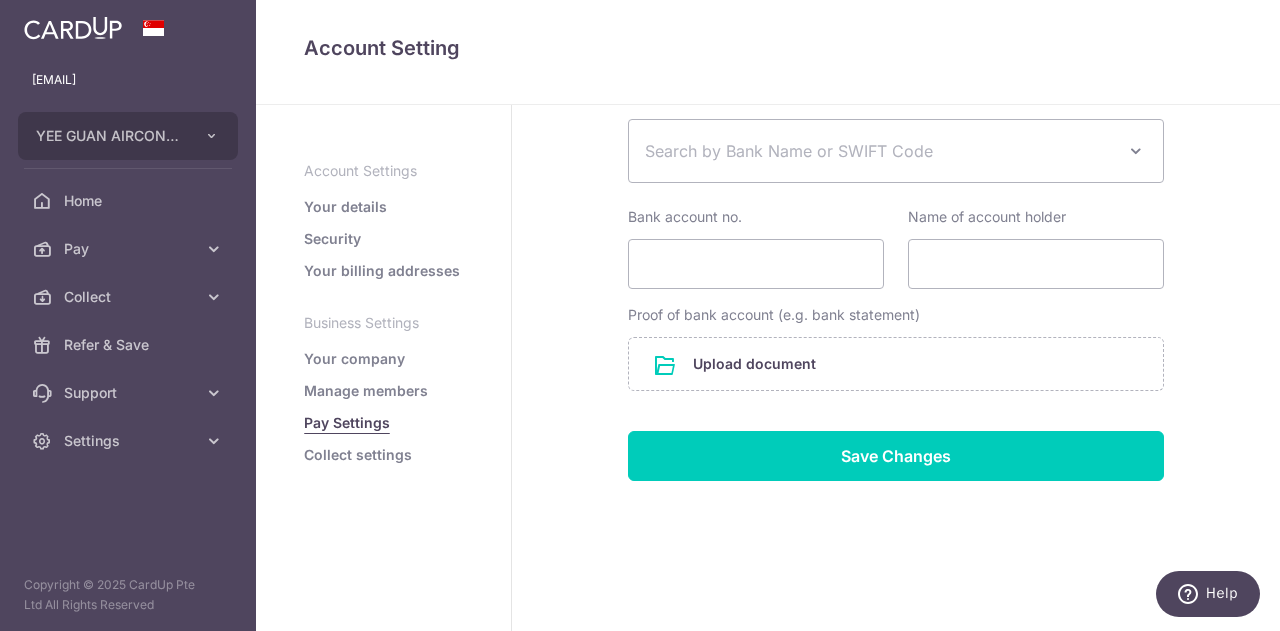 click on "Collect settings" at bounding box center [358, 455] 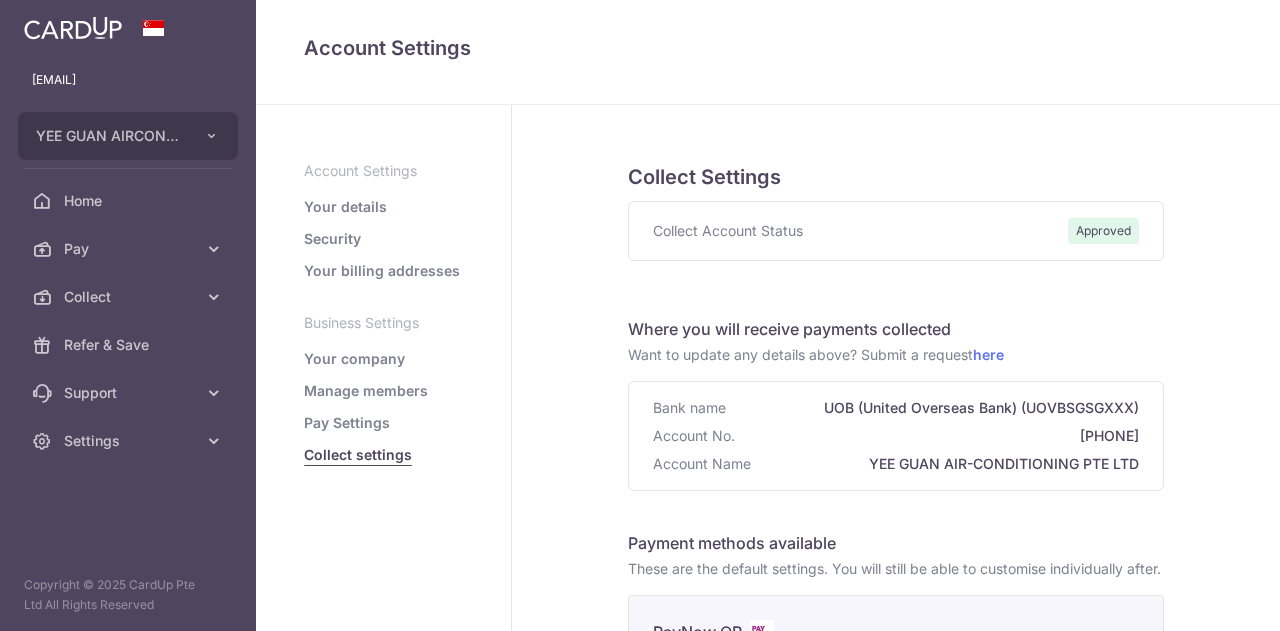 scroll, scrollTop: 0, scrollLeft: 0, axis: both 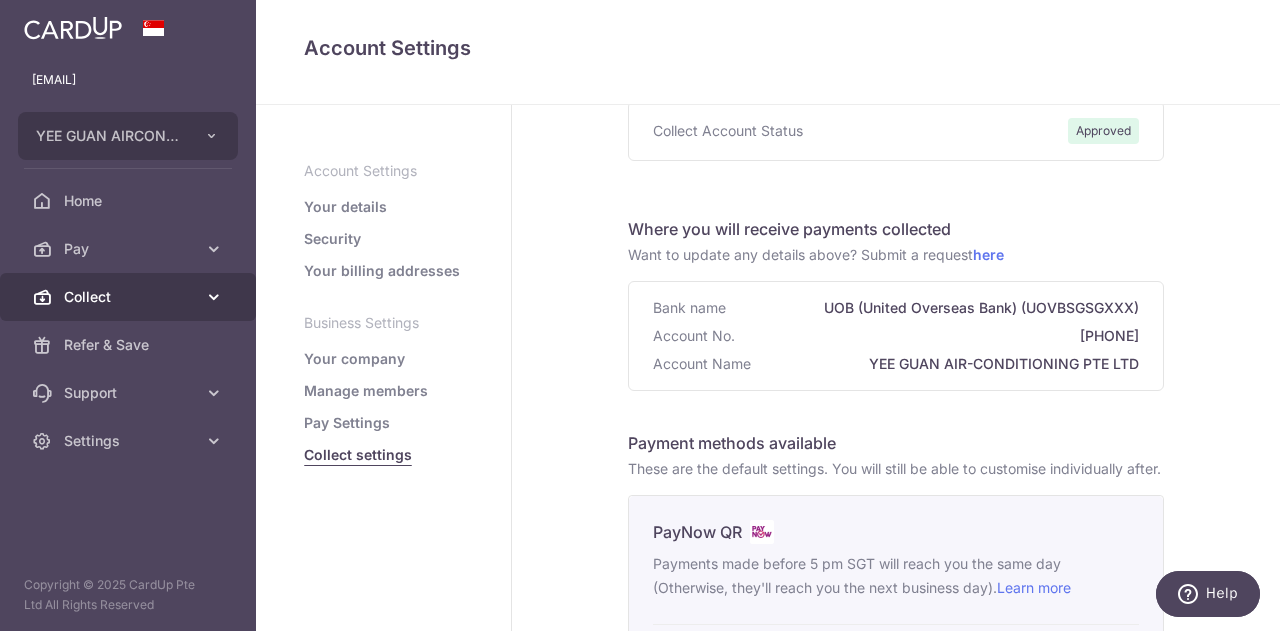 click on "Collect" at bounding box center [130, 297] 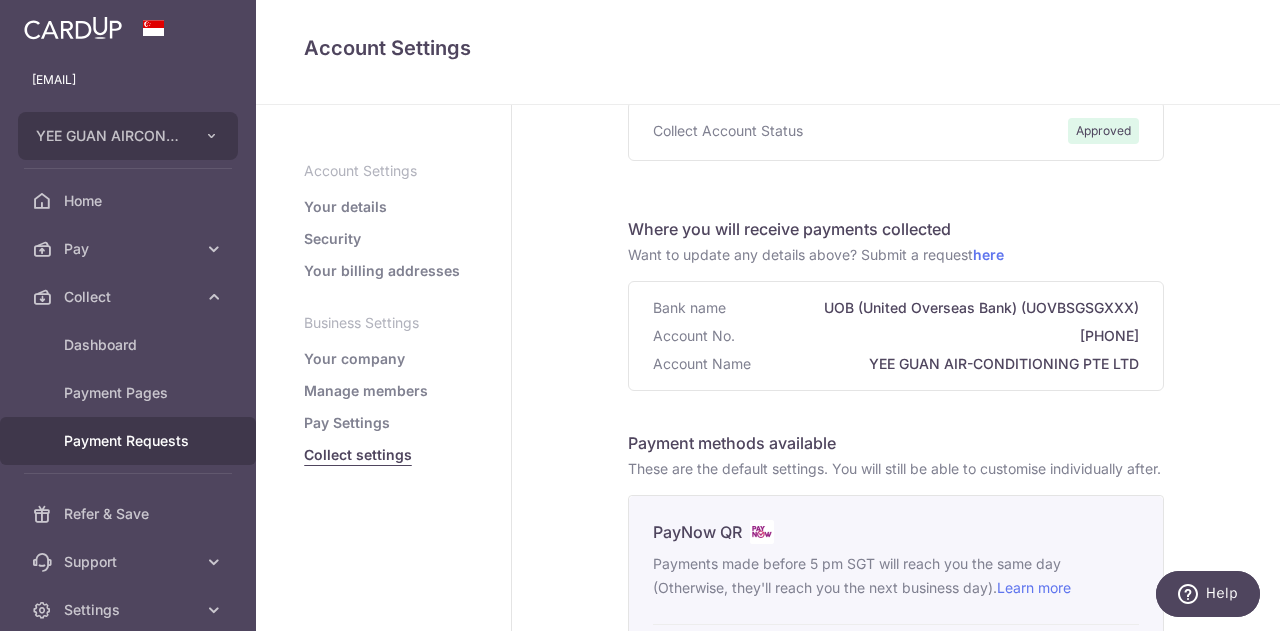 click on "Payment Requests" at bounding box center (128, 441) 